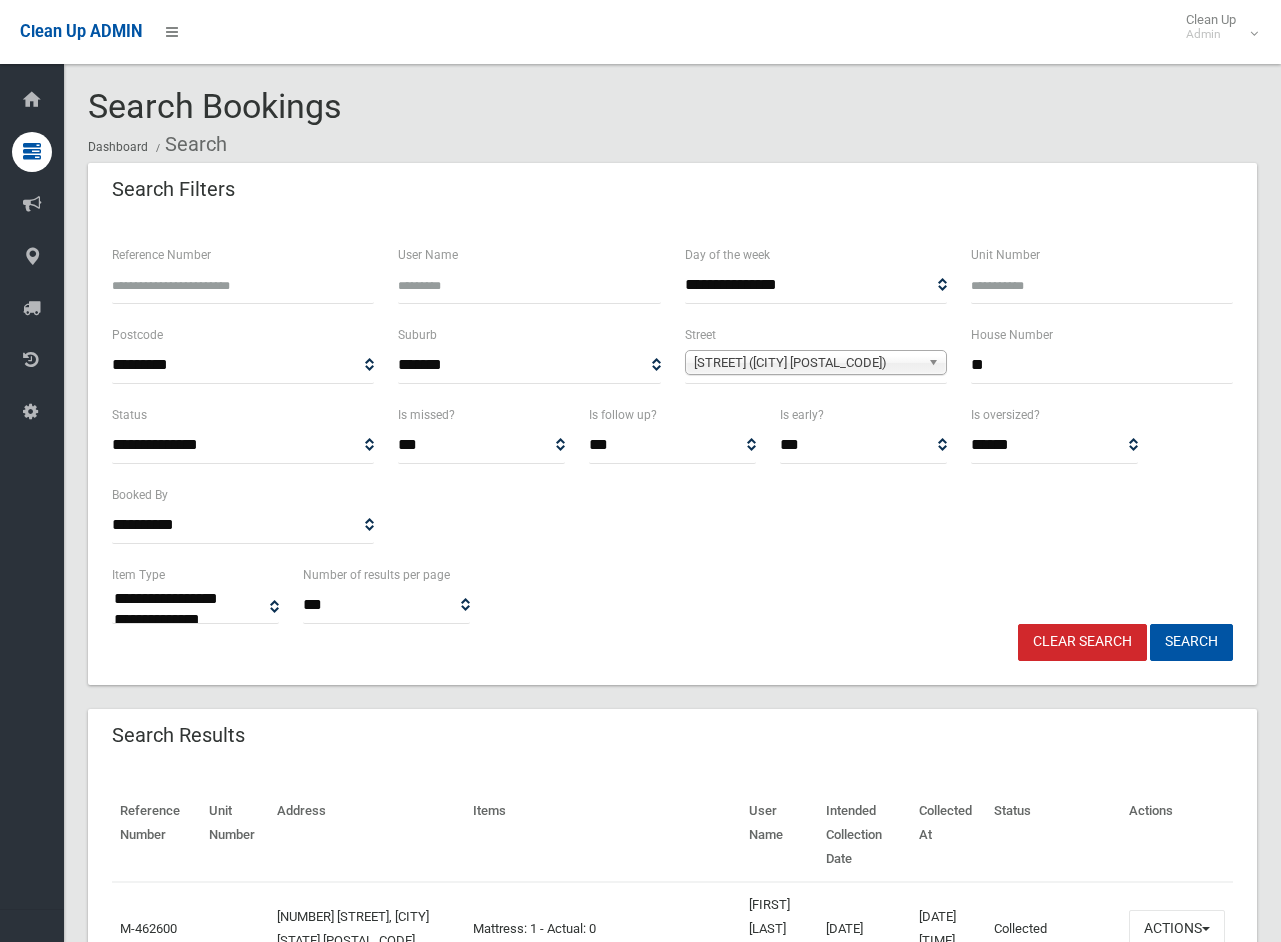 scroll, scrollTop: 0, scrollLeft: 0, axis: both 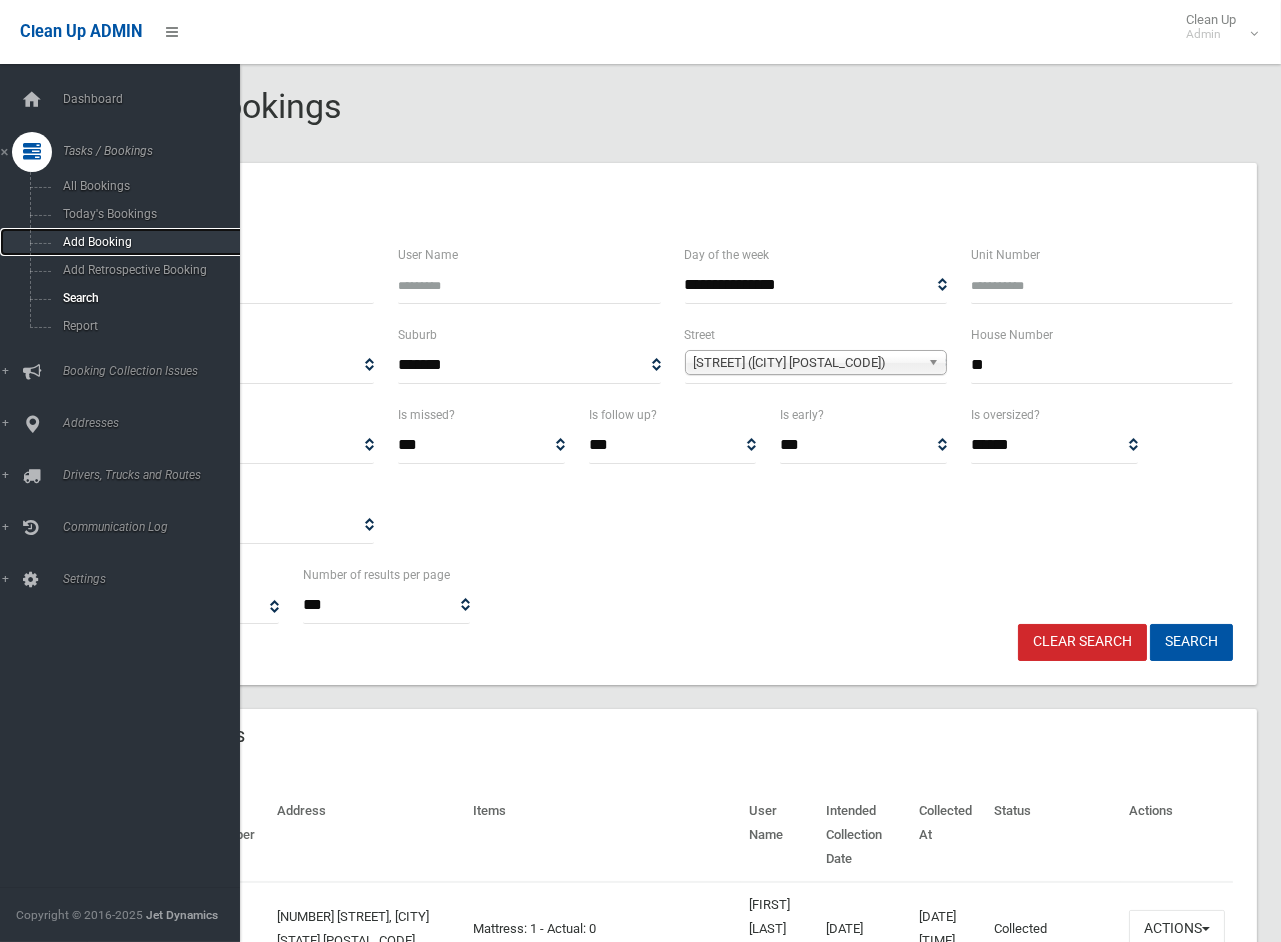 click on "Add Booking" at bounding box center [148, 242] 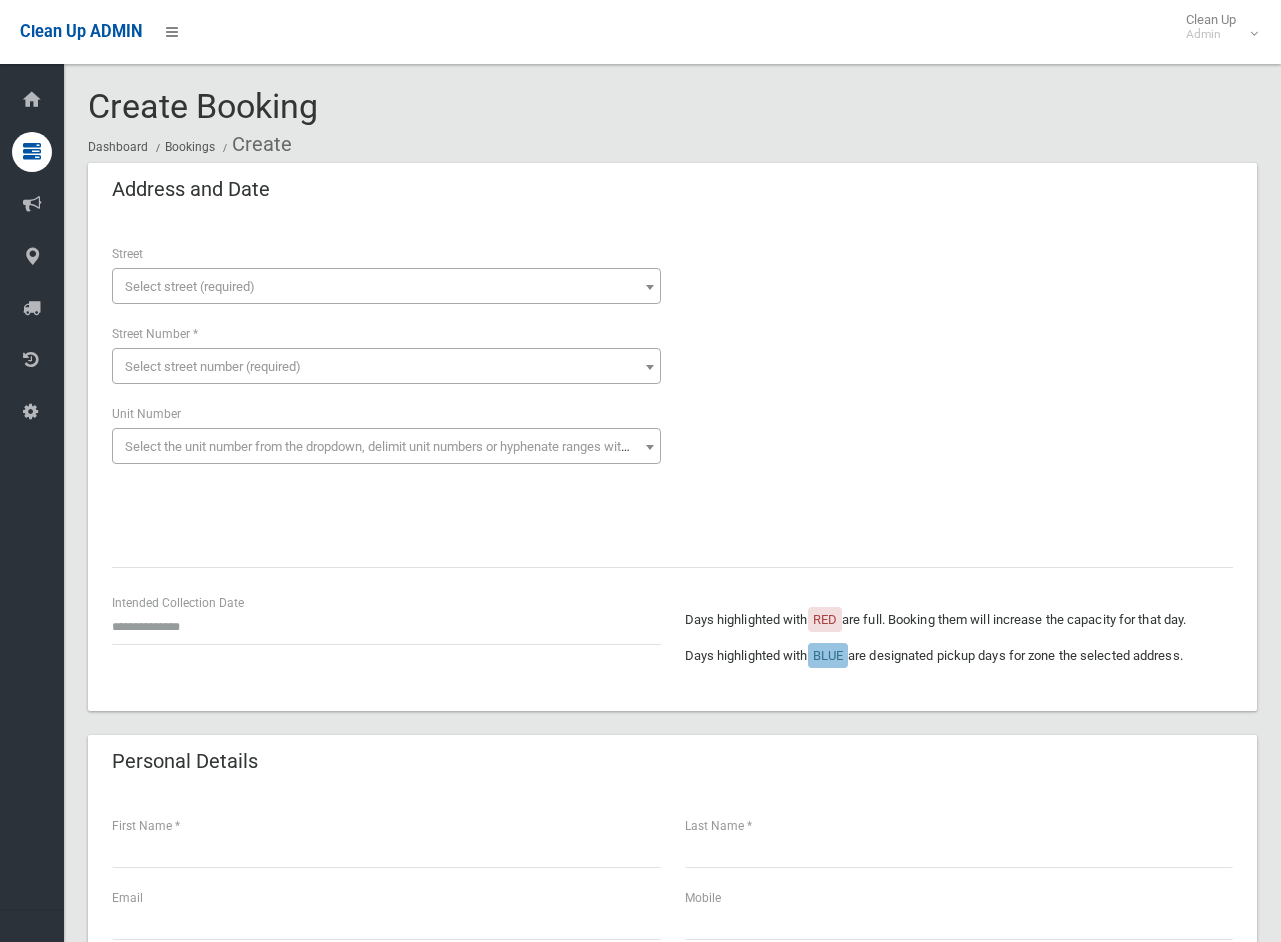 scroll, scrollTop: 0, scrollLeft: 0, axis: both 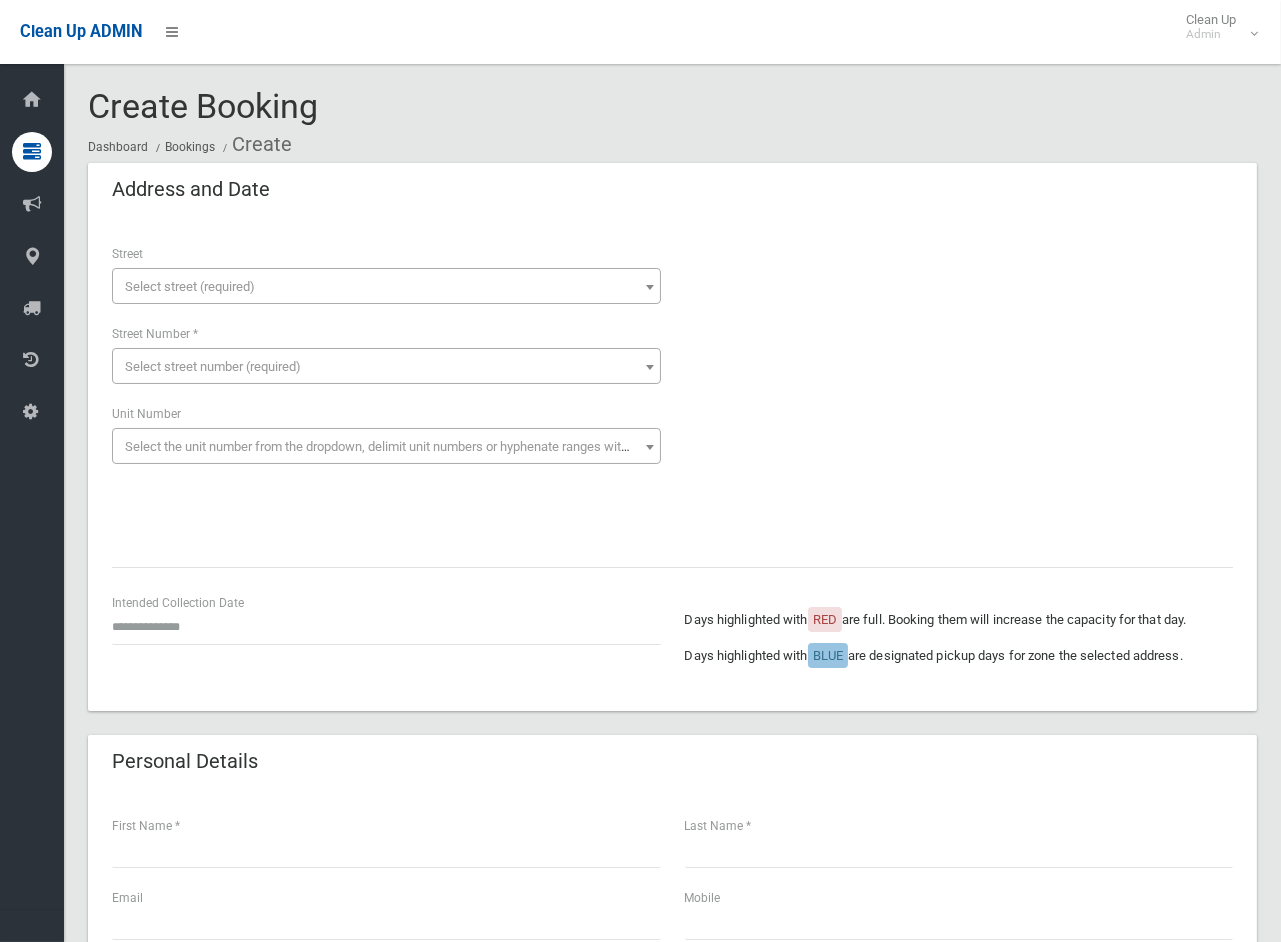 click on "Select street (required)" at bounding box center [190, 286] 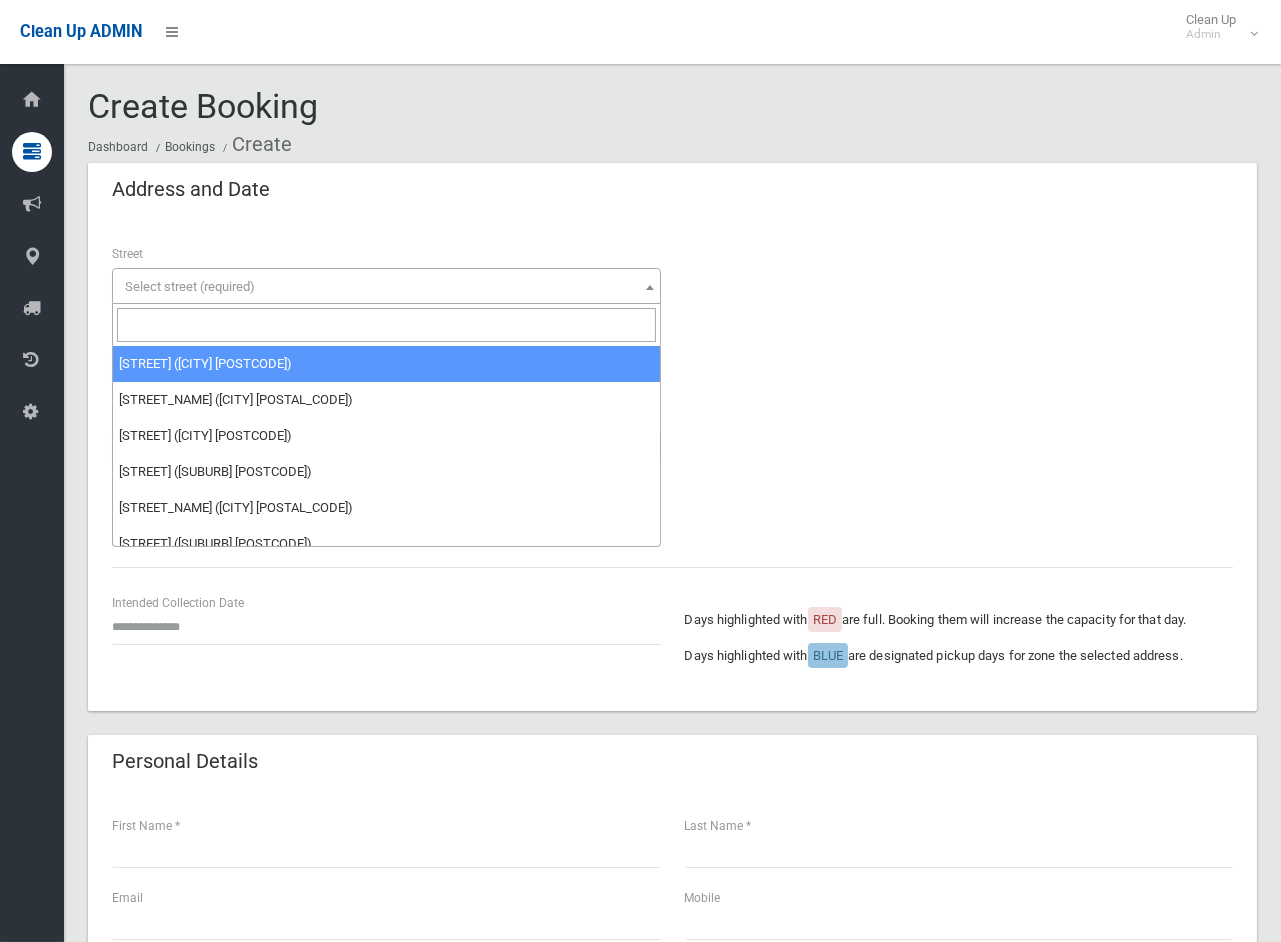 click at bounding box center (386, 325) 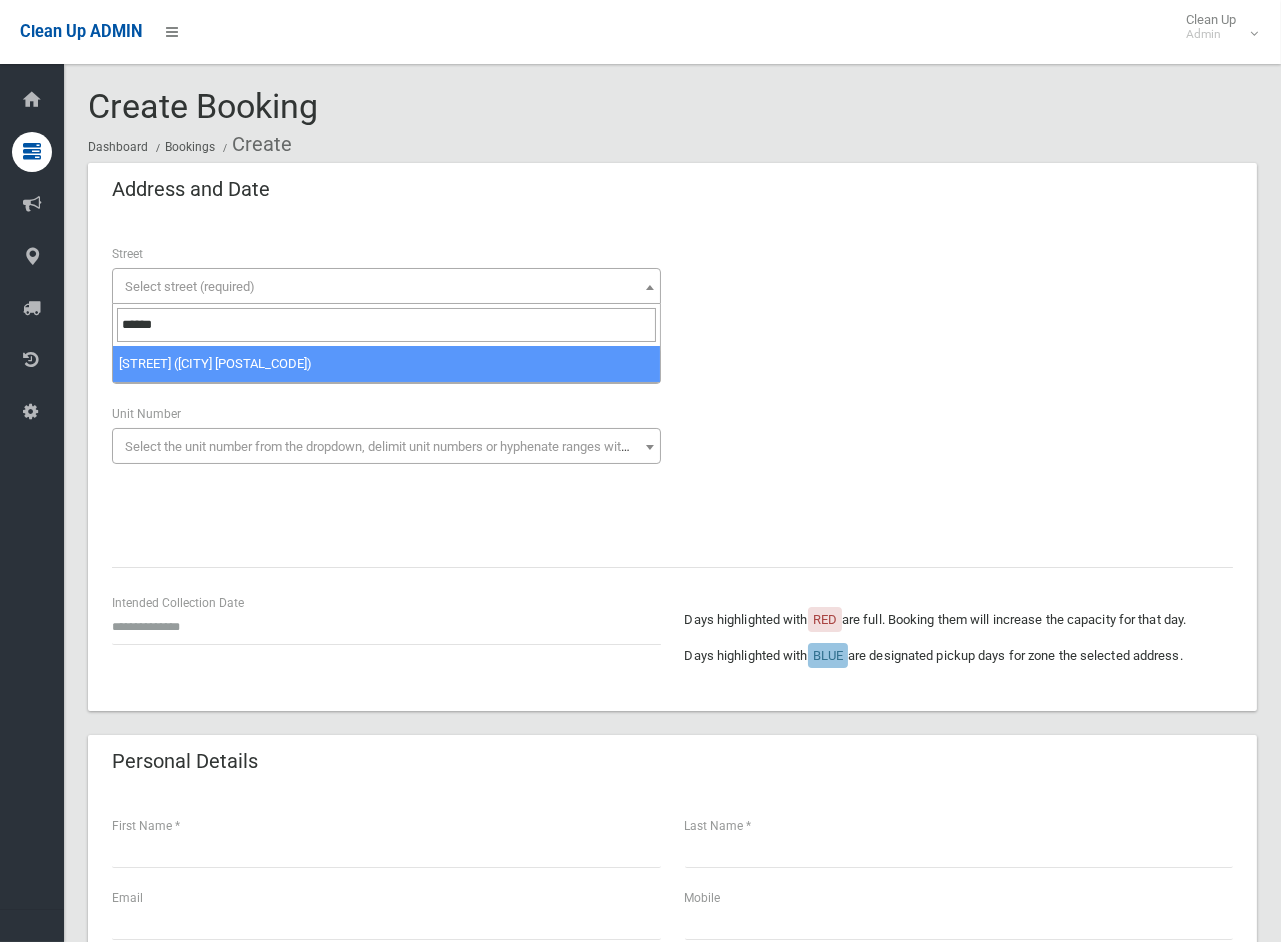 type on "******" 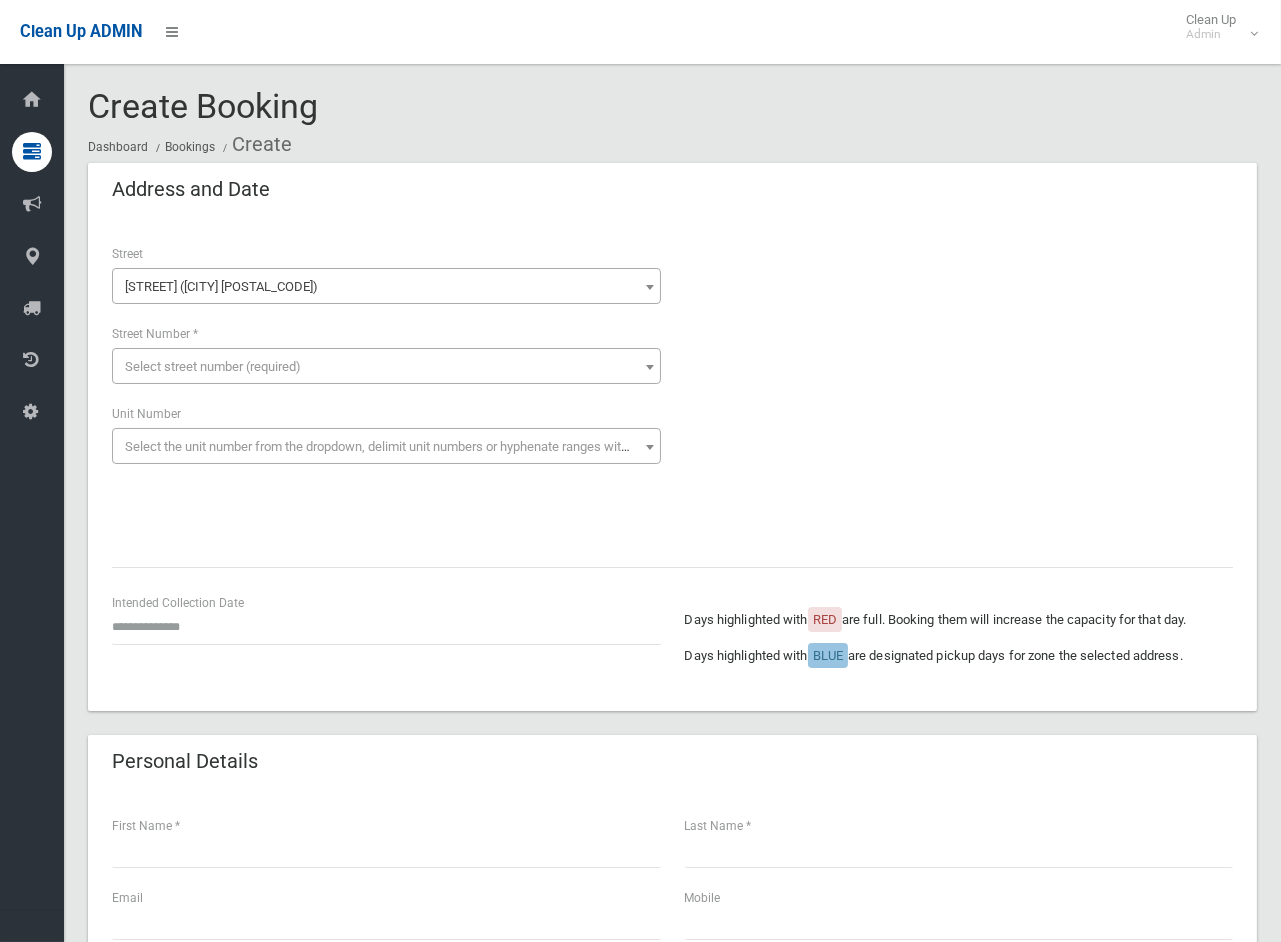 click on "Select street number (required)" at bounding box center [213, 366] 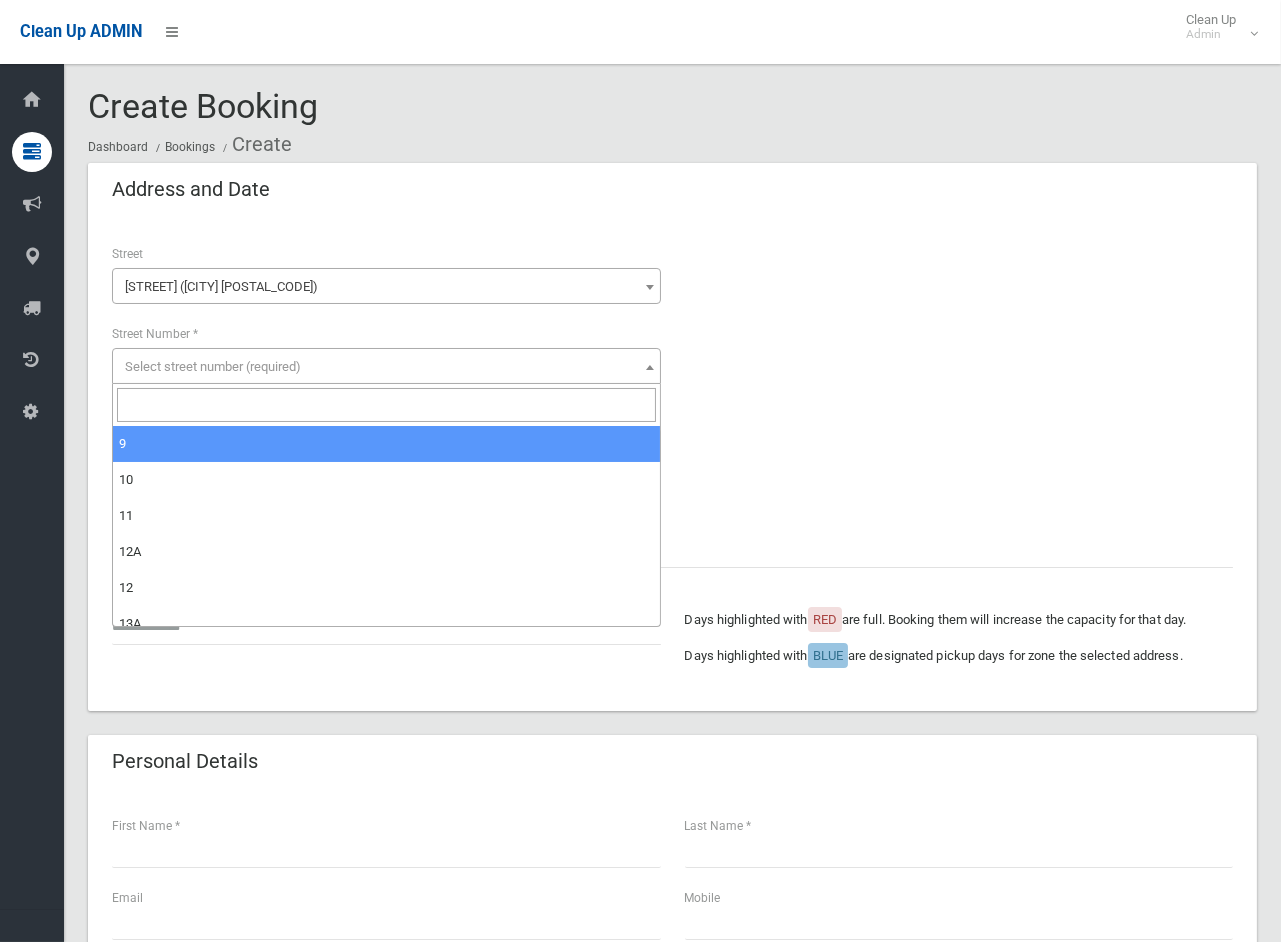 click at bounding box center [386, 405] 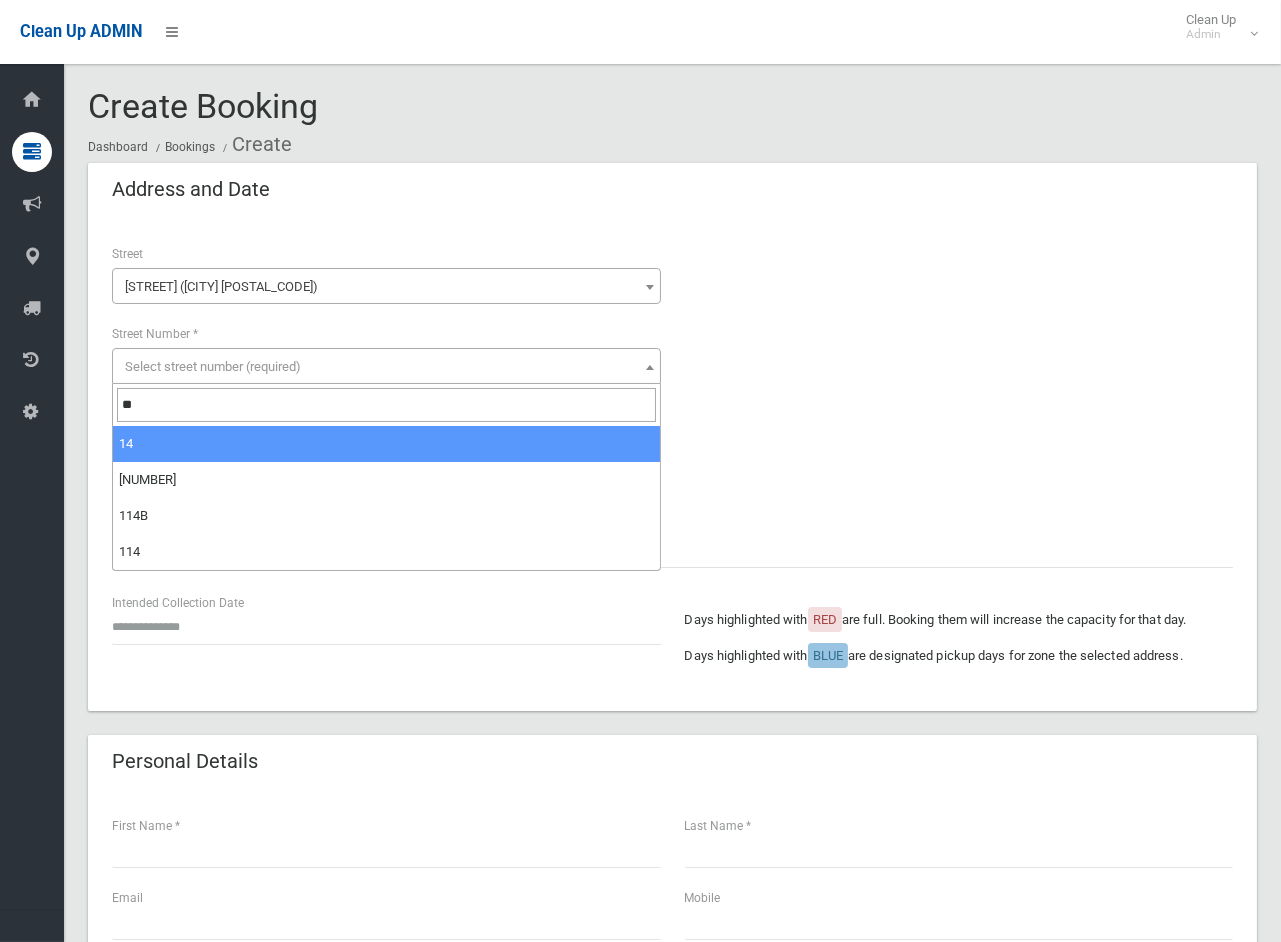 type on "**" 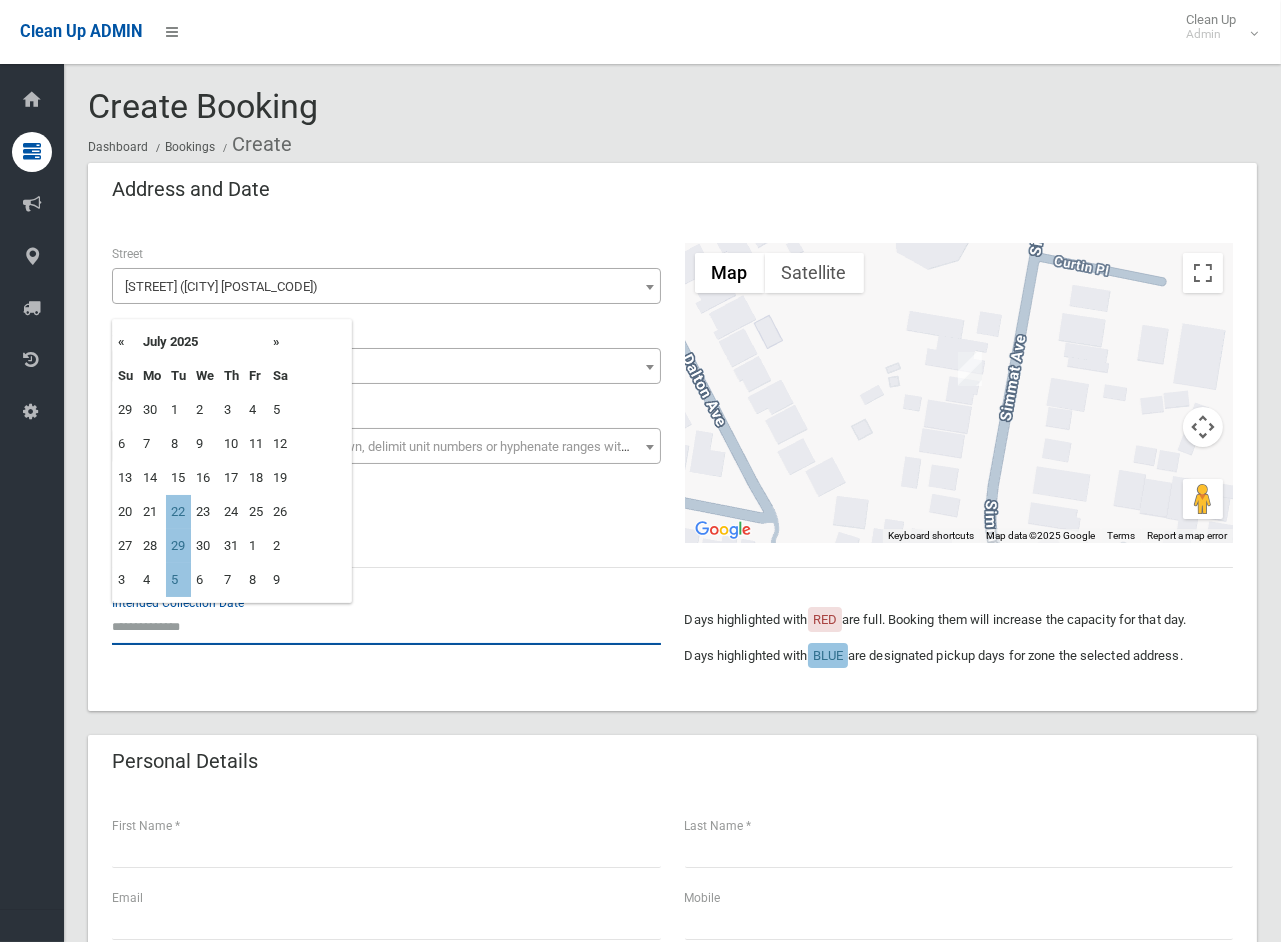 click at bounding box center [386, 626] 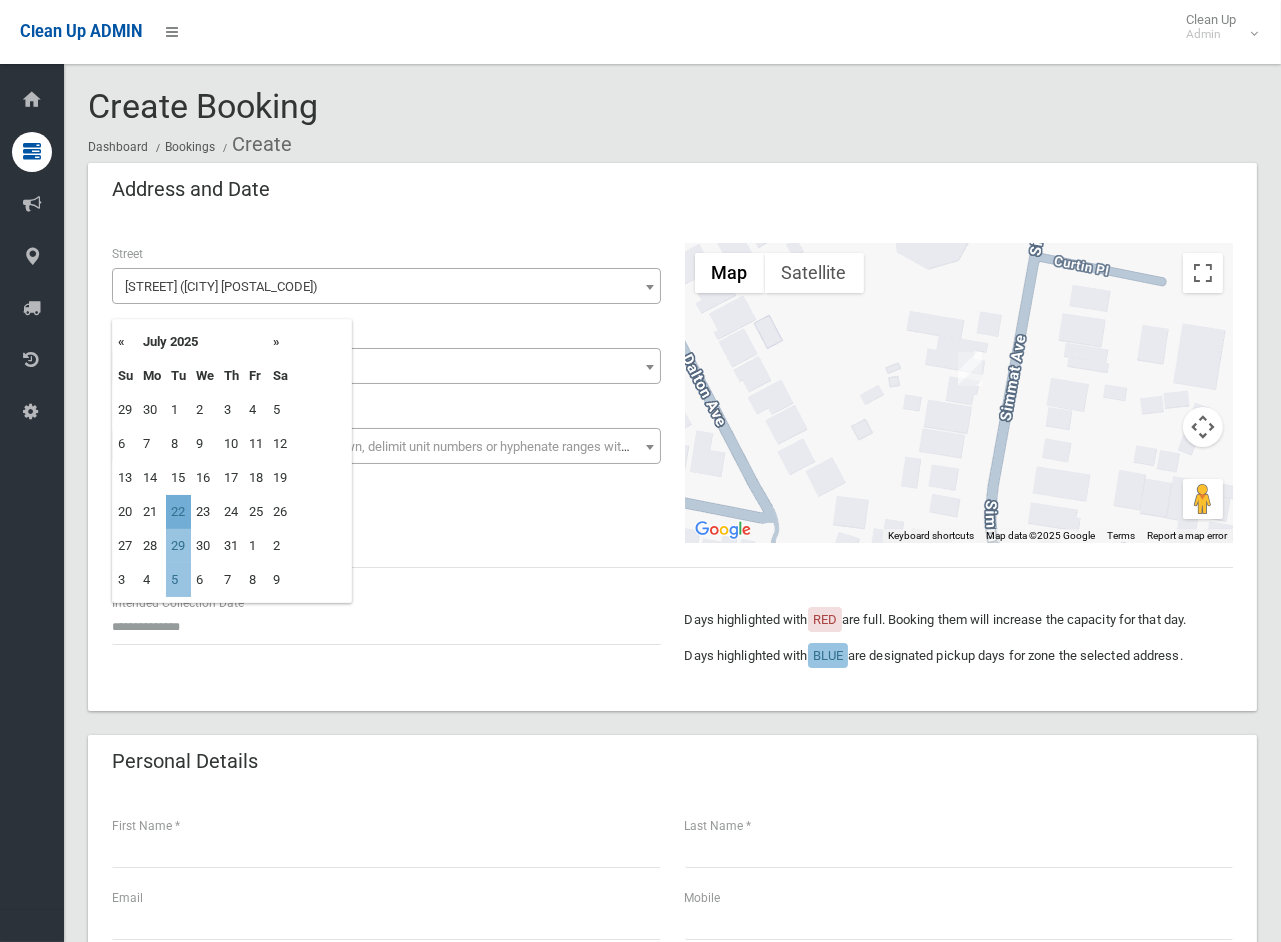 click on "22" at bounding box center (178, 512) 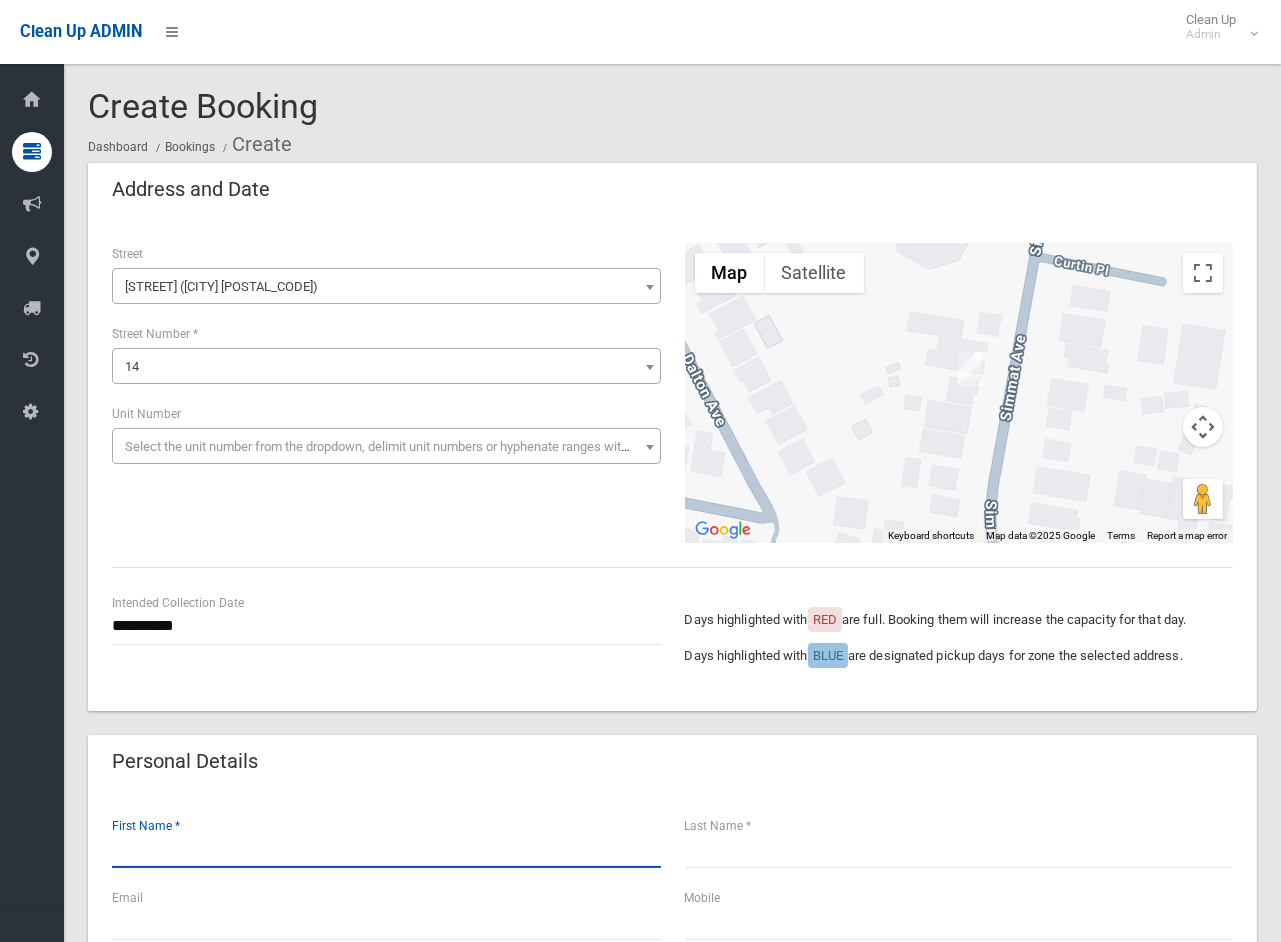 click at bounding box center (386, 849) 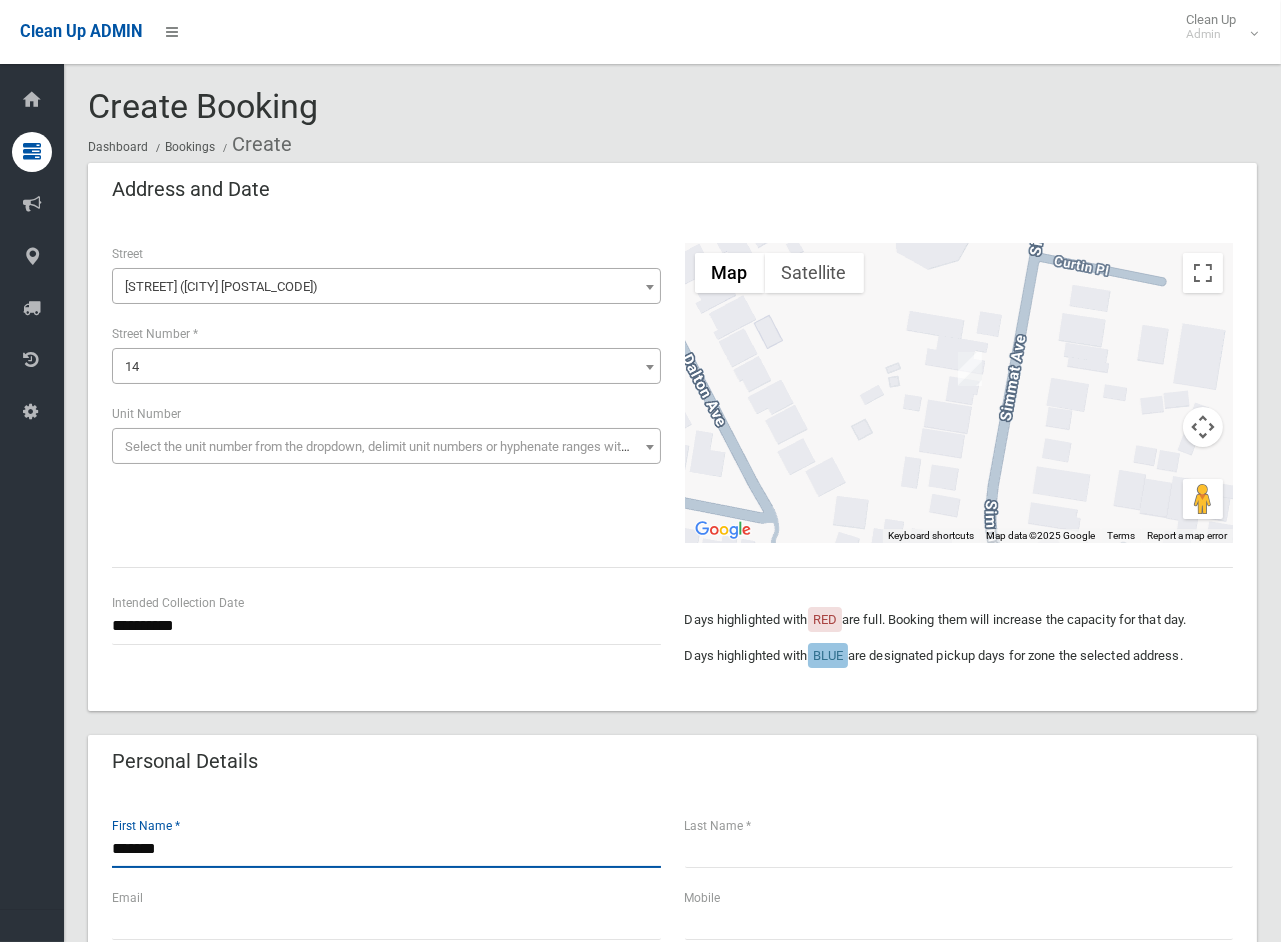 type on "******" 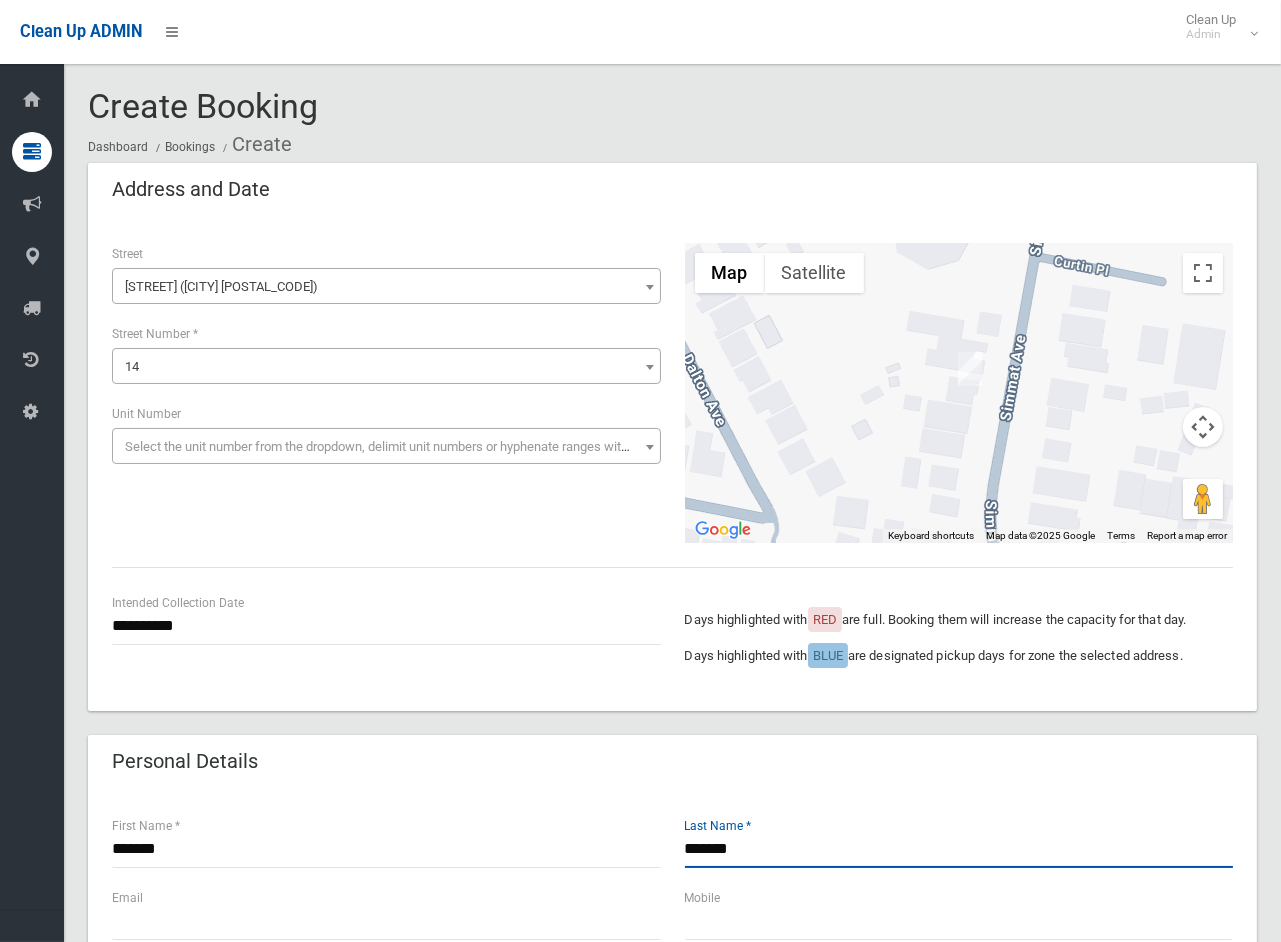 scroll, scrollTop: 333, scrollLeft: 0, axis: vertical 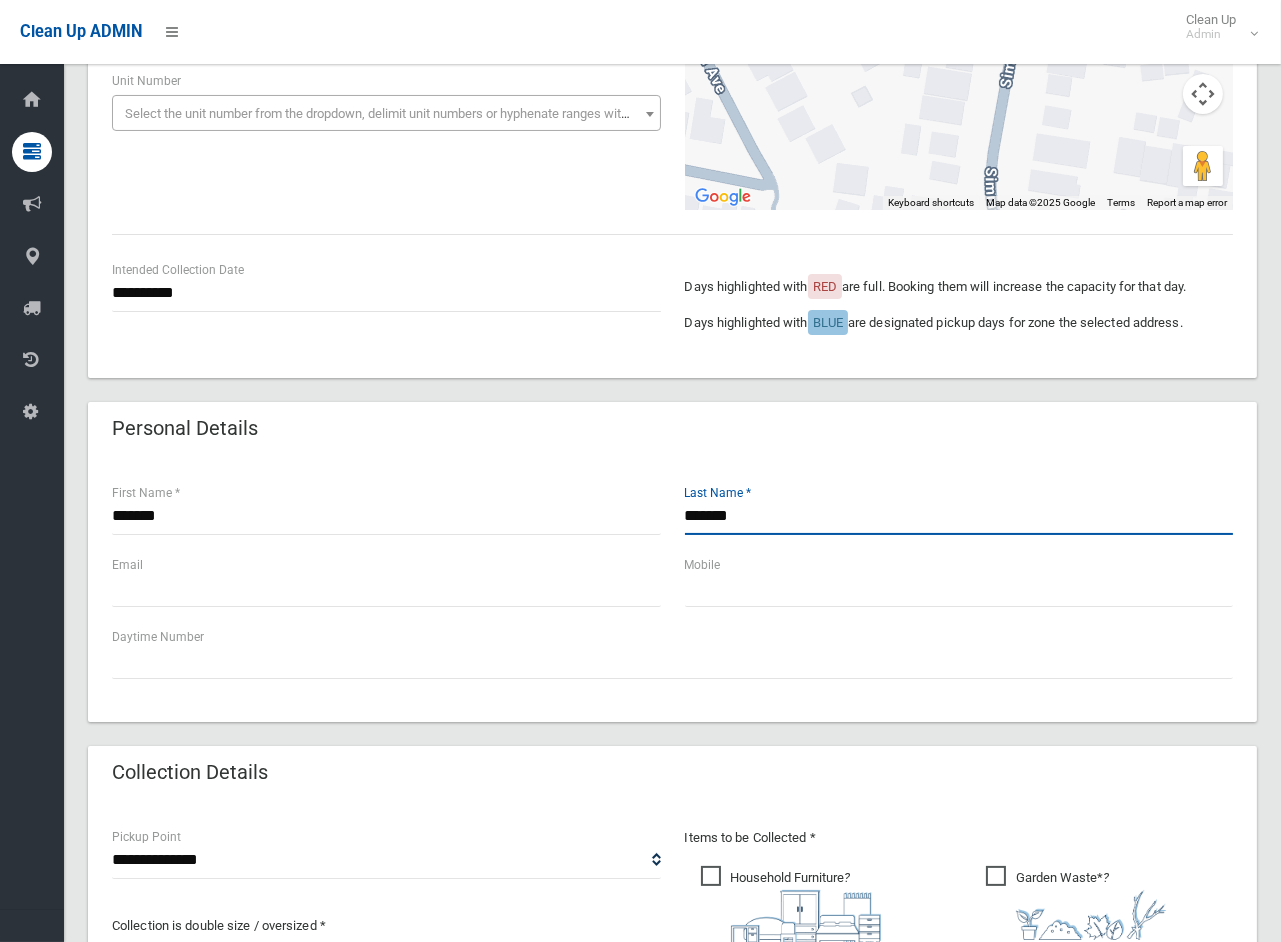 type on "*******" 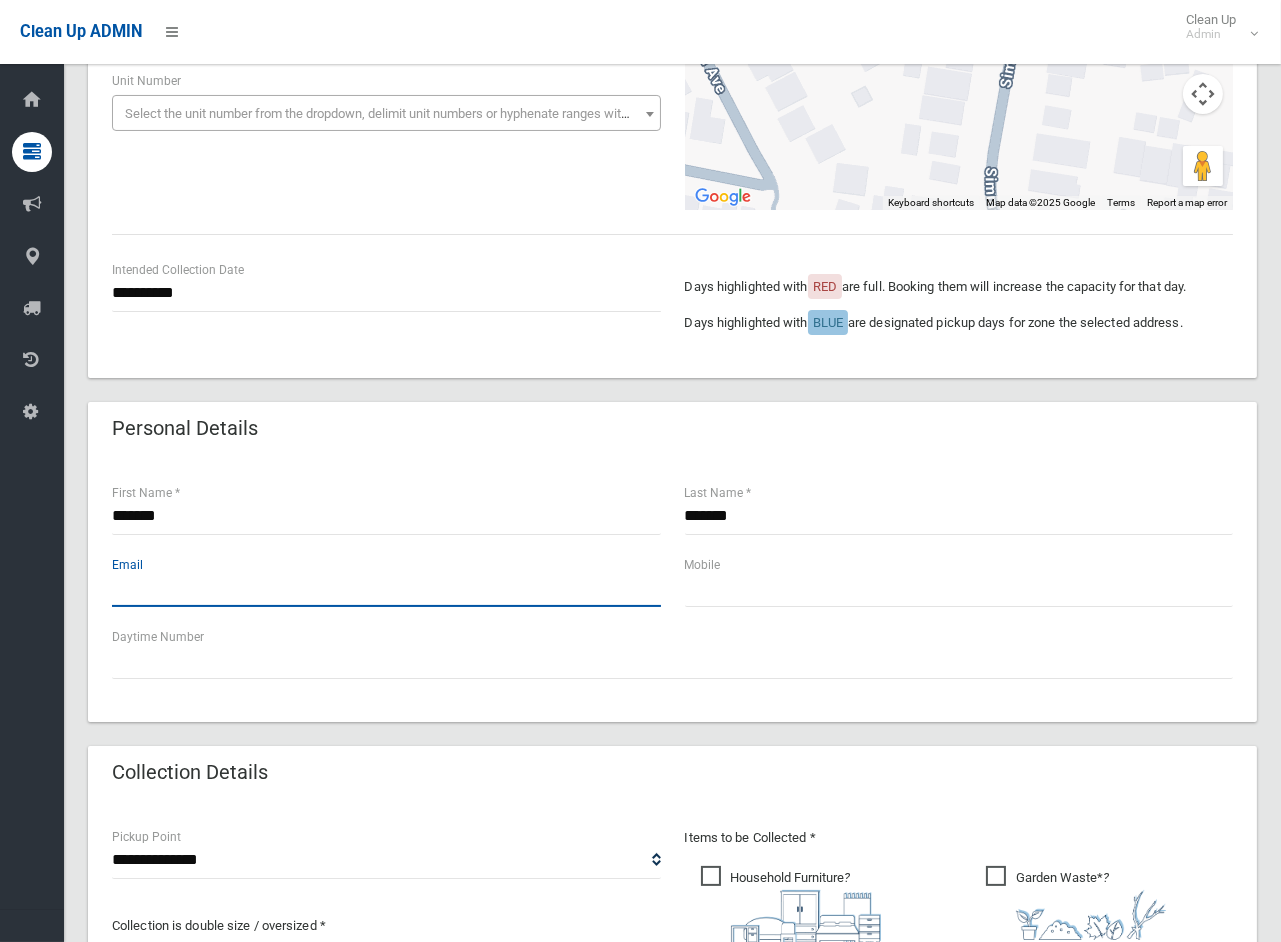 click at bounding box center [386, 588] 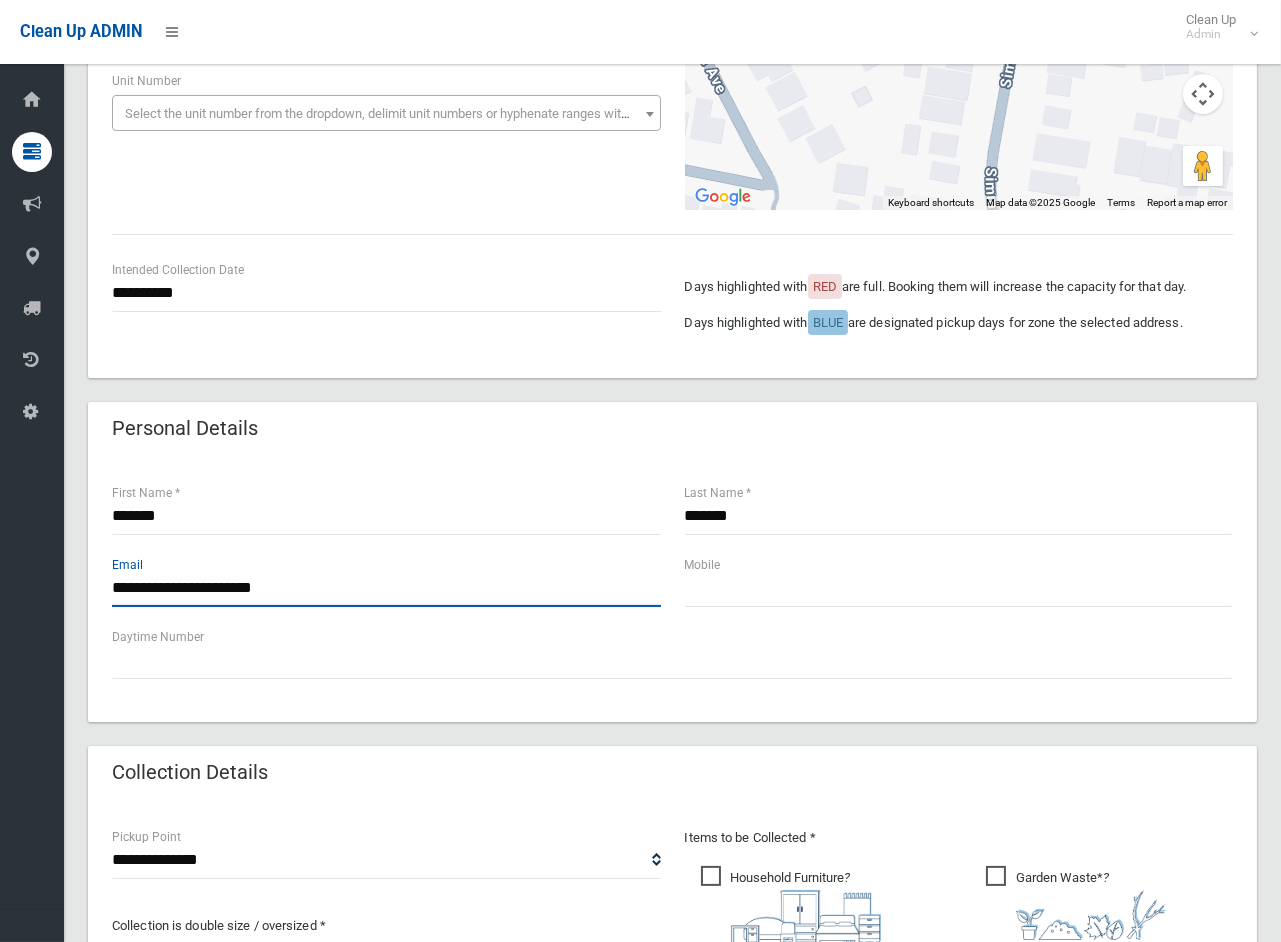 type on "**********" 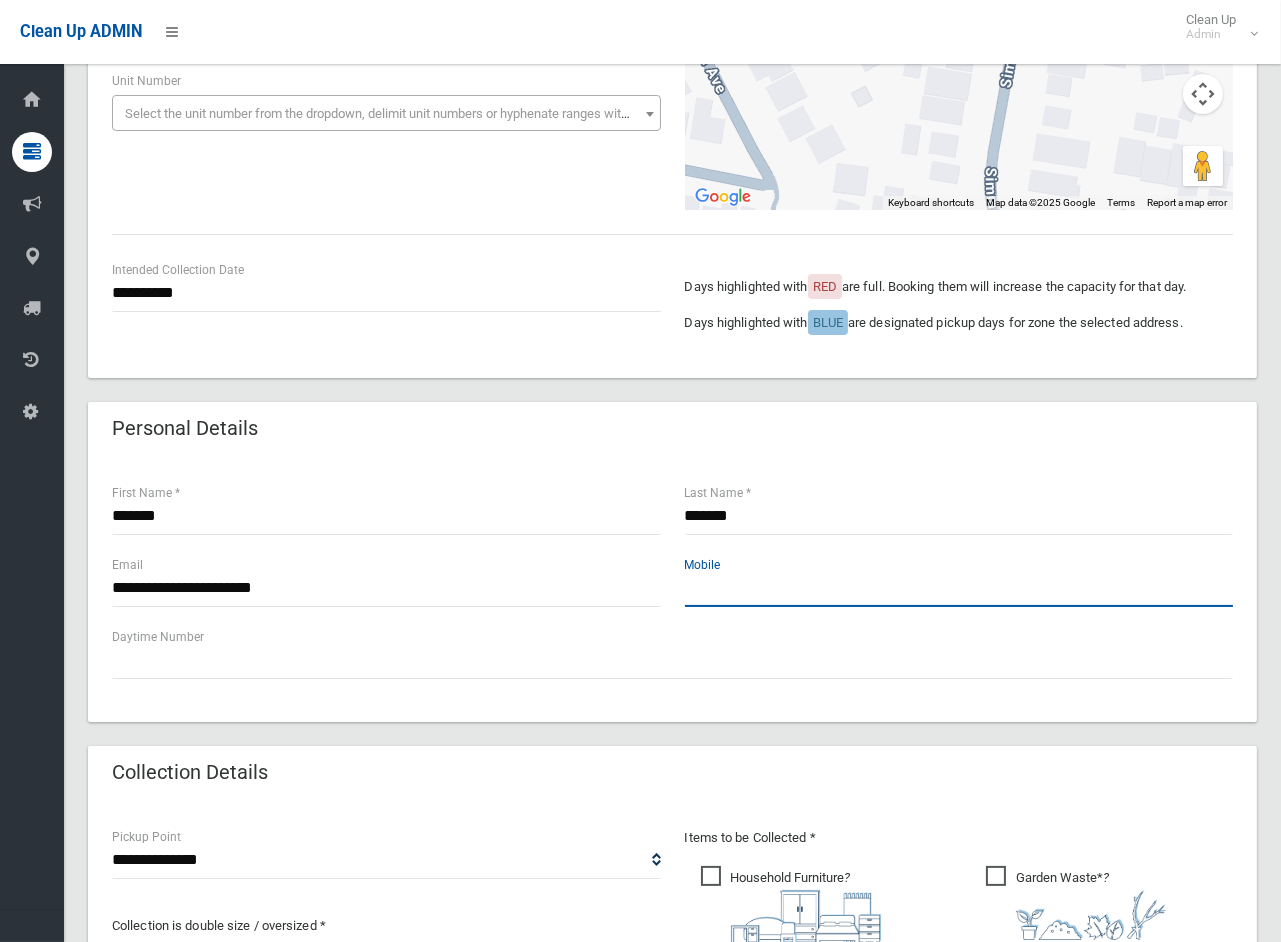 click at bounding box center (959, 588) 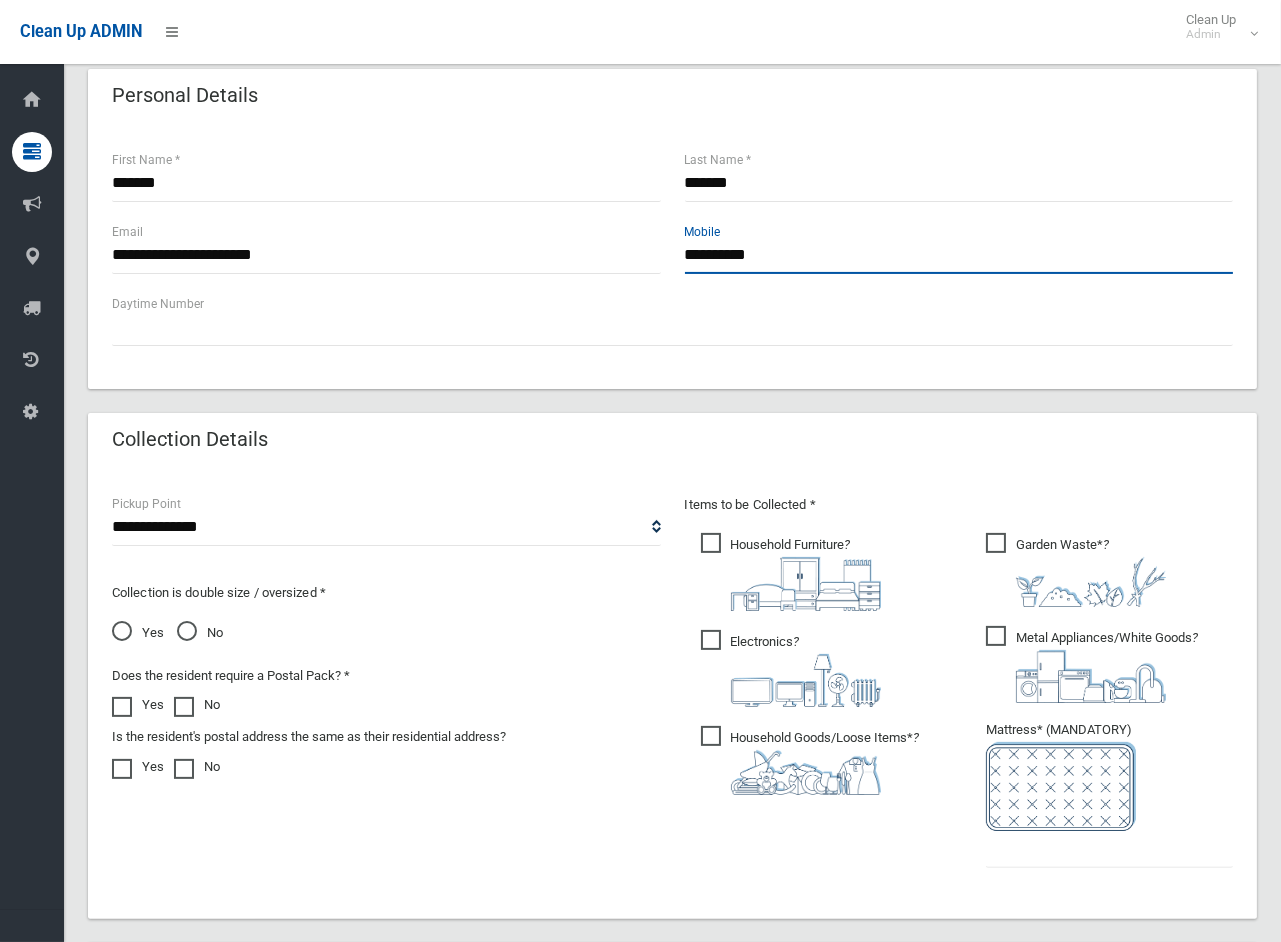 scroll, scrollTop: 777, scrollLeft: 0, axis: vertical 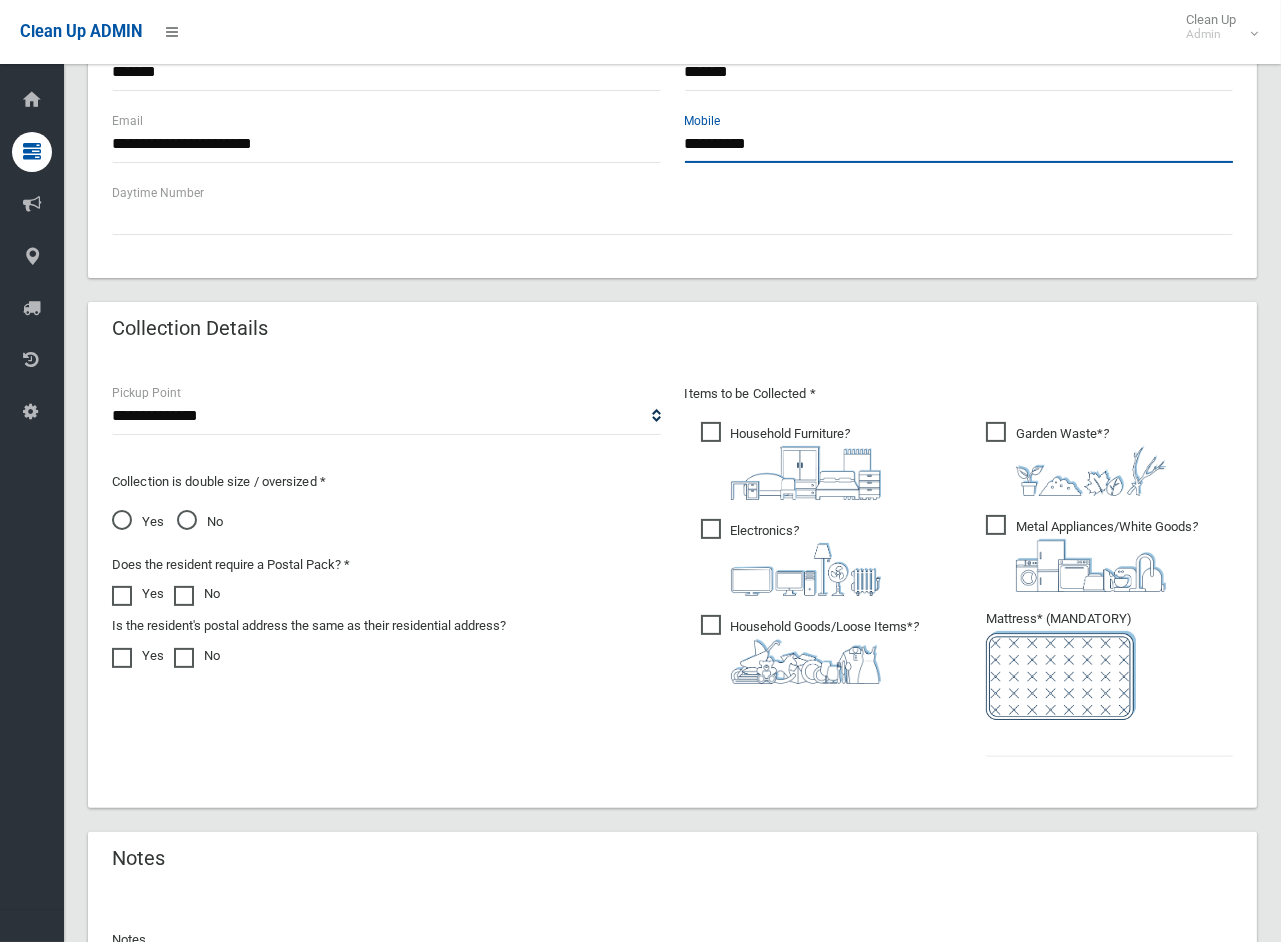 type on "**********" 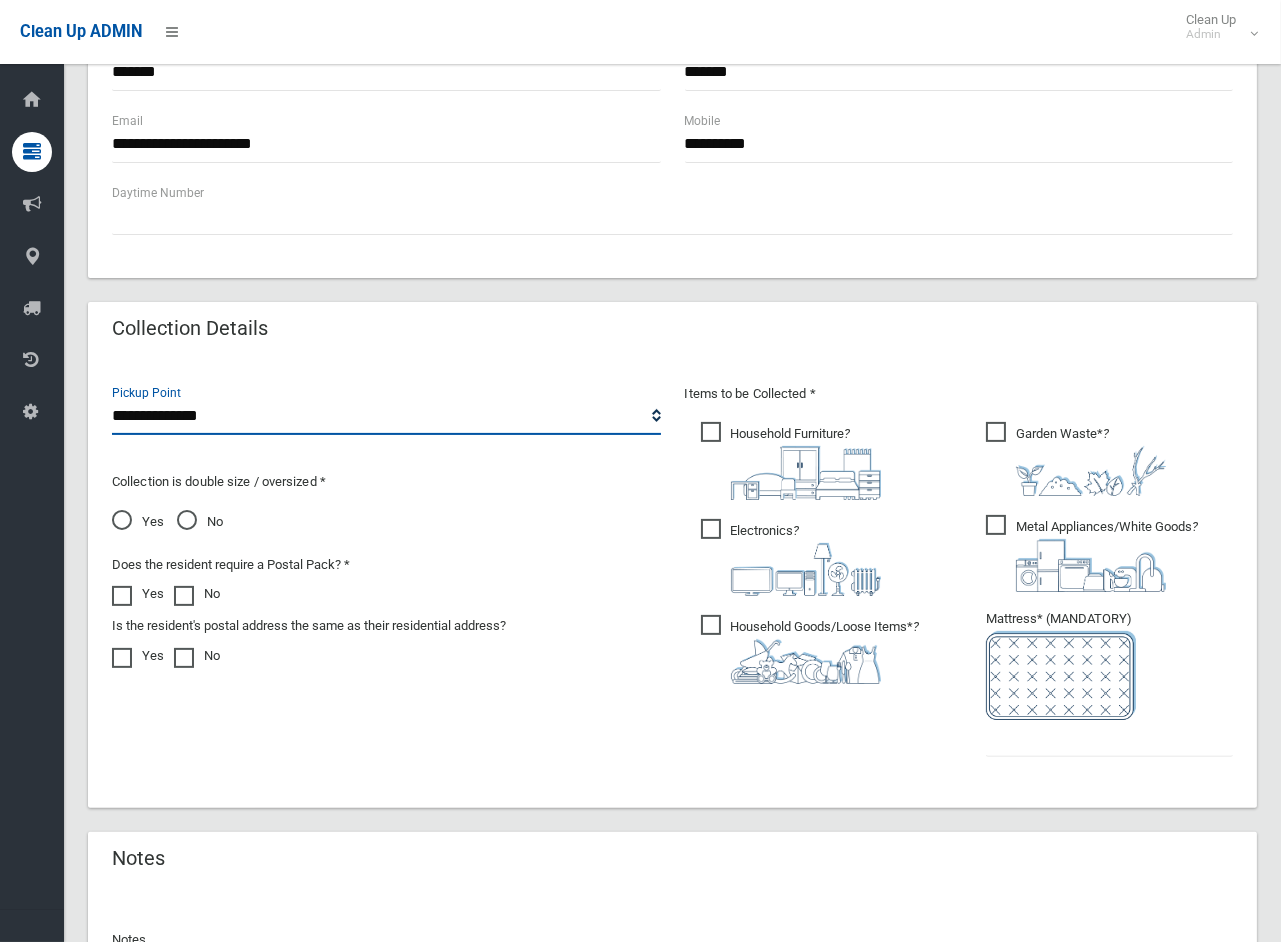 click on "**********" at bounding box center (386, 416) 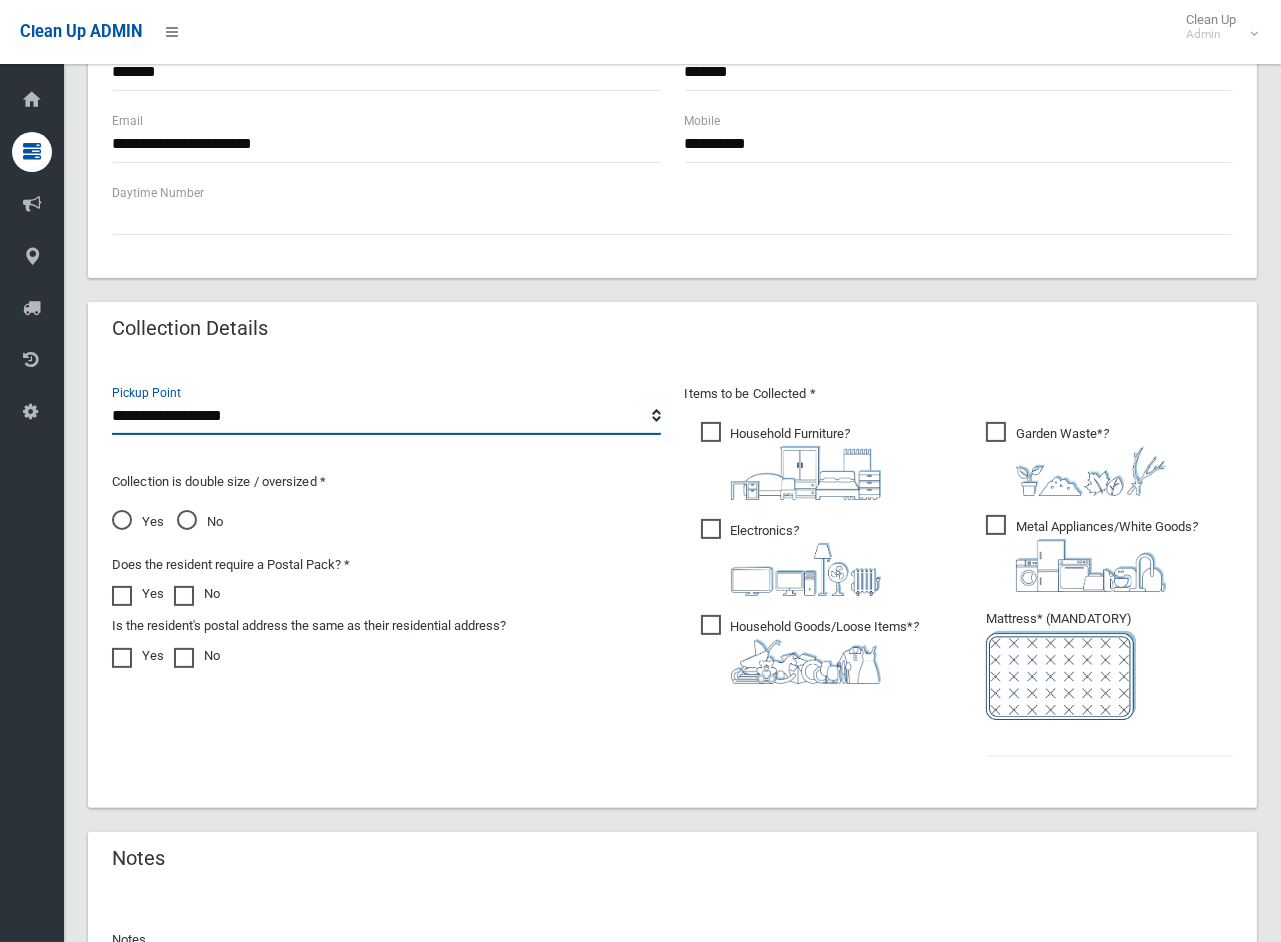 click on "**********" at bounding box center (386, 416) 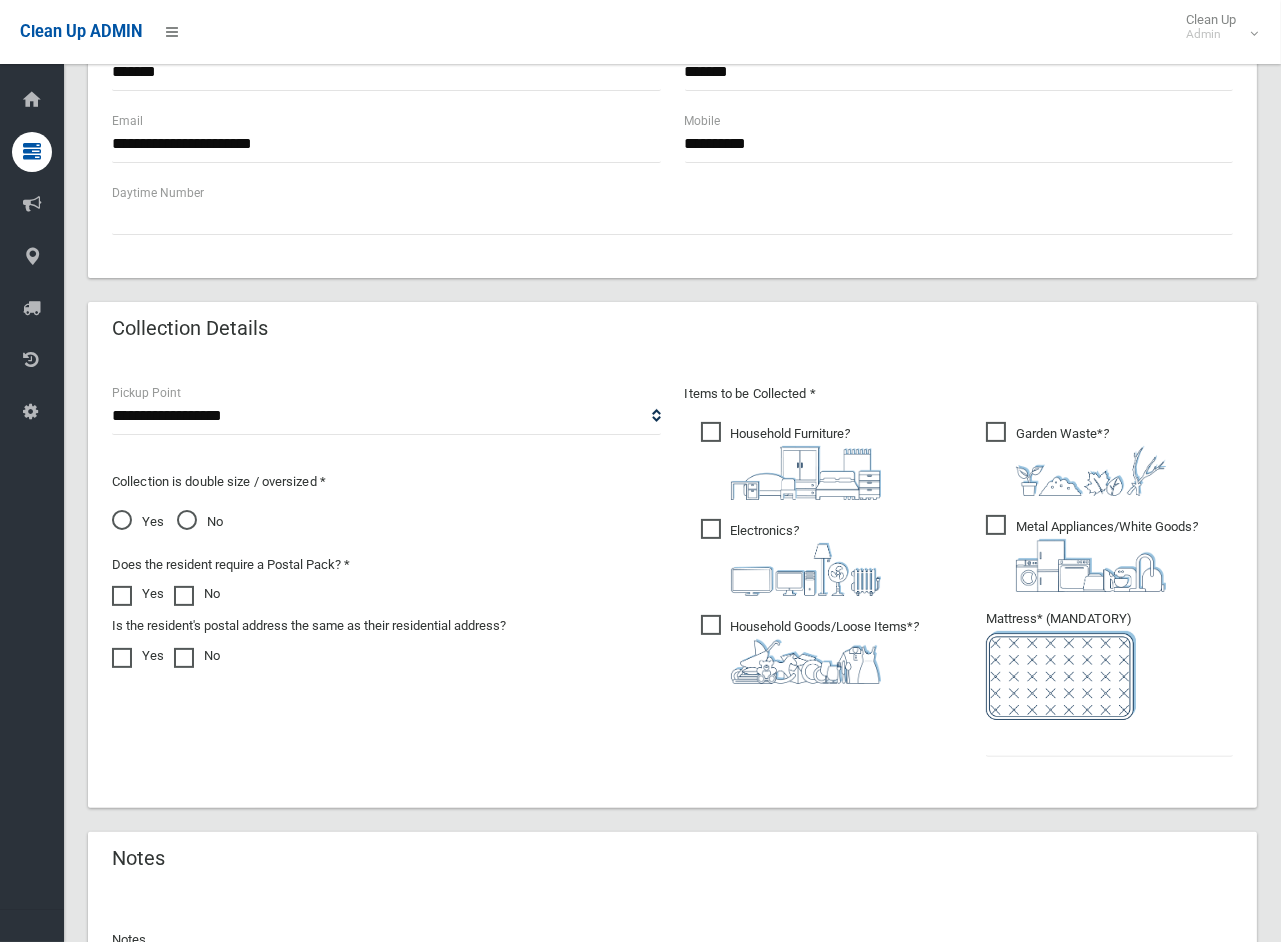 click on "Household Furniture
?" at bounding box center (791, 461) 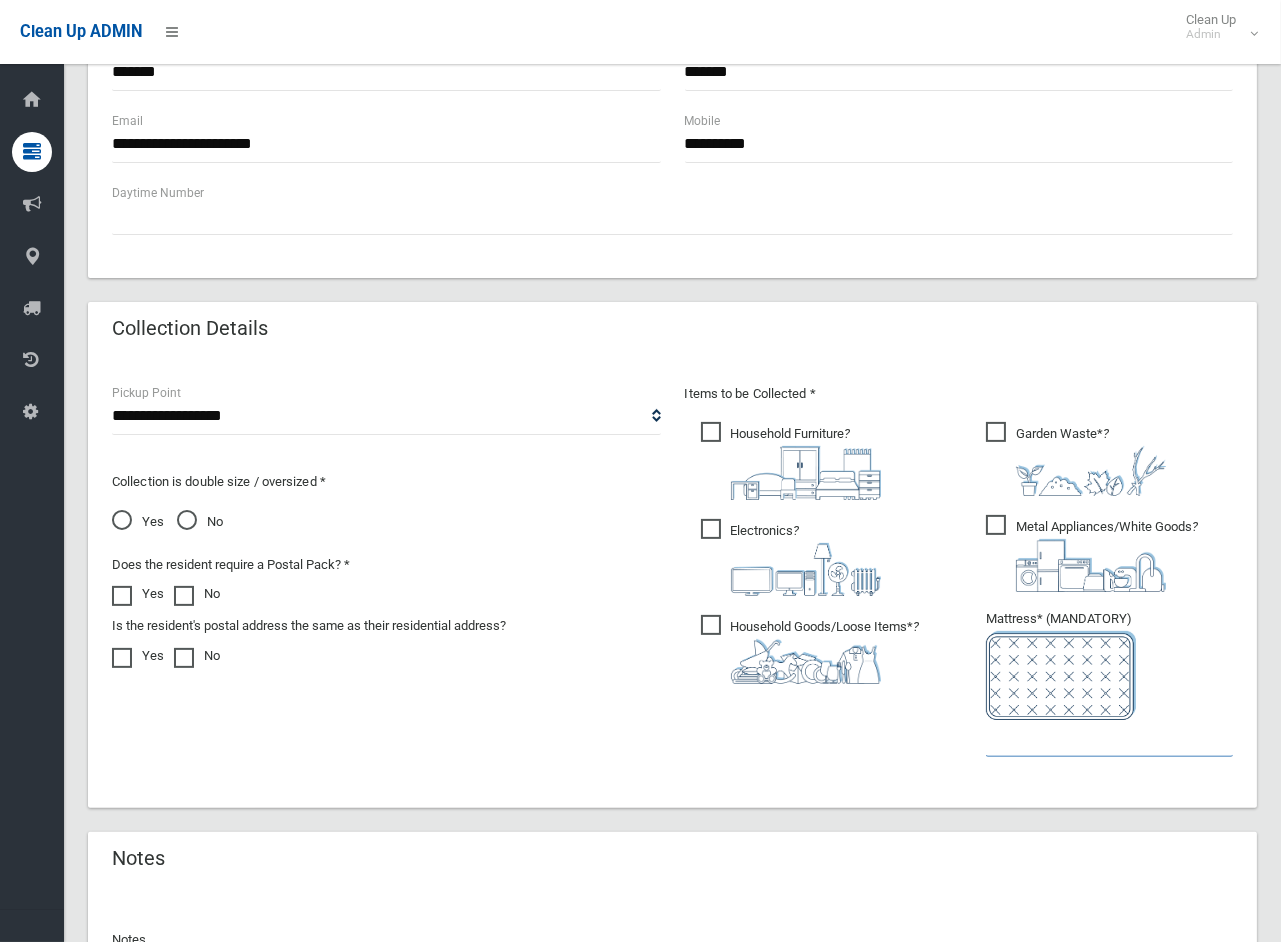 click at bounding box center [1109, 738] 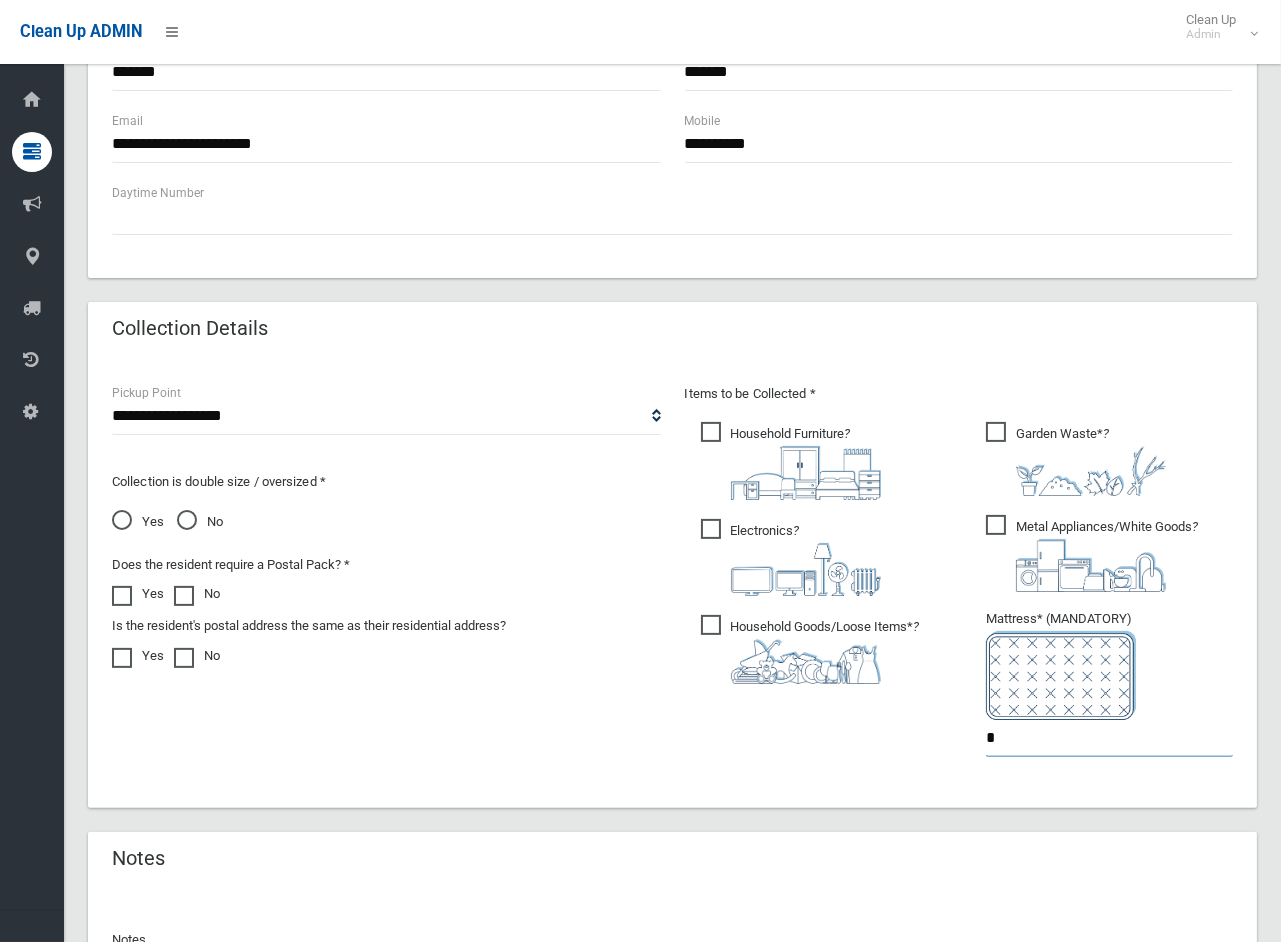 type on "*" 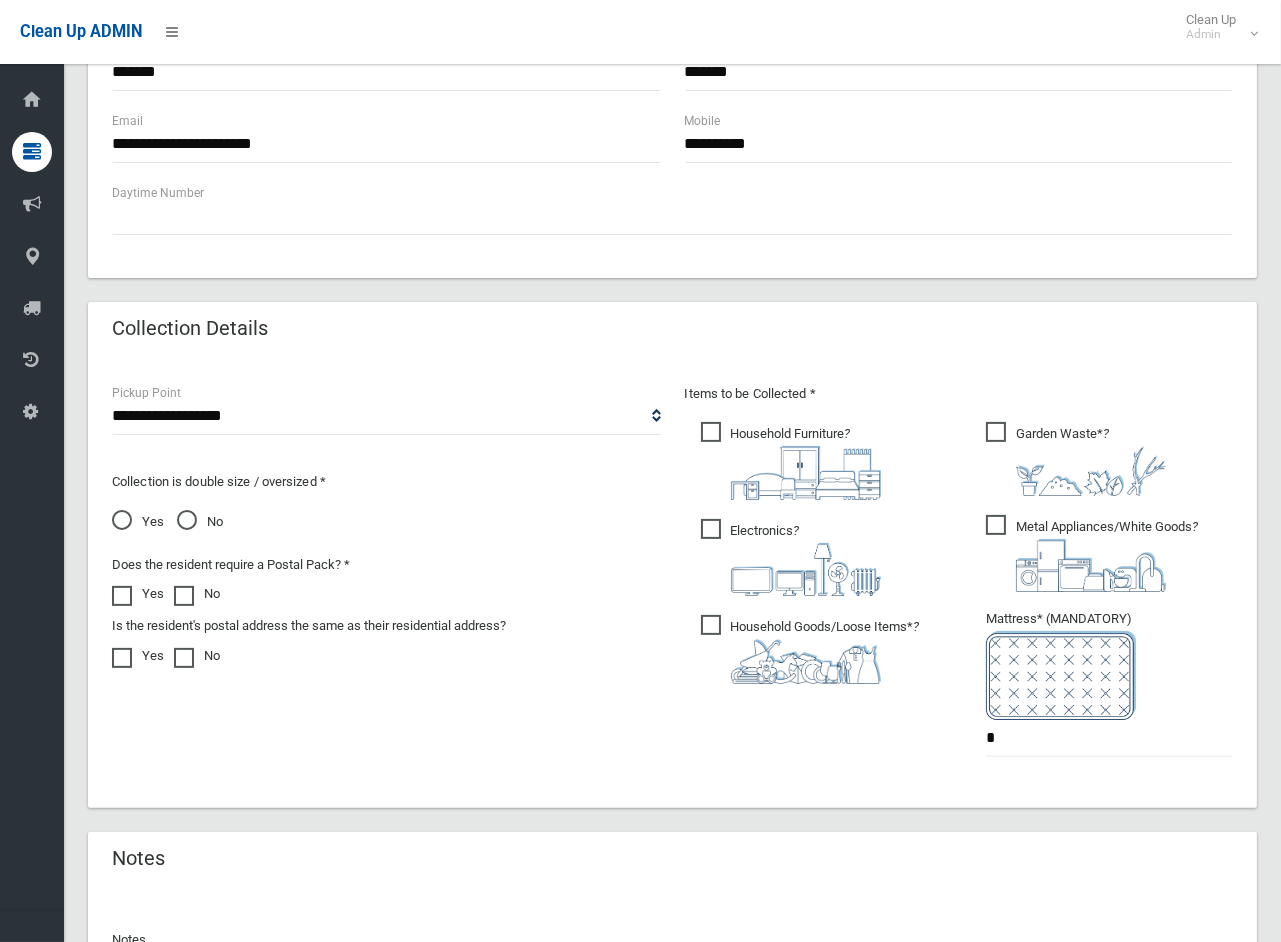 click on "Yes" at bounding box center (138, 522) 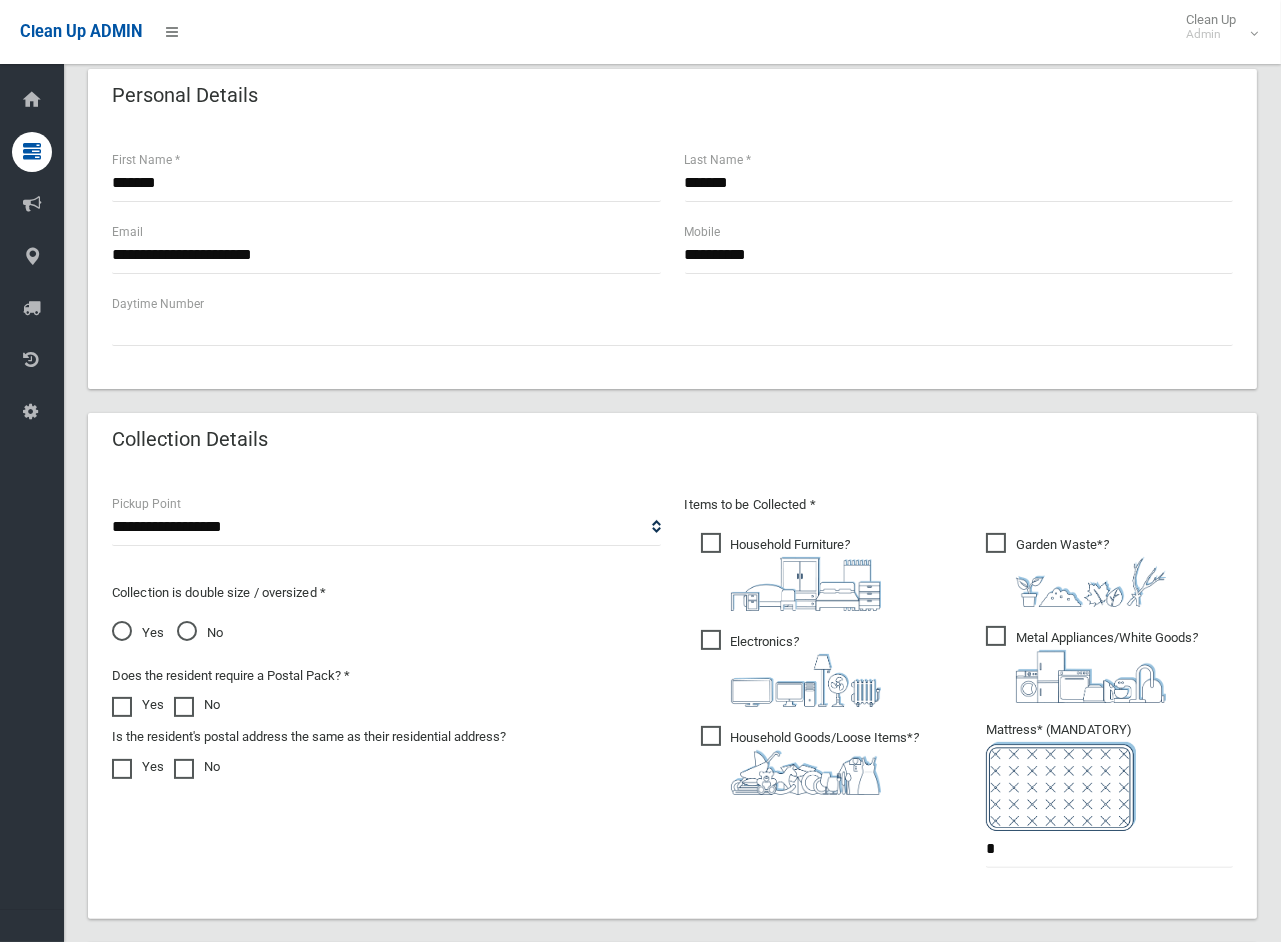 scroll, scrollTop: 888, scrollLeft: 0, axis: vertical 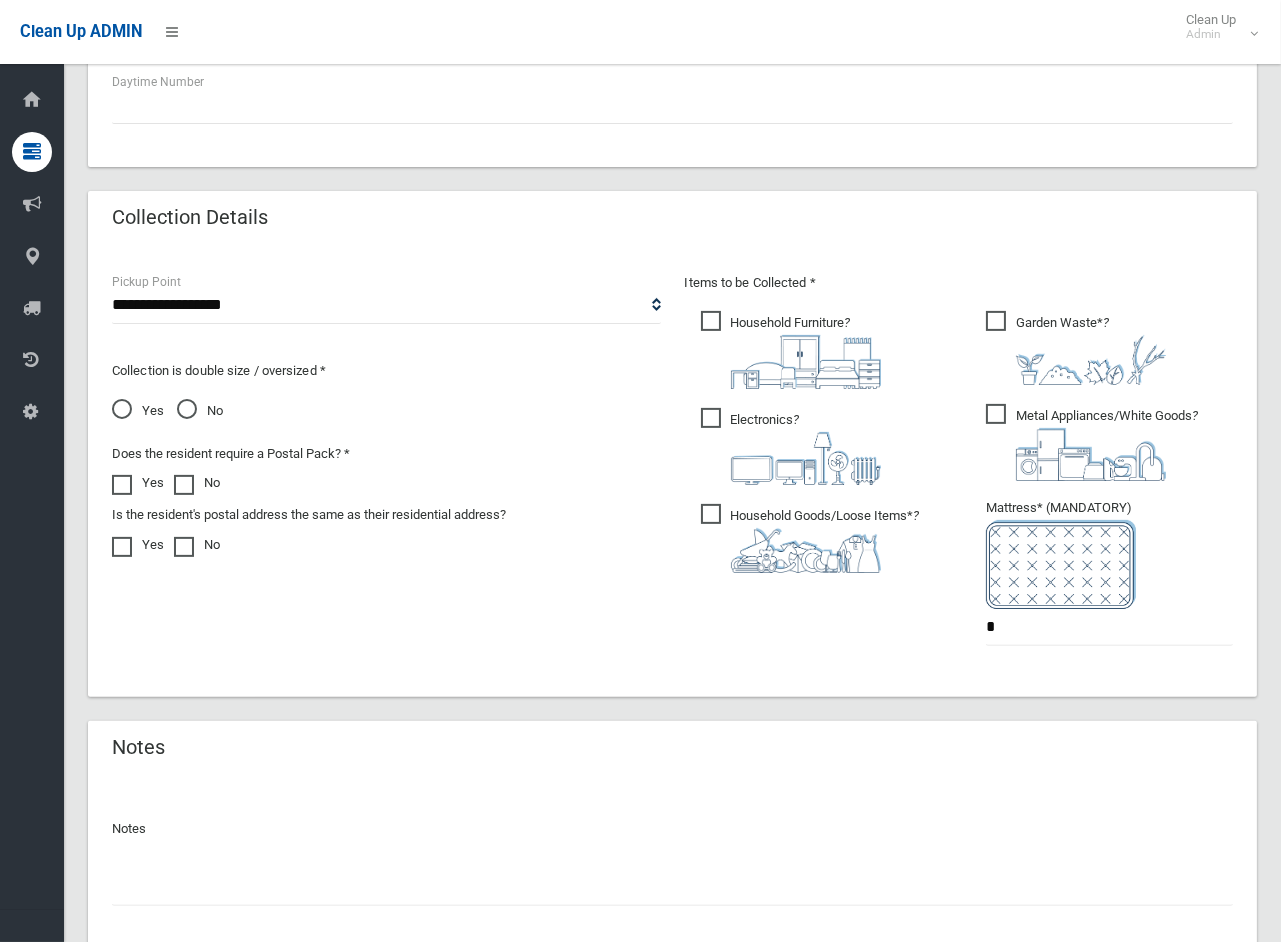 click on "No" at bounding box center [138, 411] 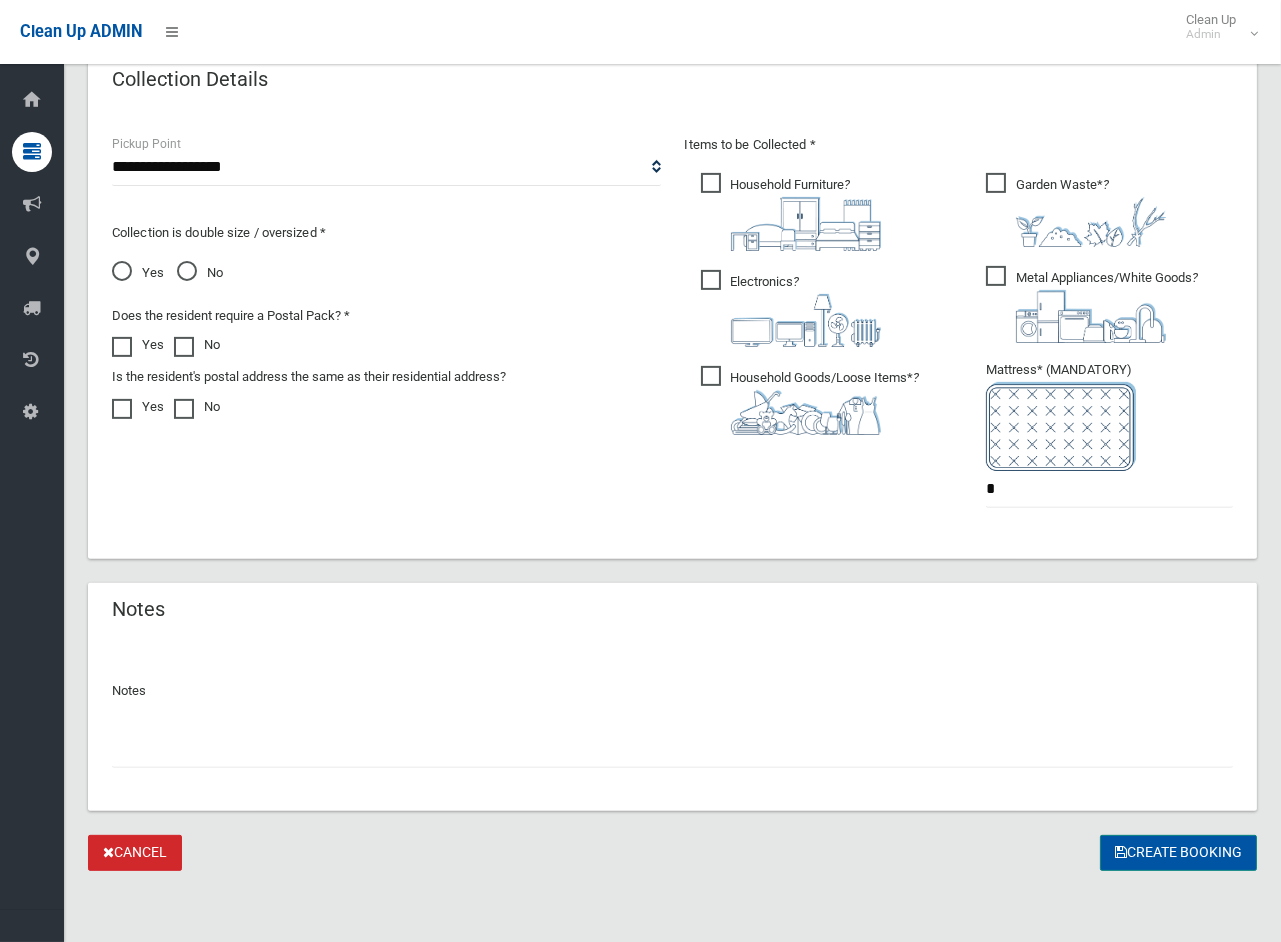 click on "Create Booking" at bounding box center (1178, 853) 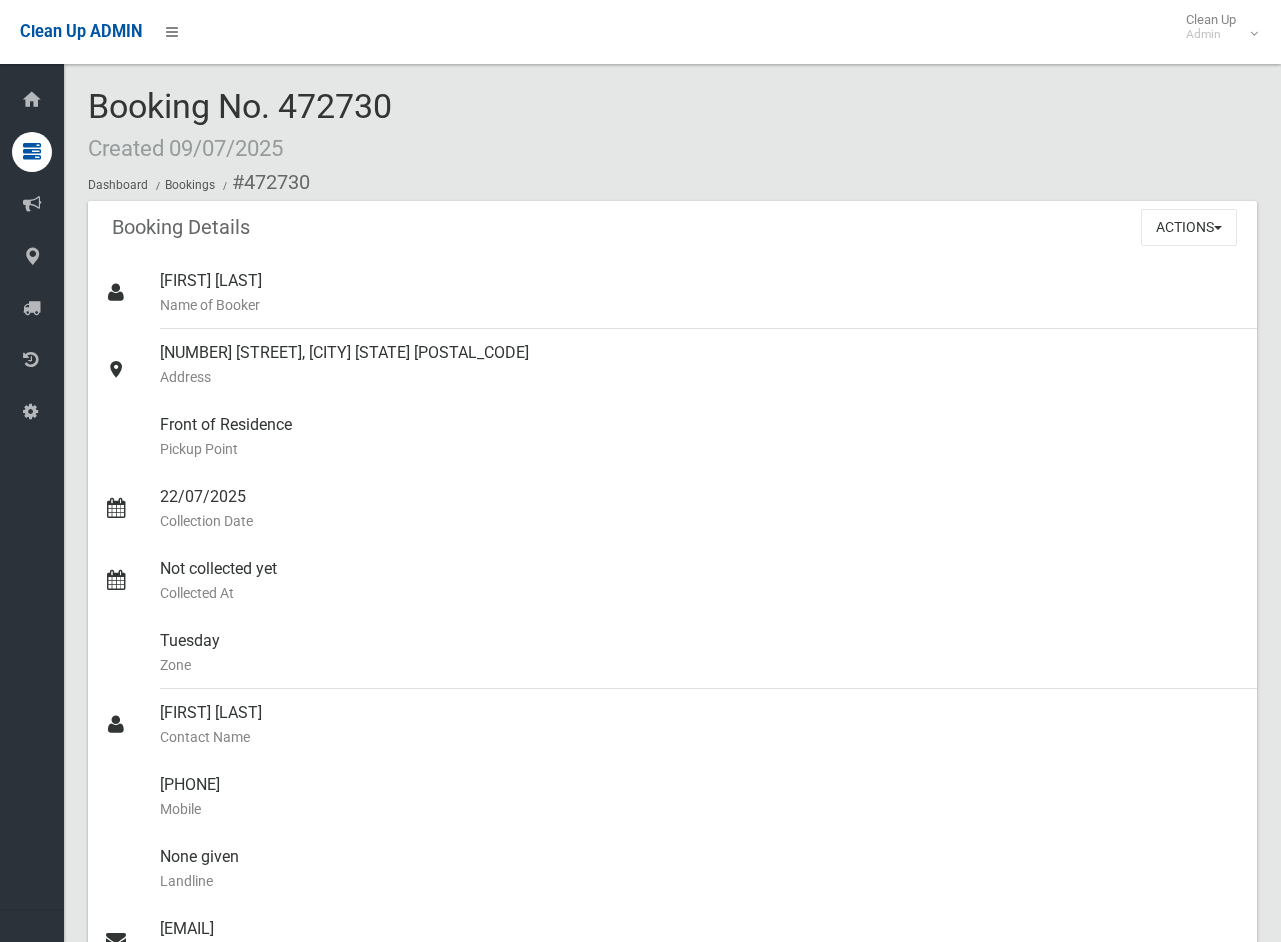scroll, scrollTop: 0, scrollLeft: 0, axis: both 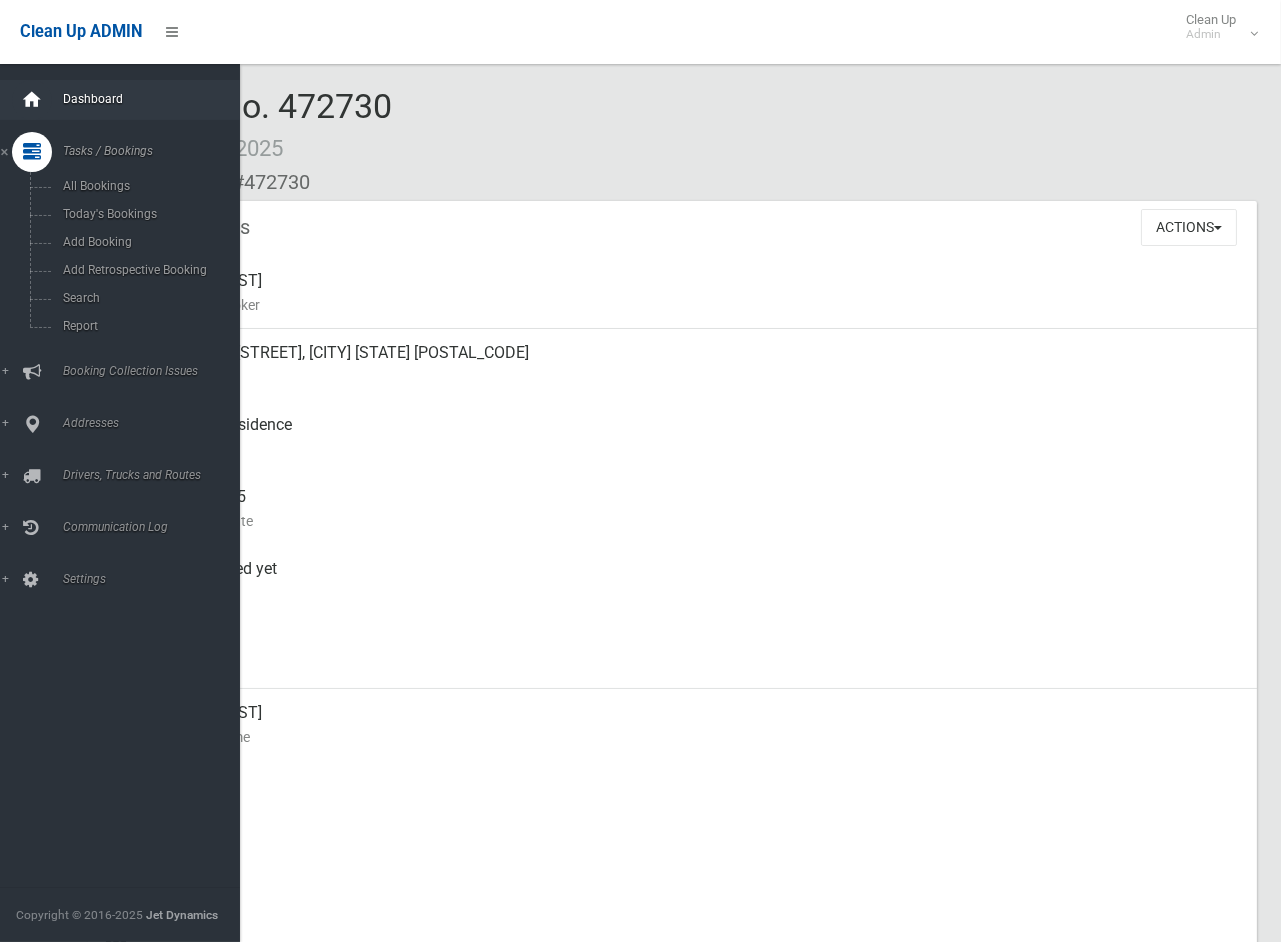 click at bounding box center (32, 100) 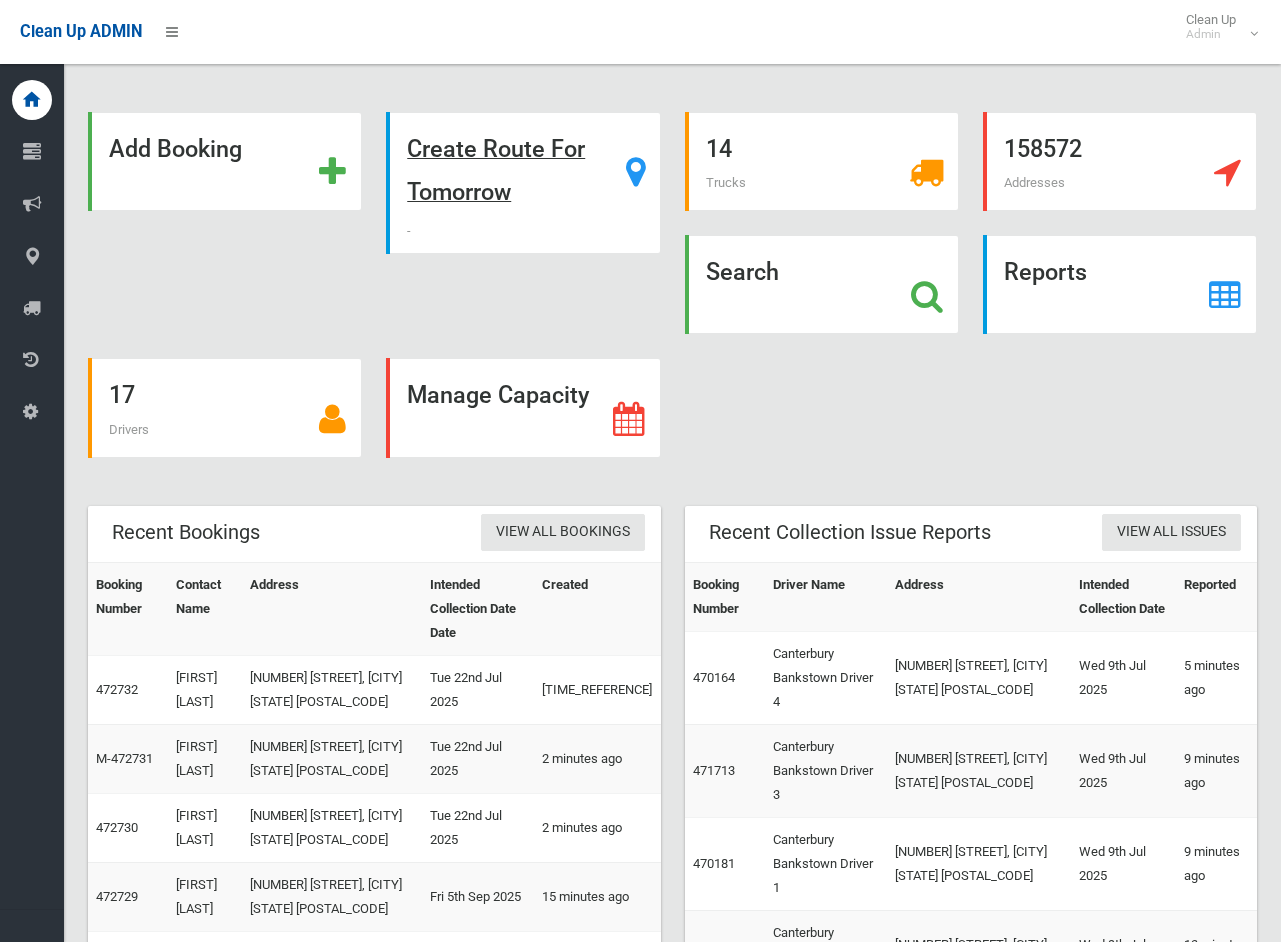scroll, scrollTop: 0, scrollLeft: 0, axis: both 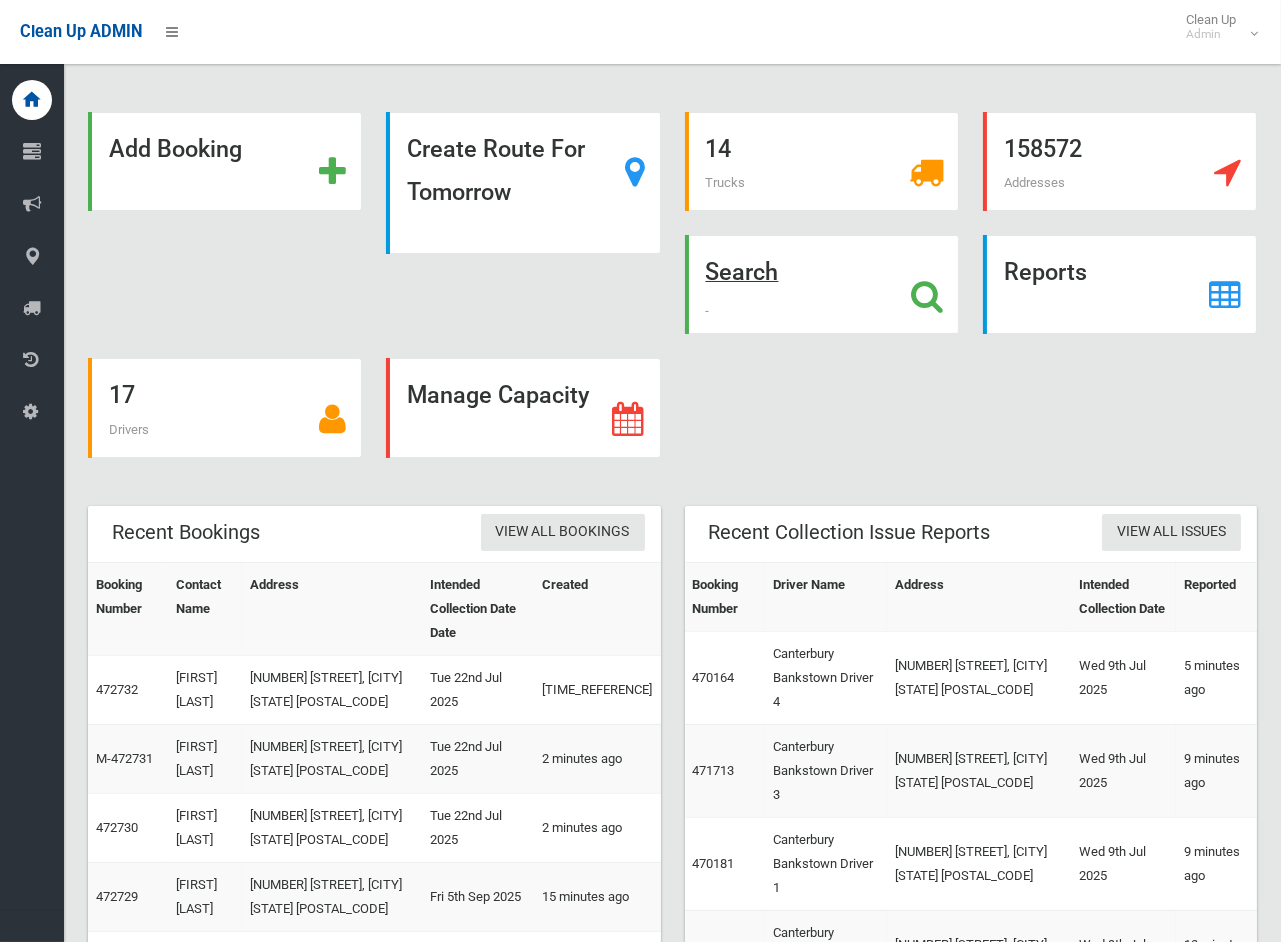 click on "Search" at bounding box center (742, 272) 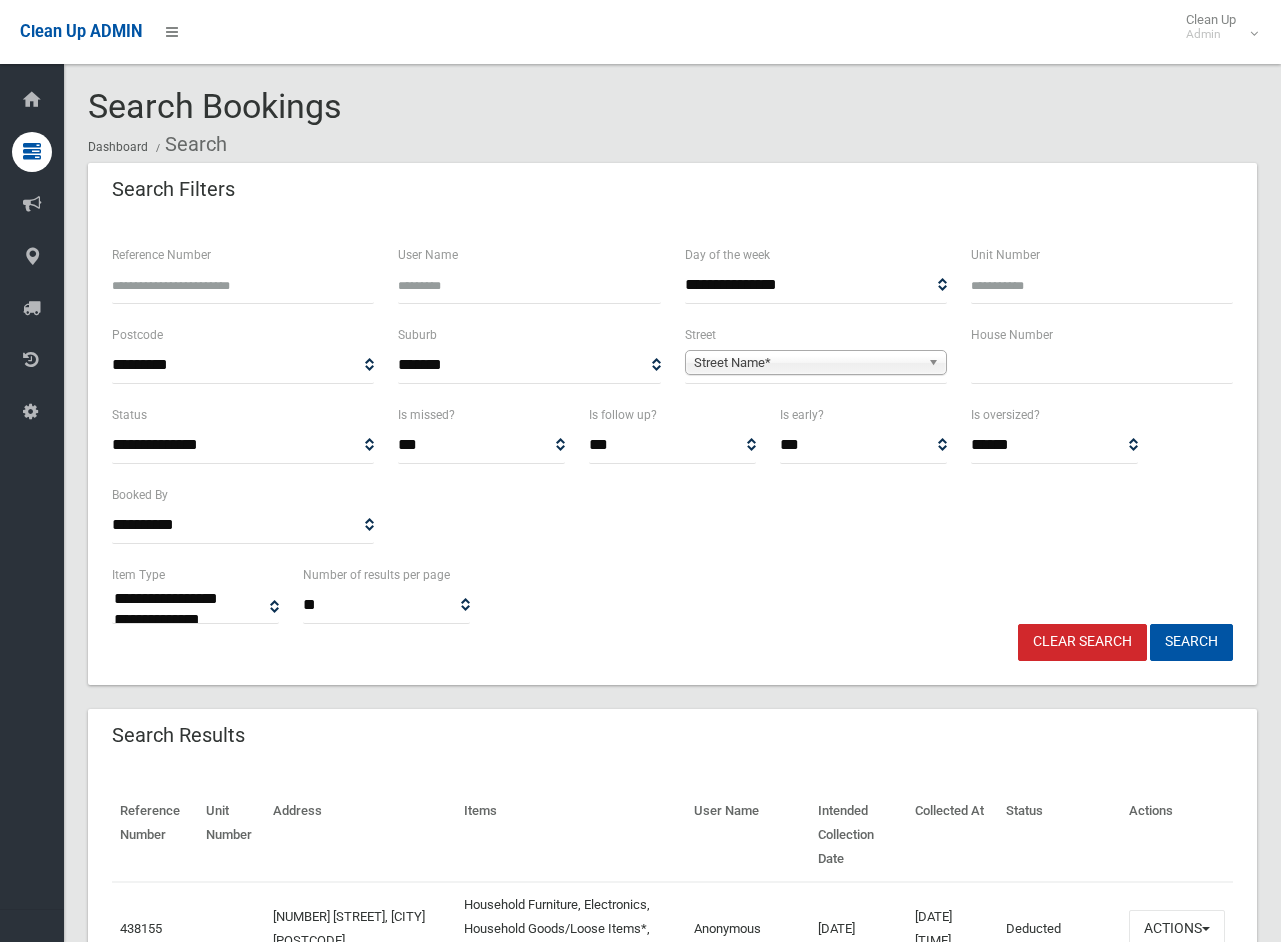 scroll, scrollTop: 0, scrollLeft: 0, axis: both 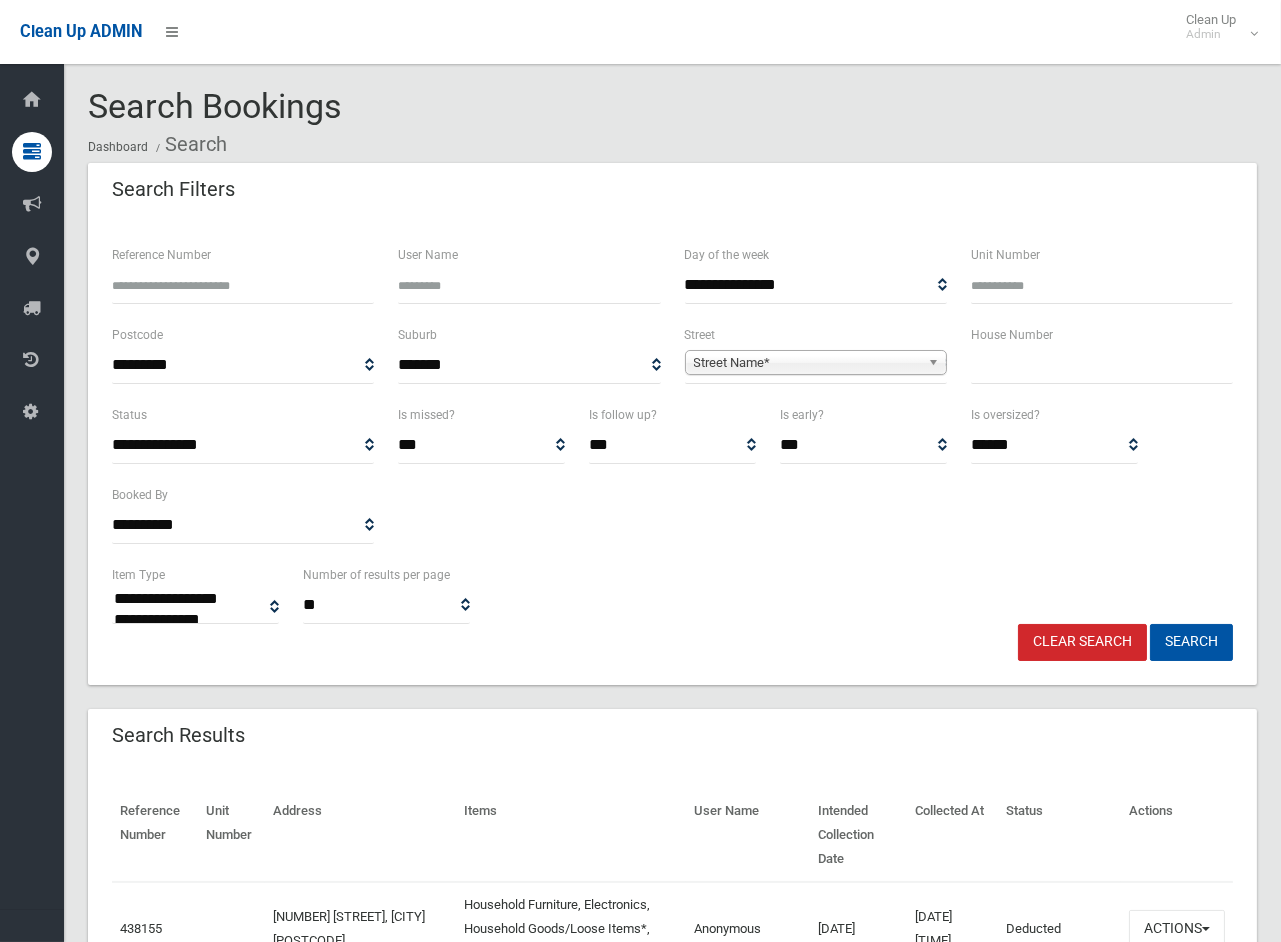 click at bounding box center (1102, 365) 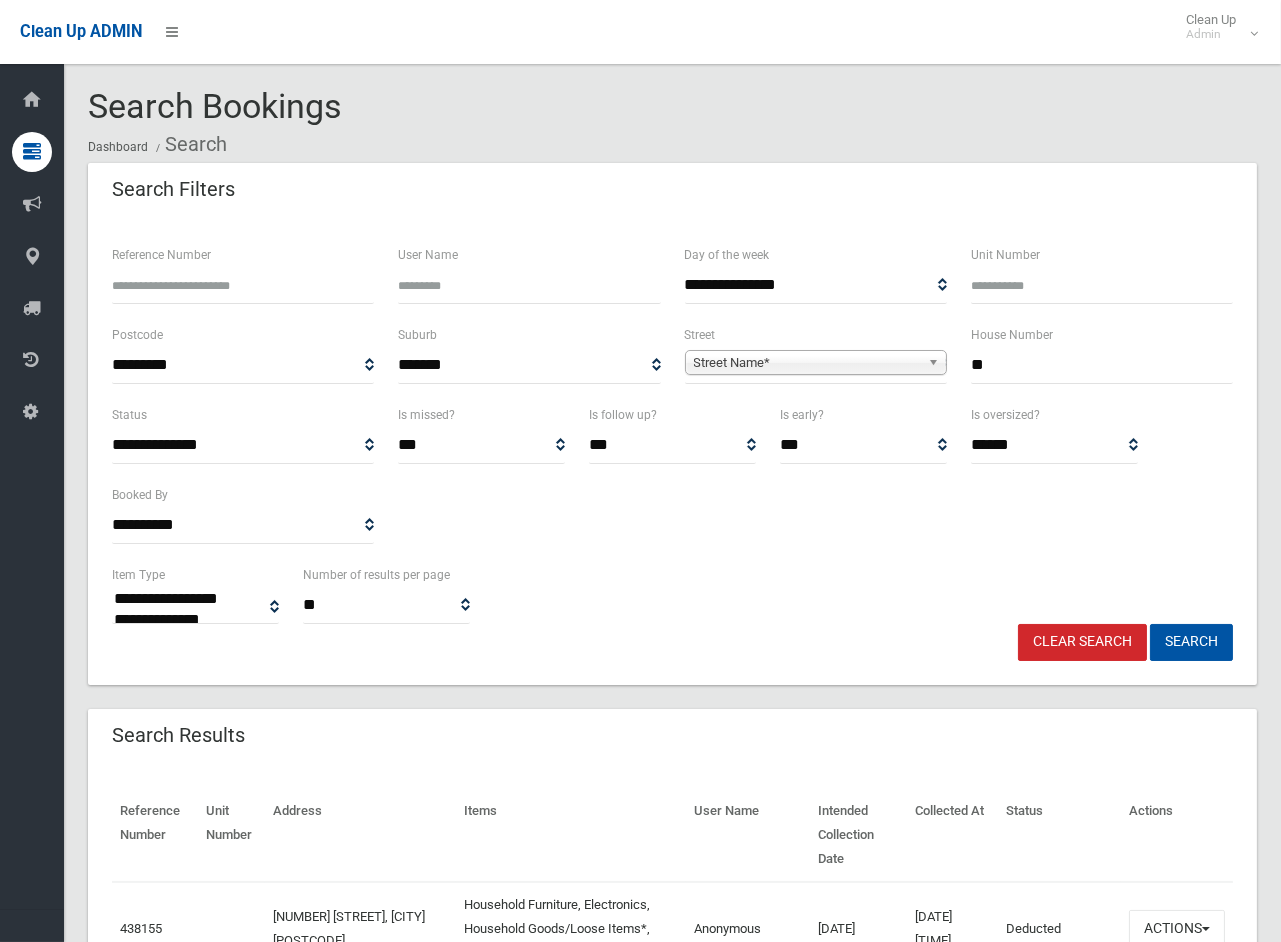 type on "**" 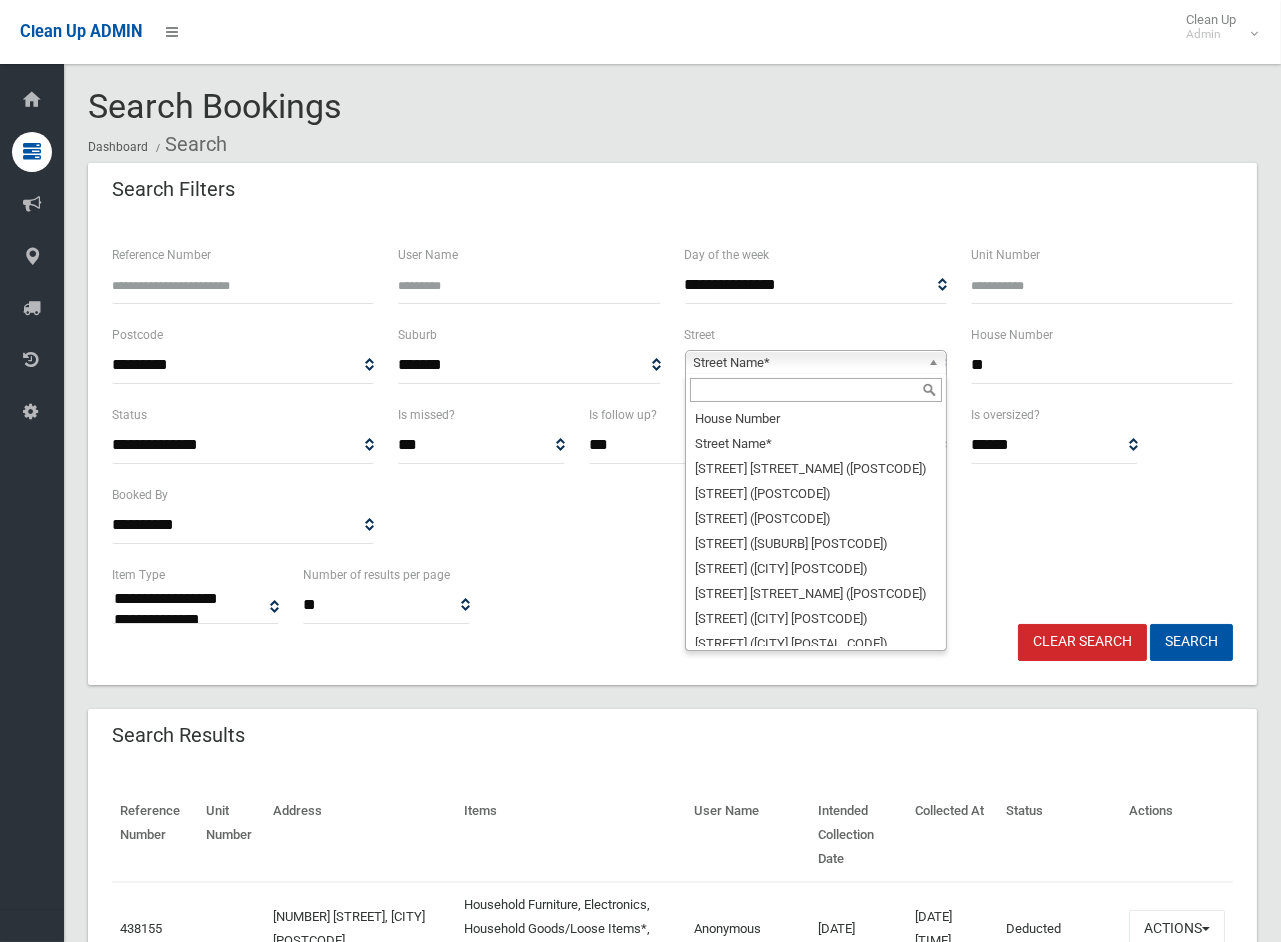 click at bounding box center (816, 390) 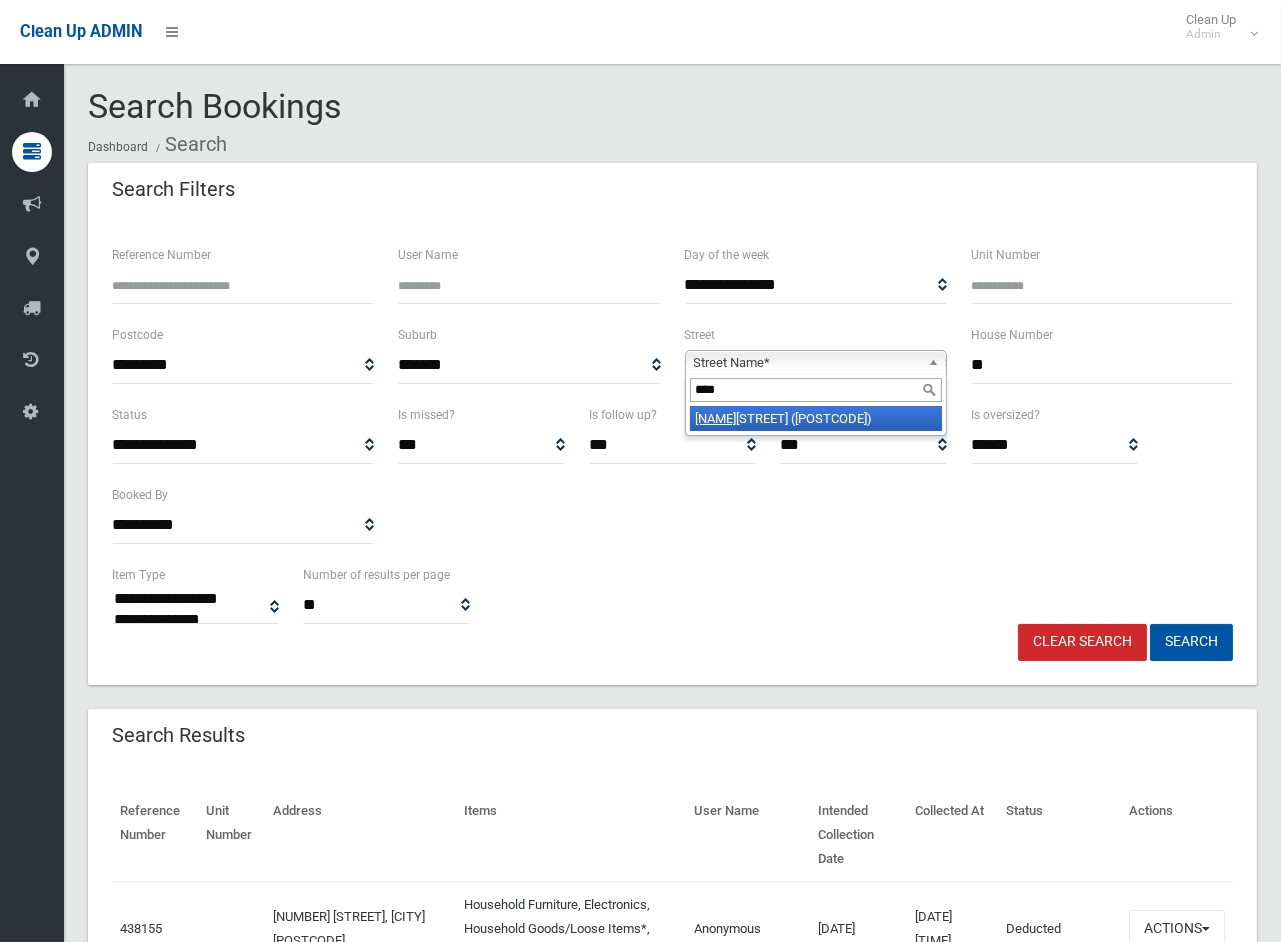 type on "****" 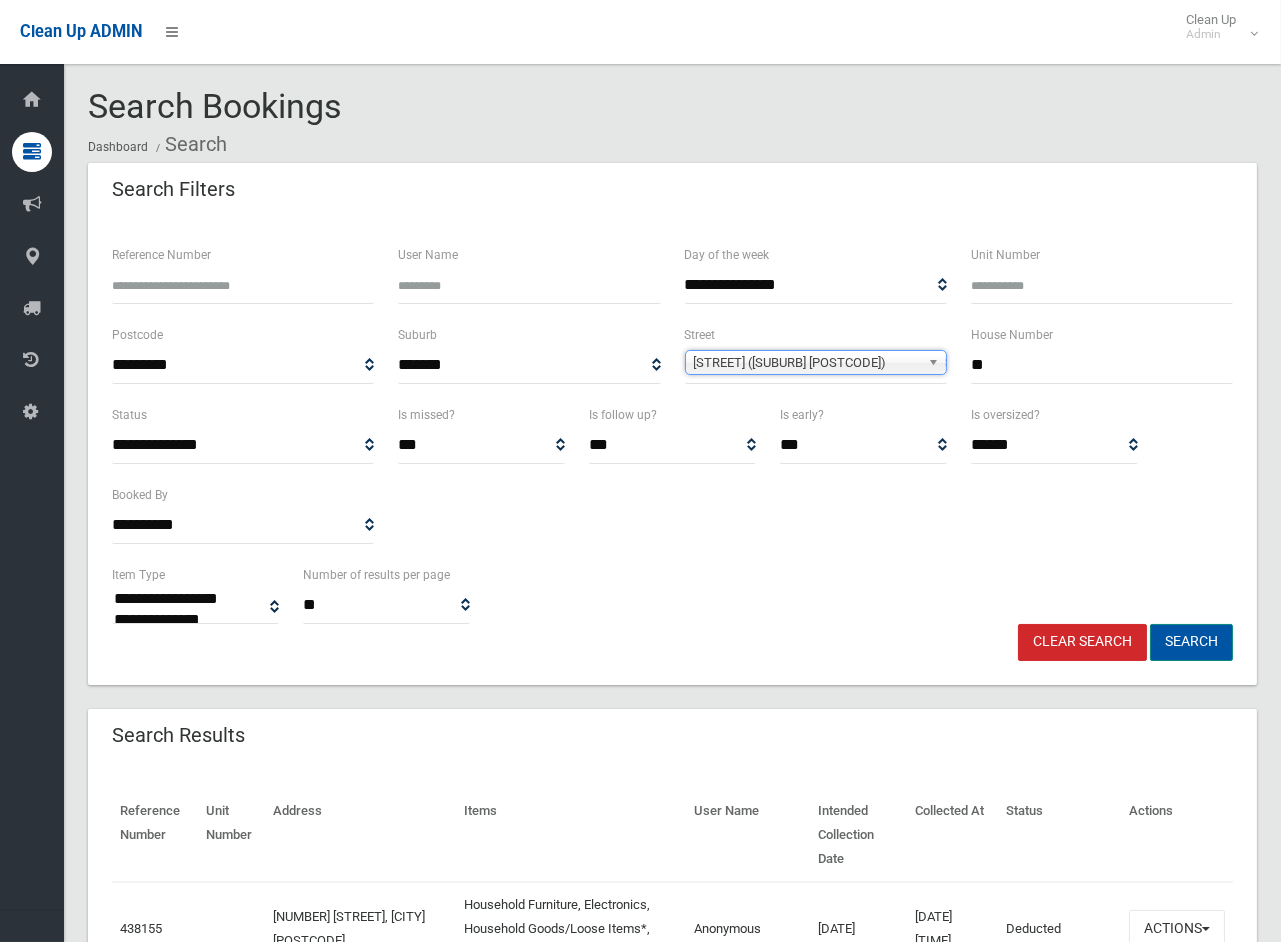 drag, startPoint x: 1180, startPoint y: 636, endPoint x: 1190, endPoint y: 581, distance: 55.9017 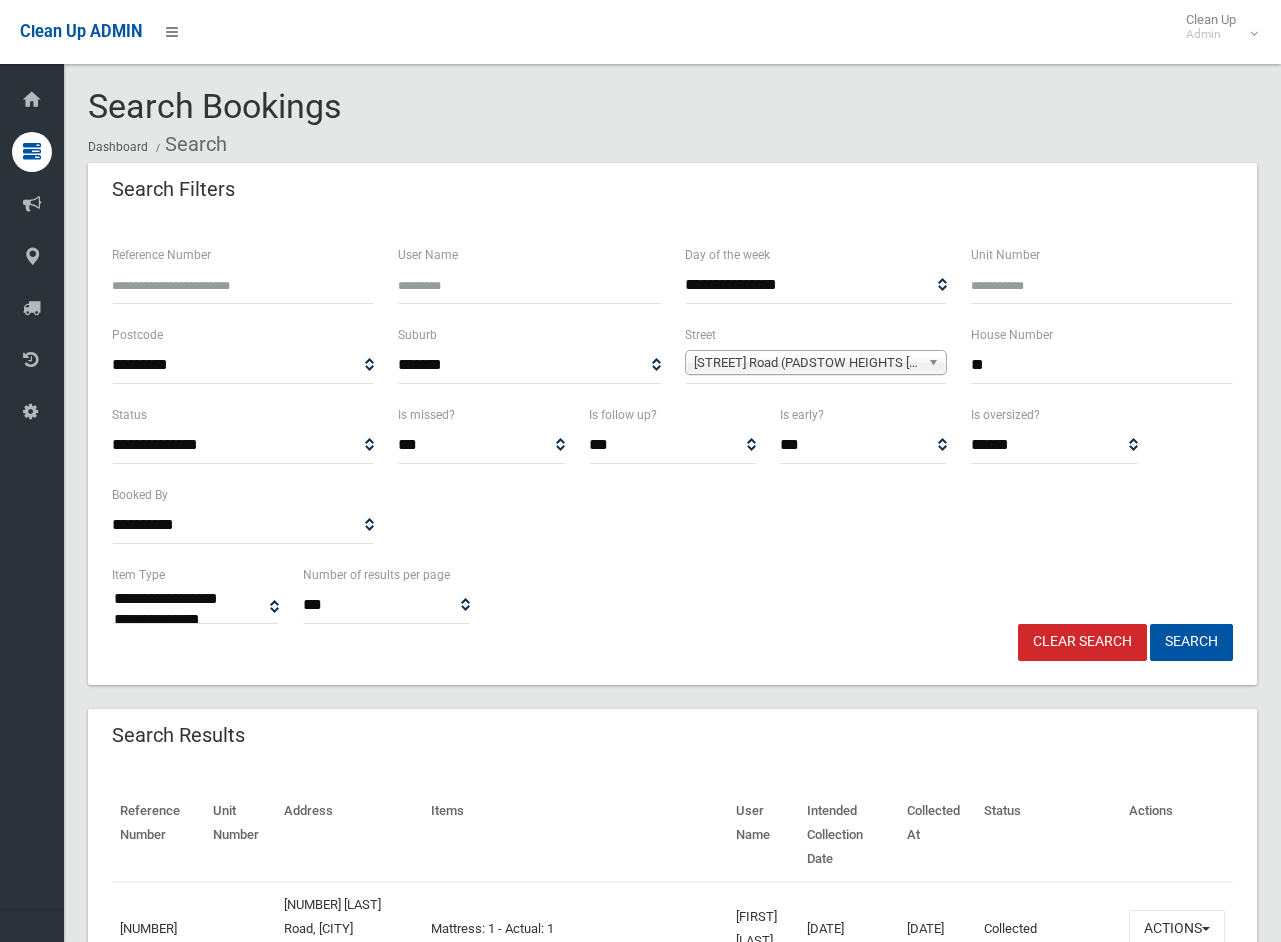 scroll, scrollTop: 0, scrollLeft: 0, axis: both 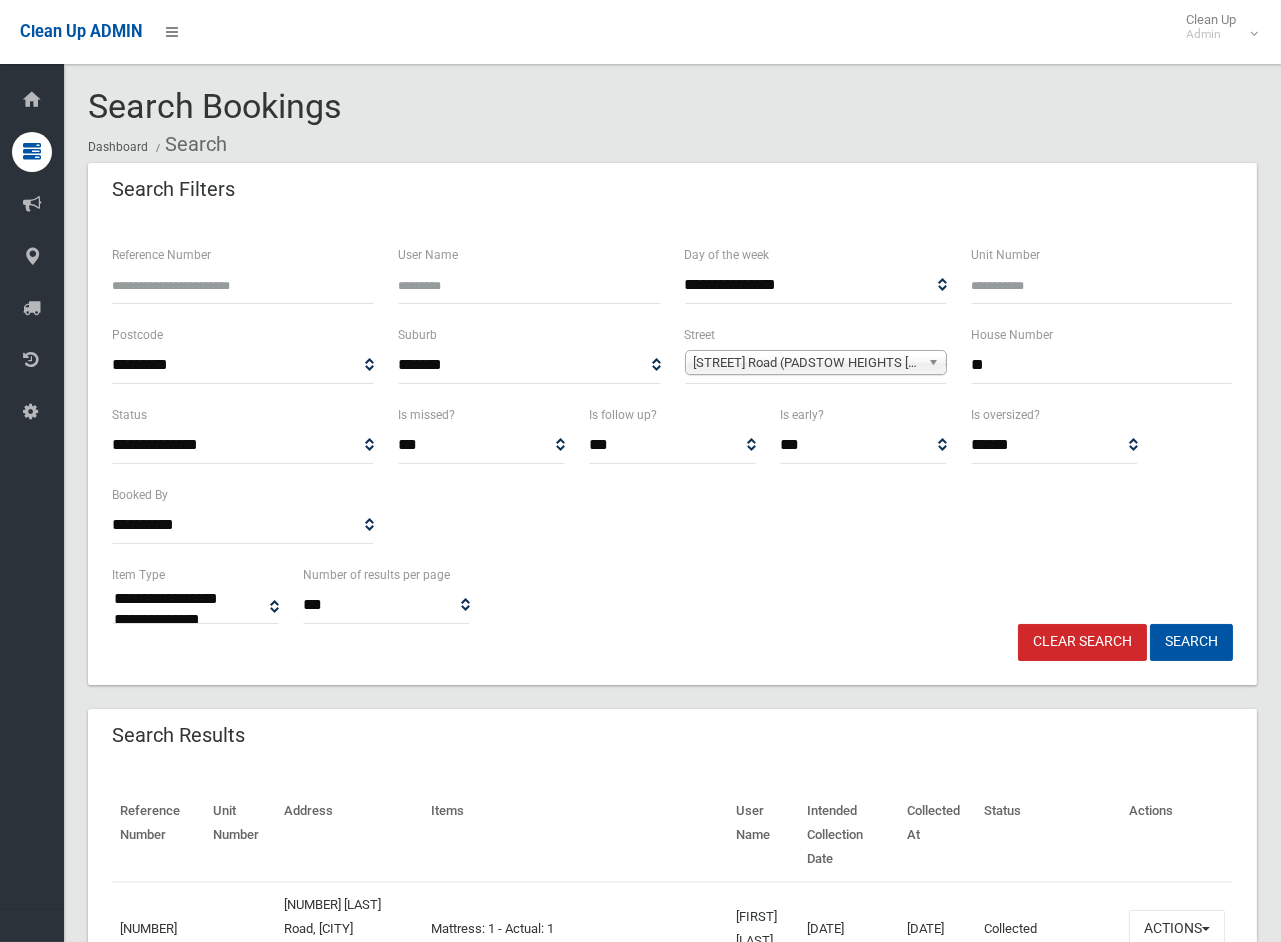 drag, startPoint x: 1023, startPoint y: 357, endPoint x: 966, endPoint y: 362, distance: 57.21888 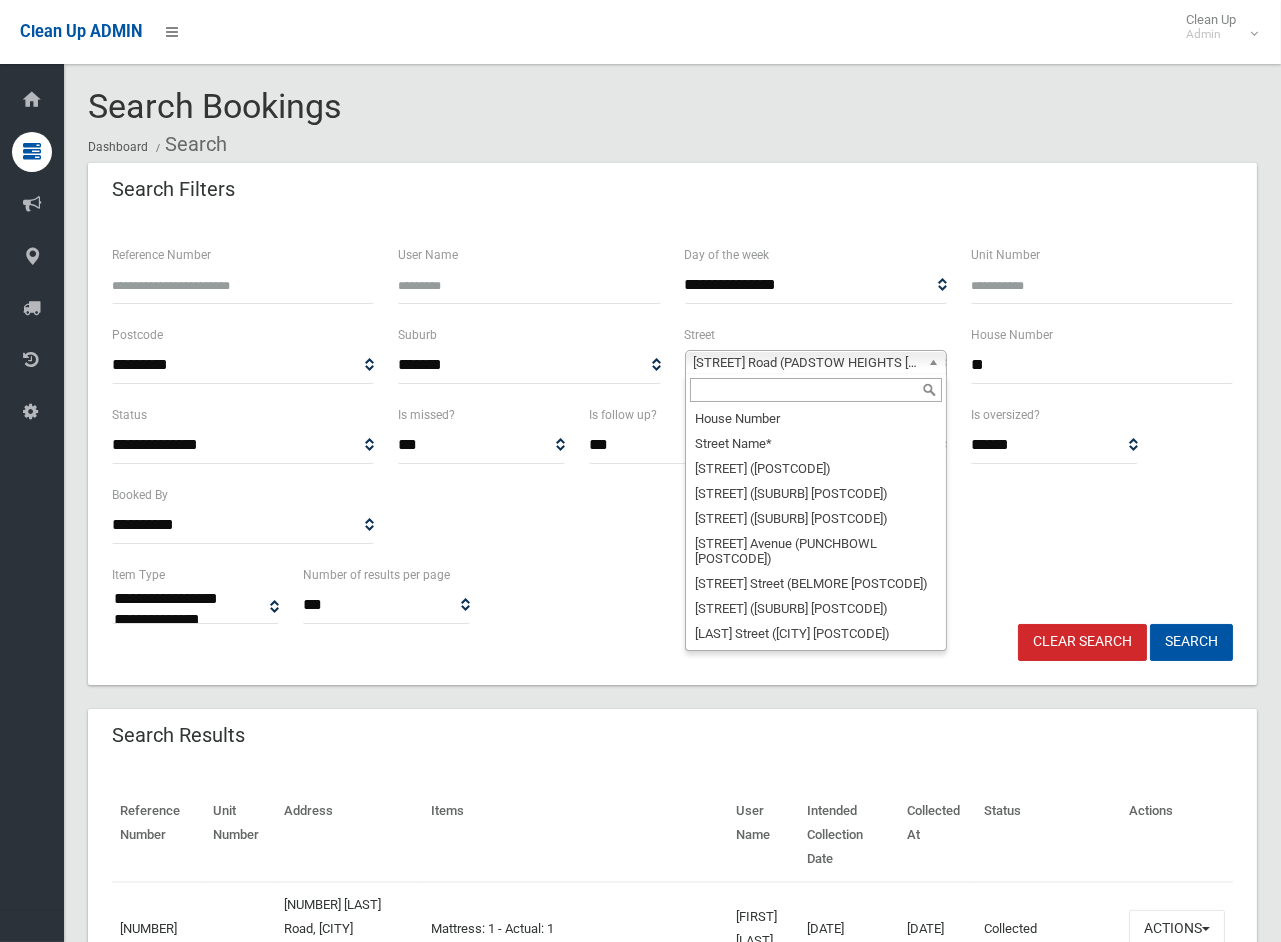 scroll, scrollTop: 5870, scrollLeft: 0, axis: vertical 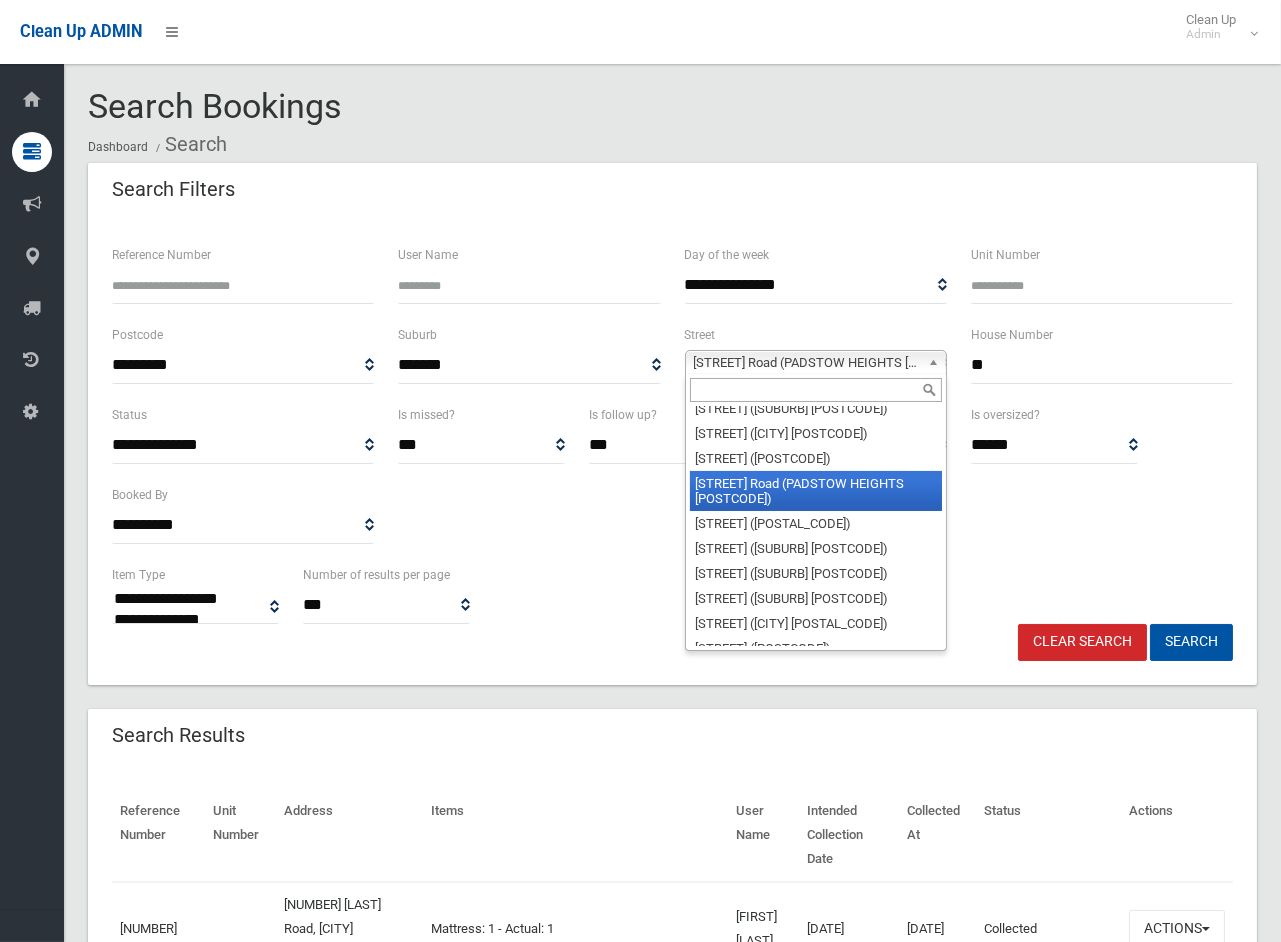 click at bounding box center [816, 390] 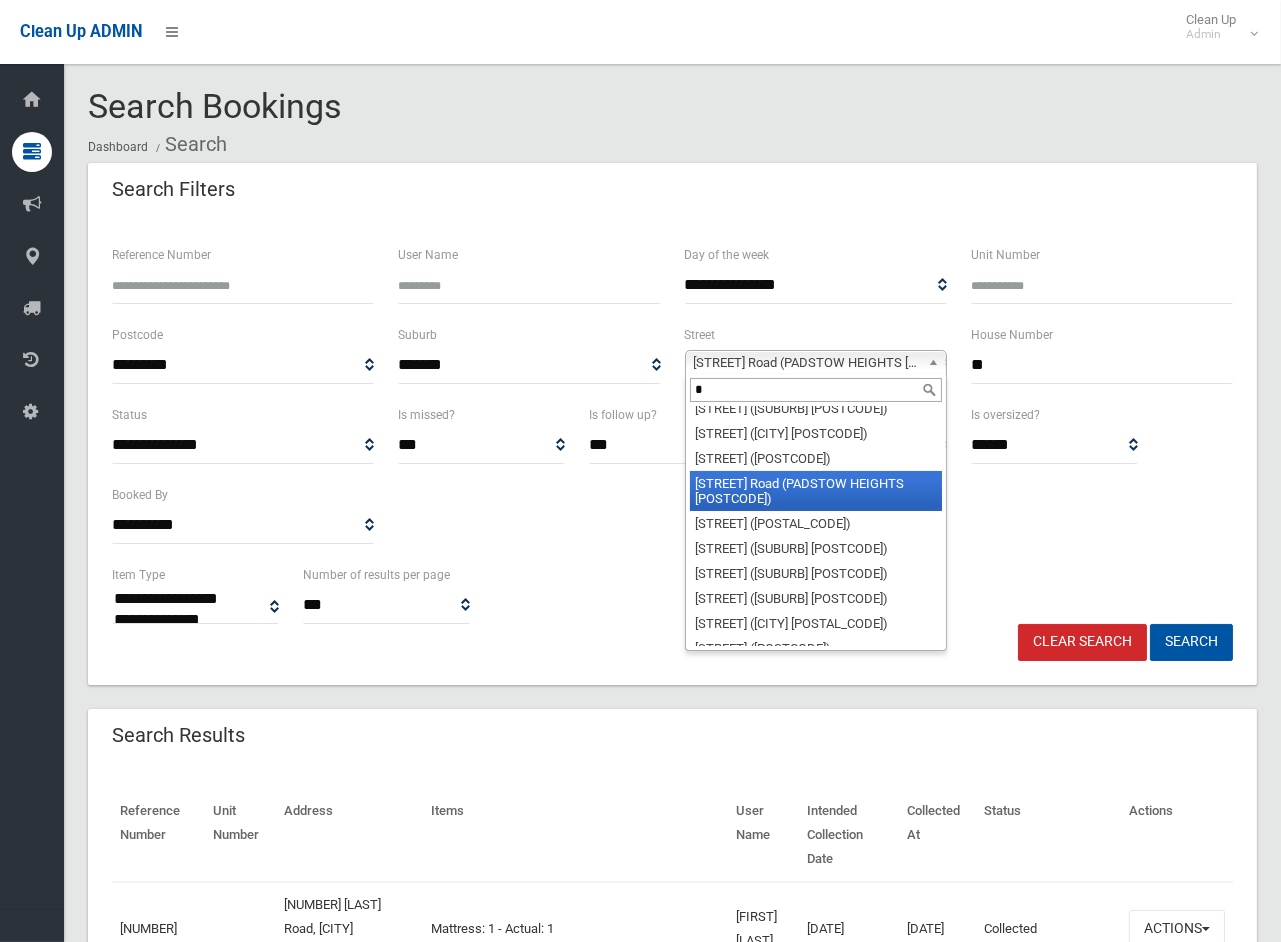 scroll, scrollTop: 0, scrollLeft: 0, axis: both 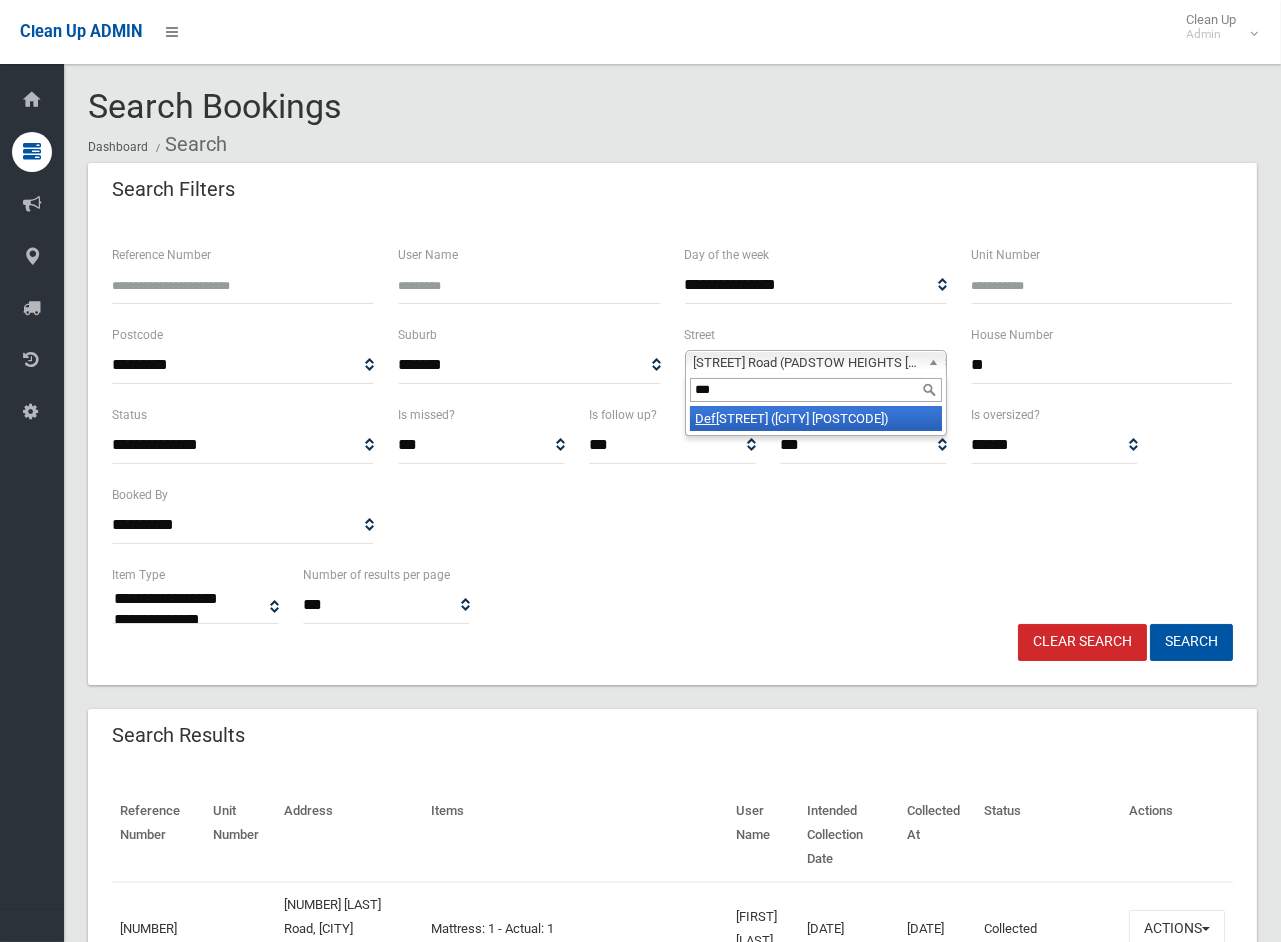 type on "***" 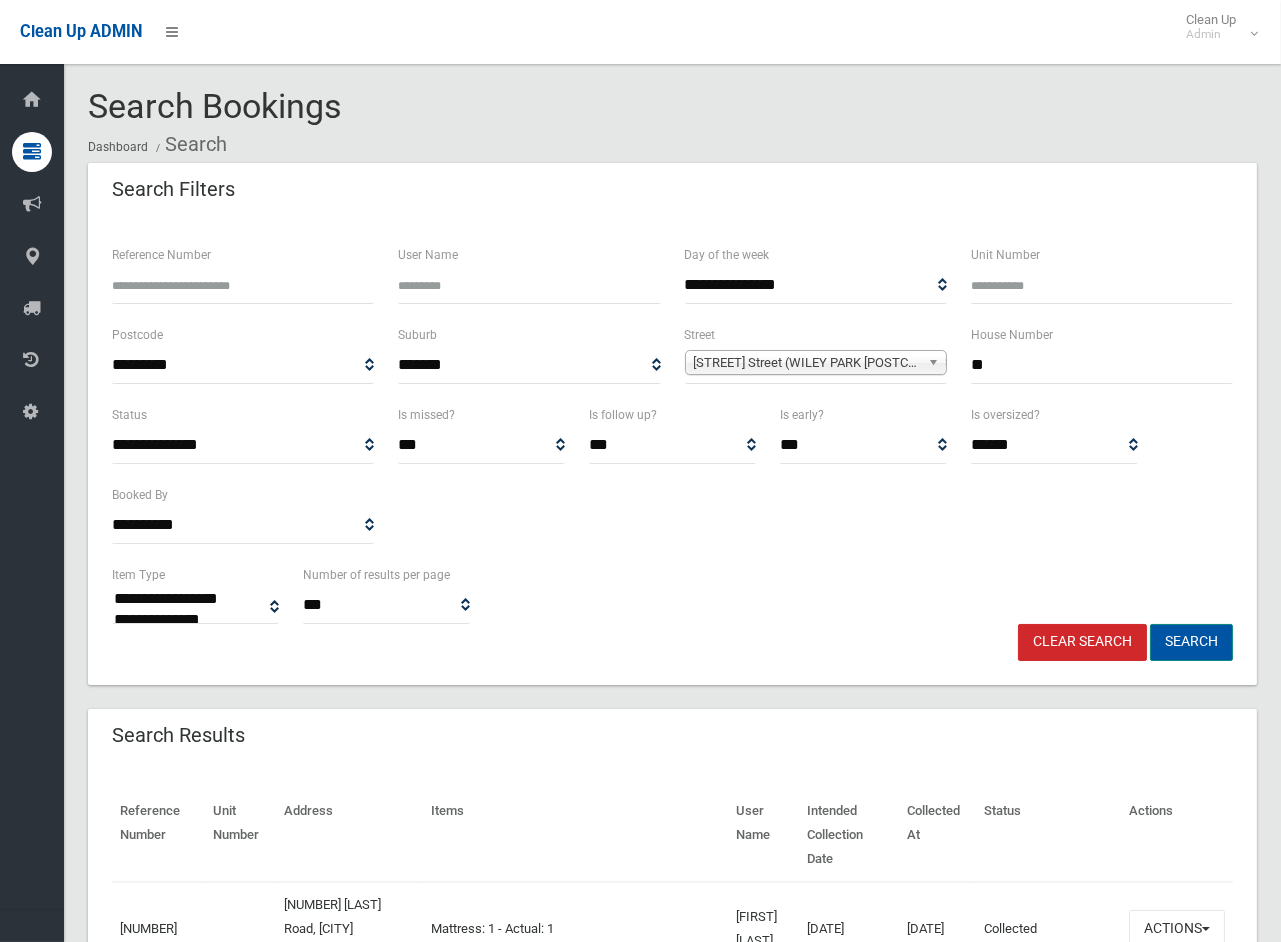 click on "Search" at bounding box center (1191, 642) 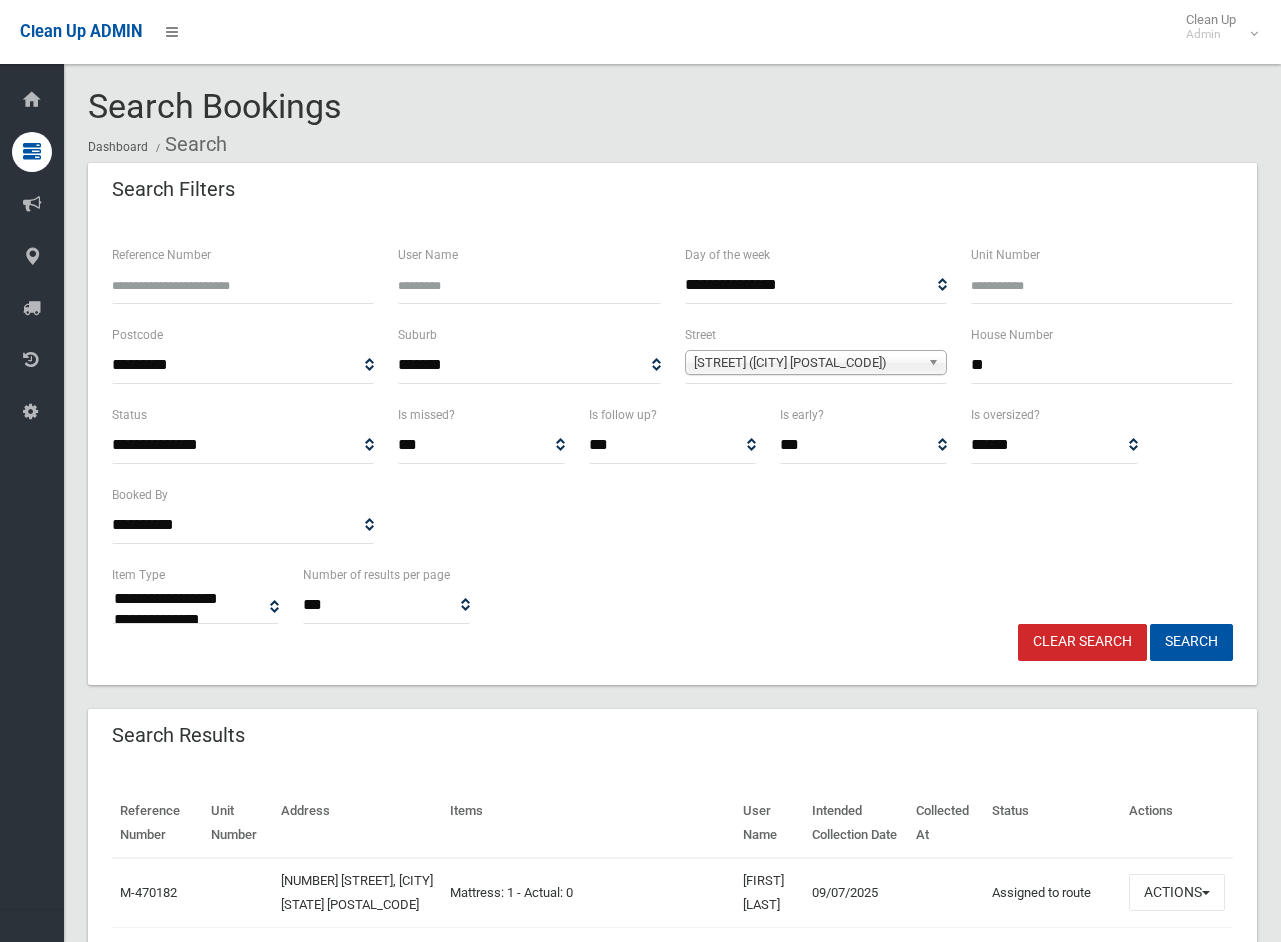 scroll, scrollTop: 555, scrollLeft: 0, axis: vertical 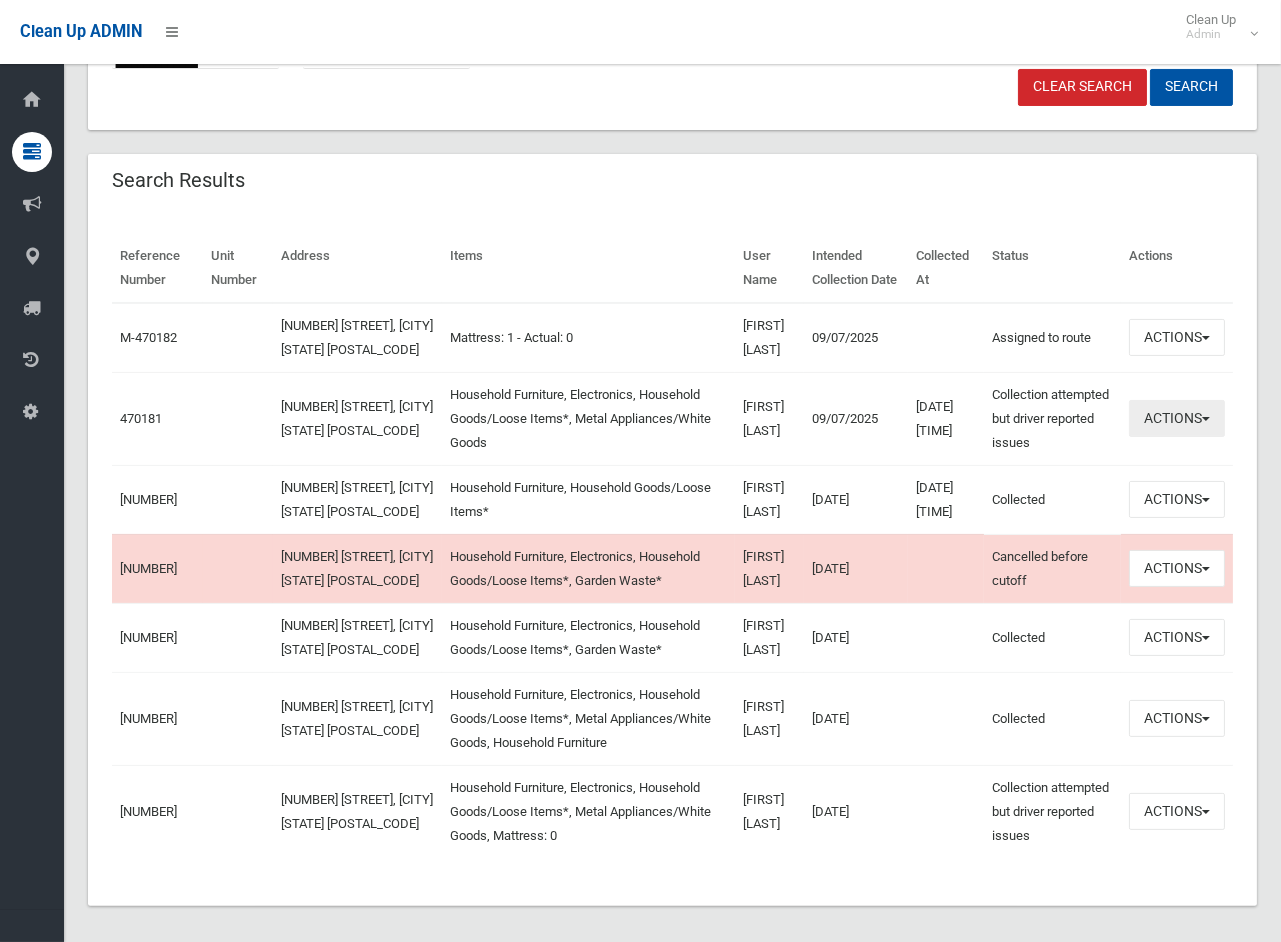 click on "Actions" at bounding box center [1177, 337] 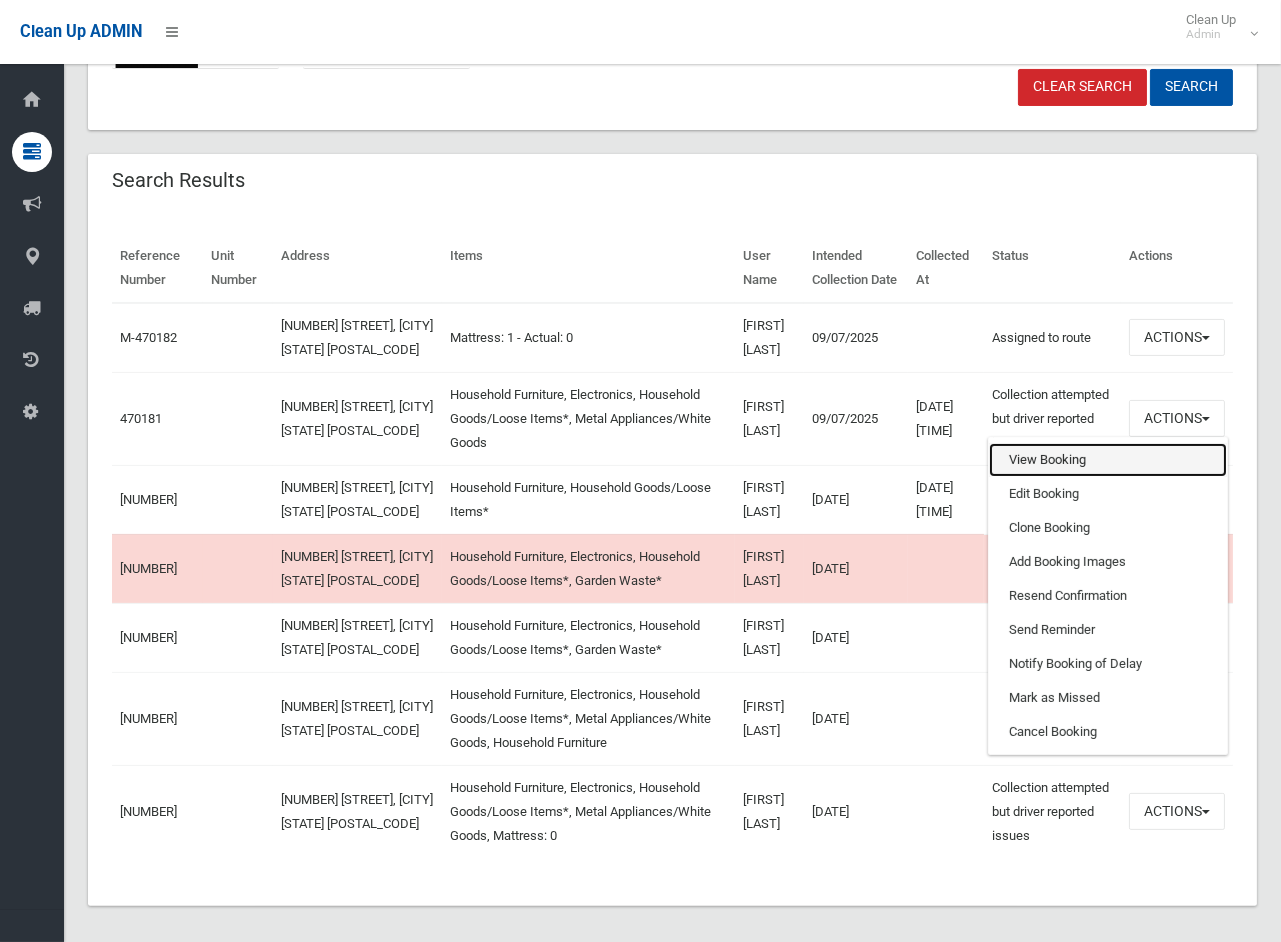 click on "View Booking" at bounding box center (1108, 460) 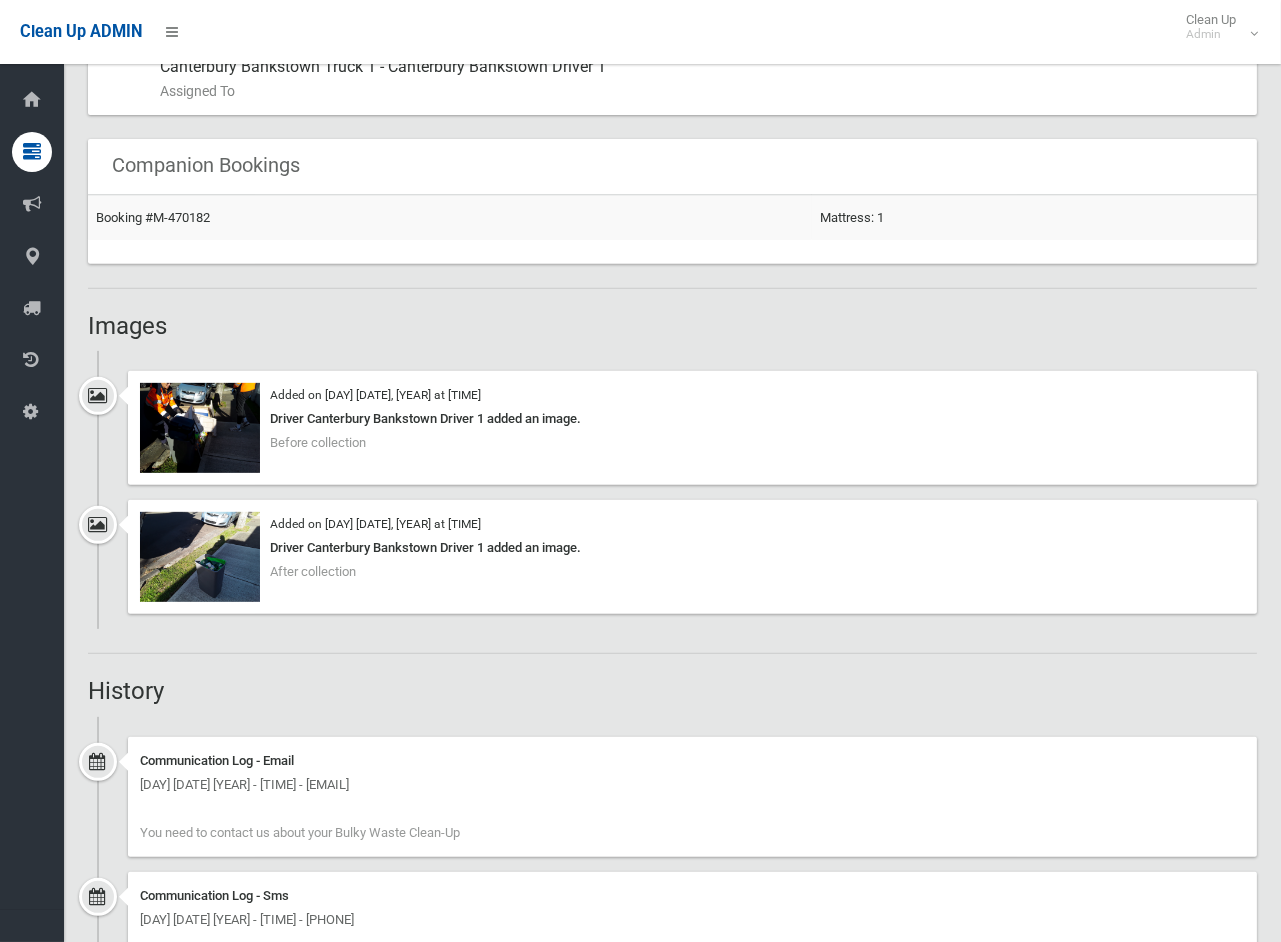 scroll, scrollTop: 1444, scrollLeft: 0, axis: vertical 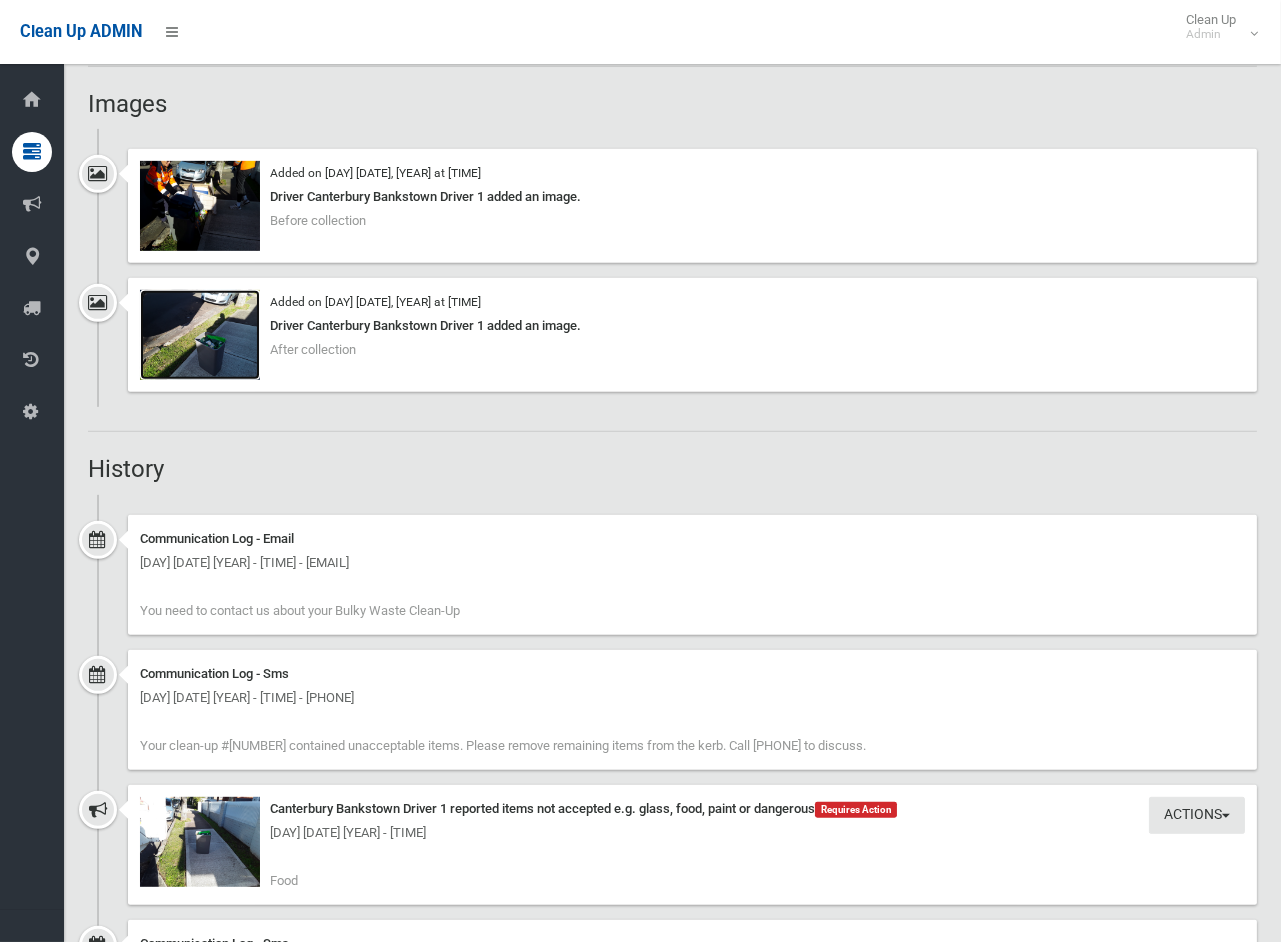 click at bounding box center (200, 335) 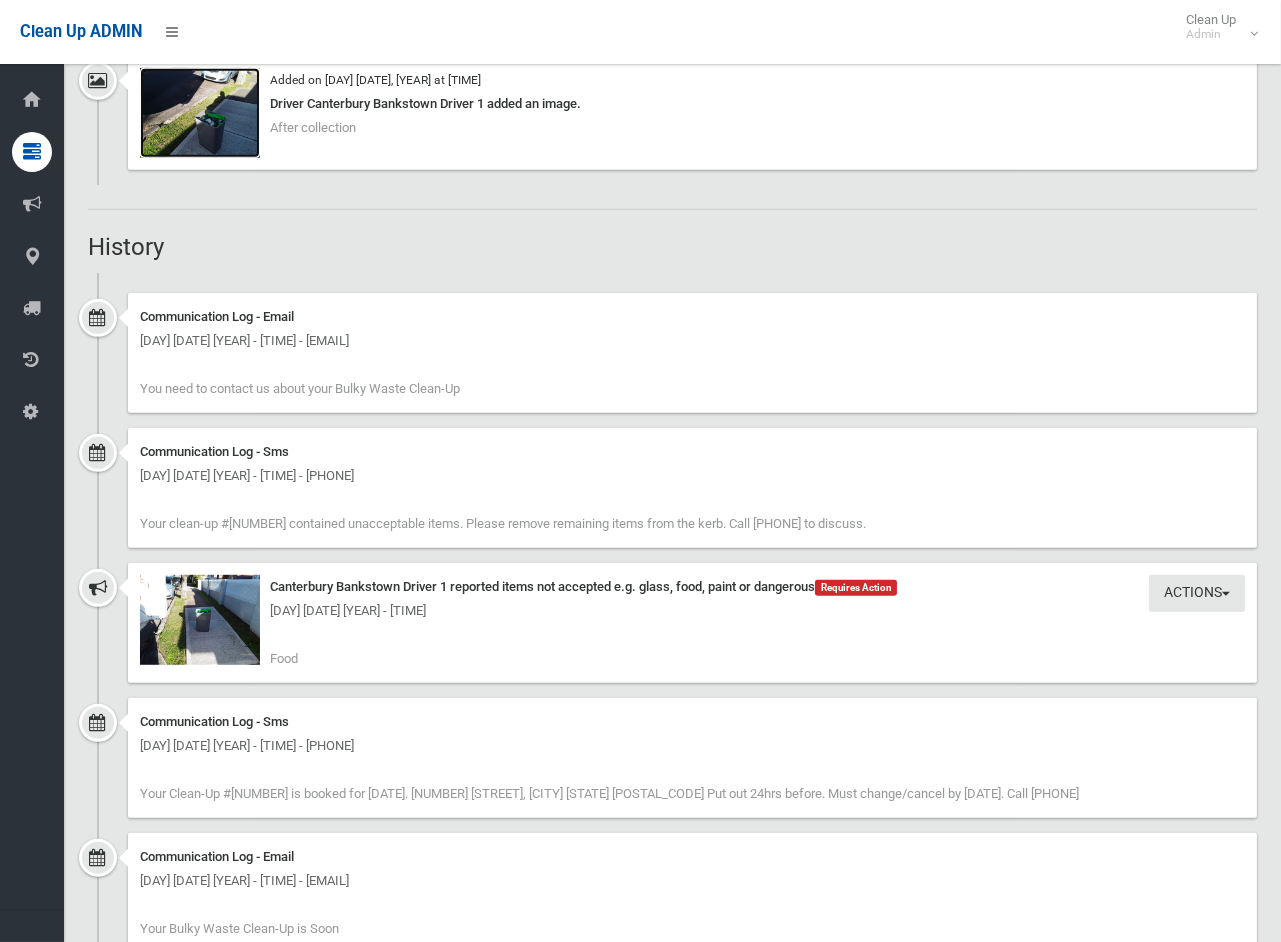 scroll, scrollTop: 1777, scrollLeft: 0, axis: vertical 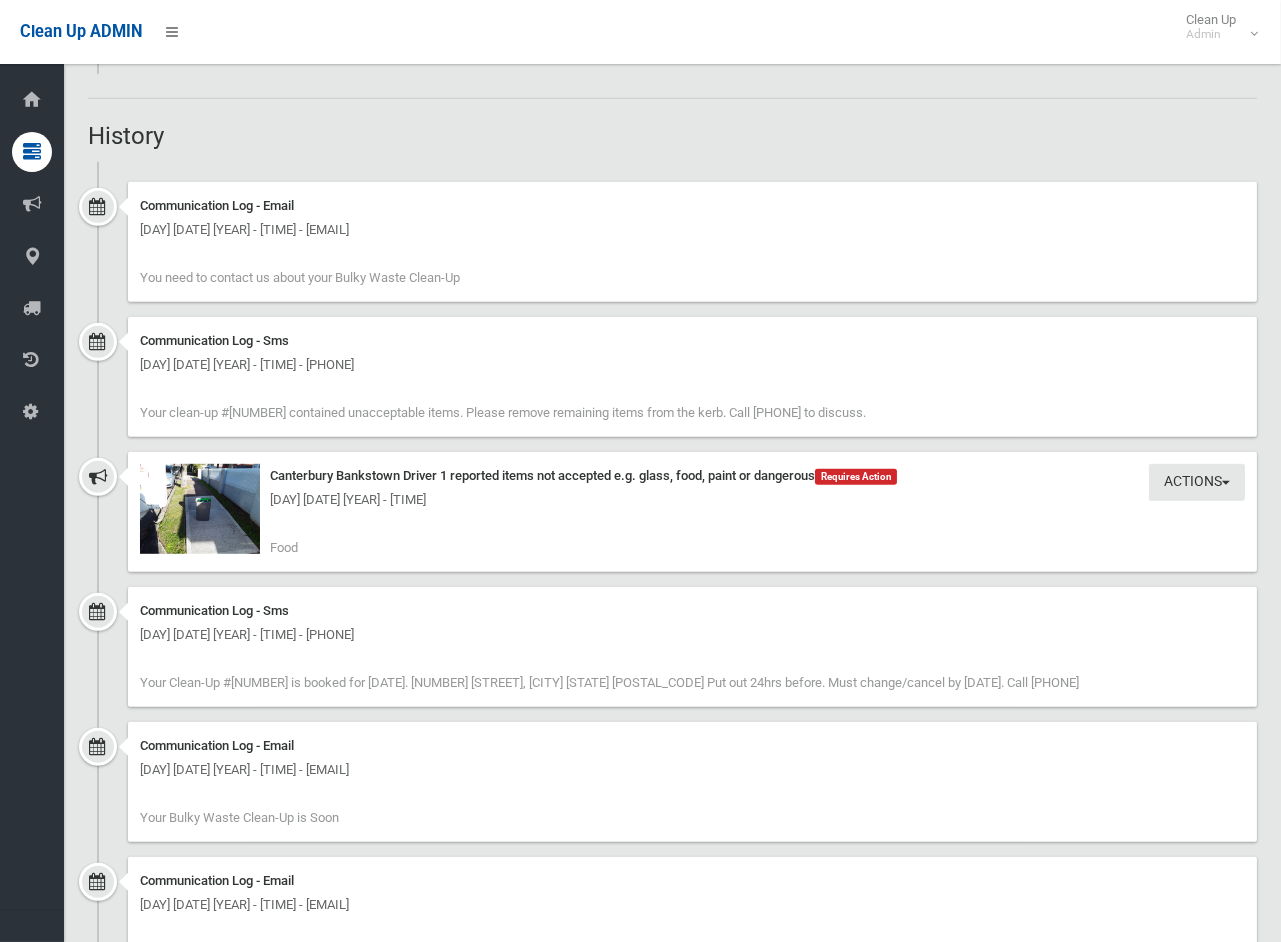 click on "[DAY] [DATE] [YEAR] - [TIME]" at bounding box center [692, 500] 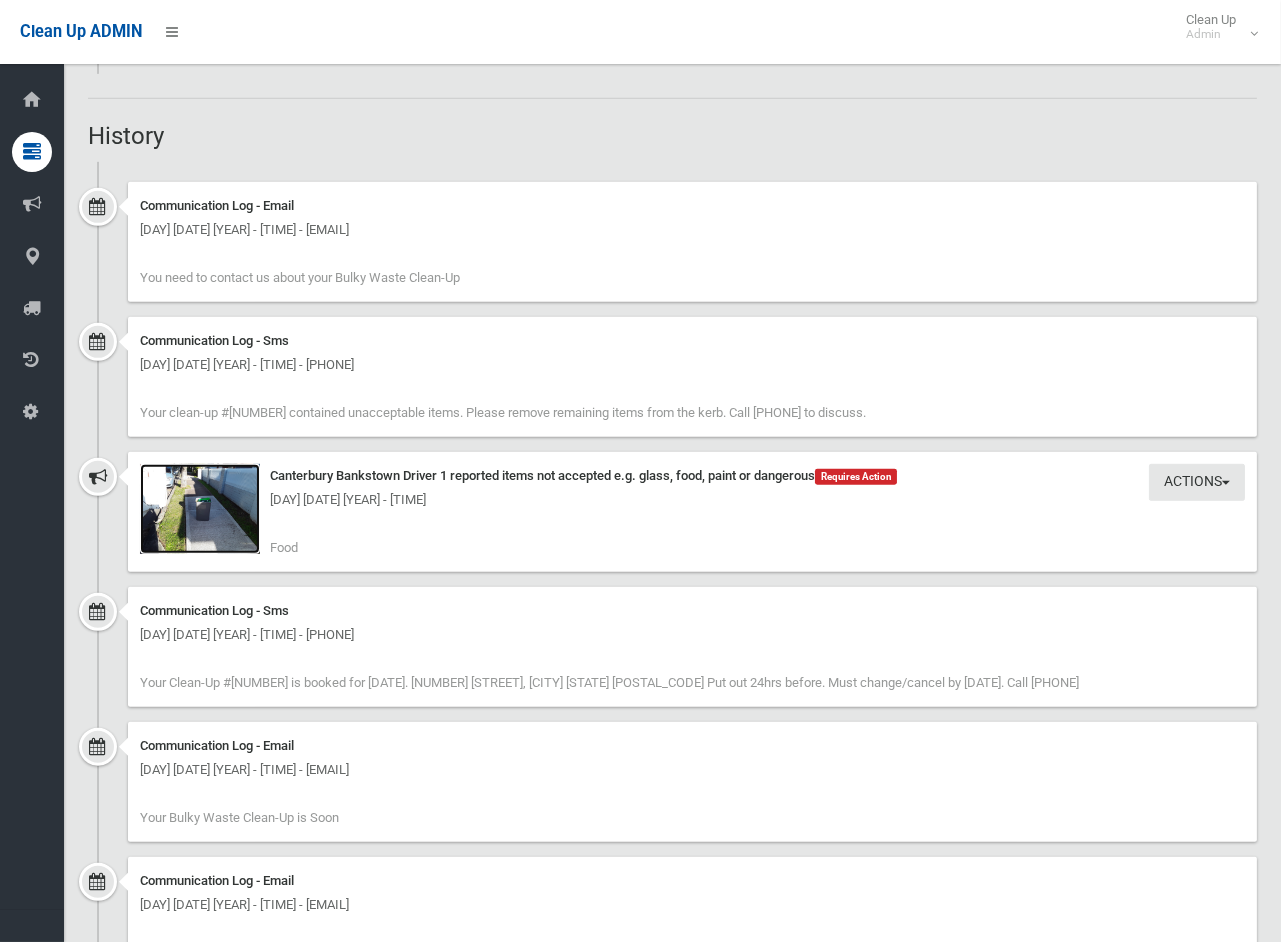 click at bounding box center [200, 509] 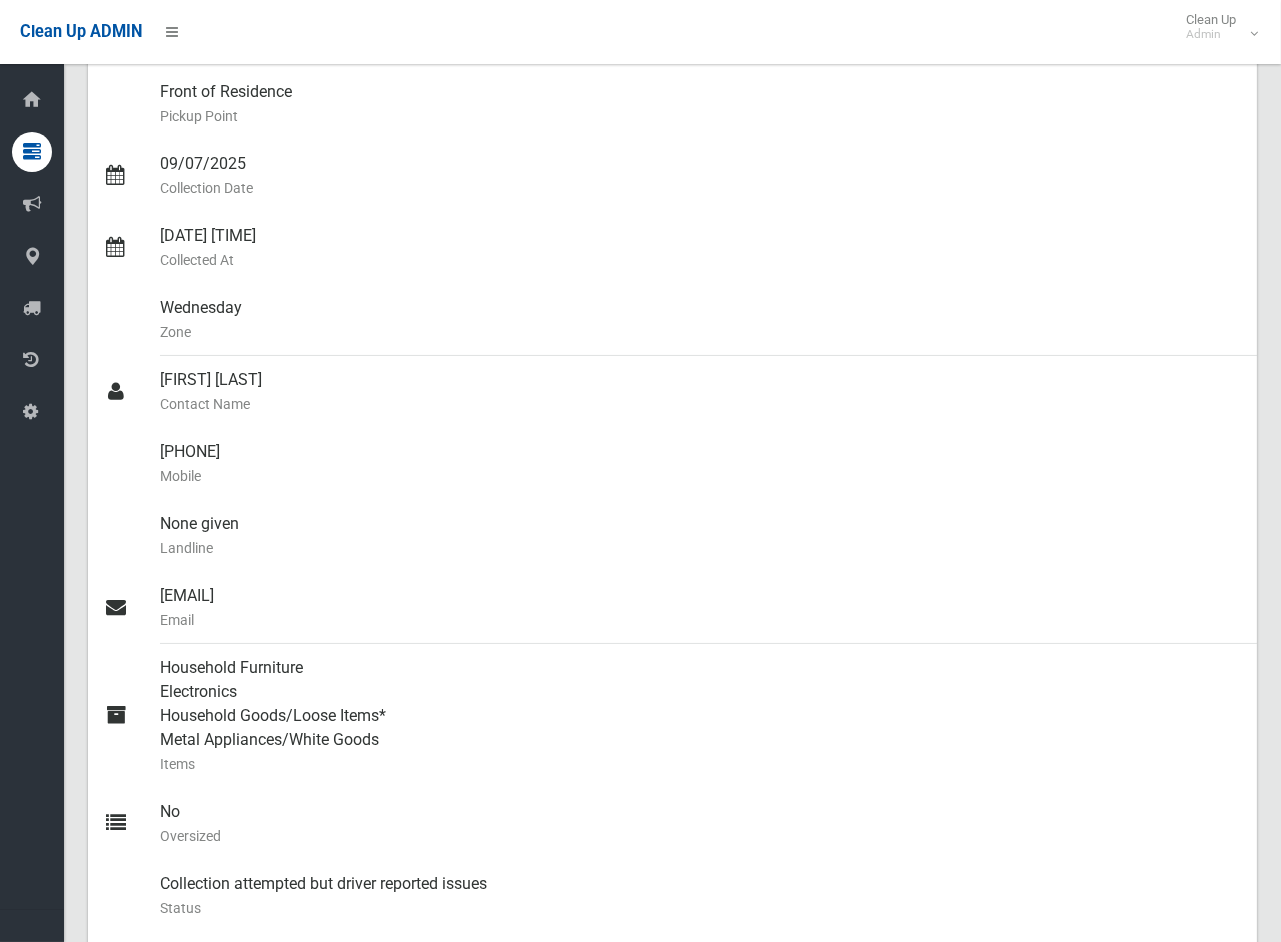 scroll, scrollTop: 0, scrollLeft: 0, axis: both 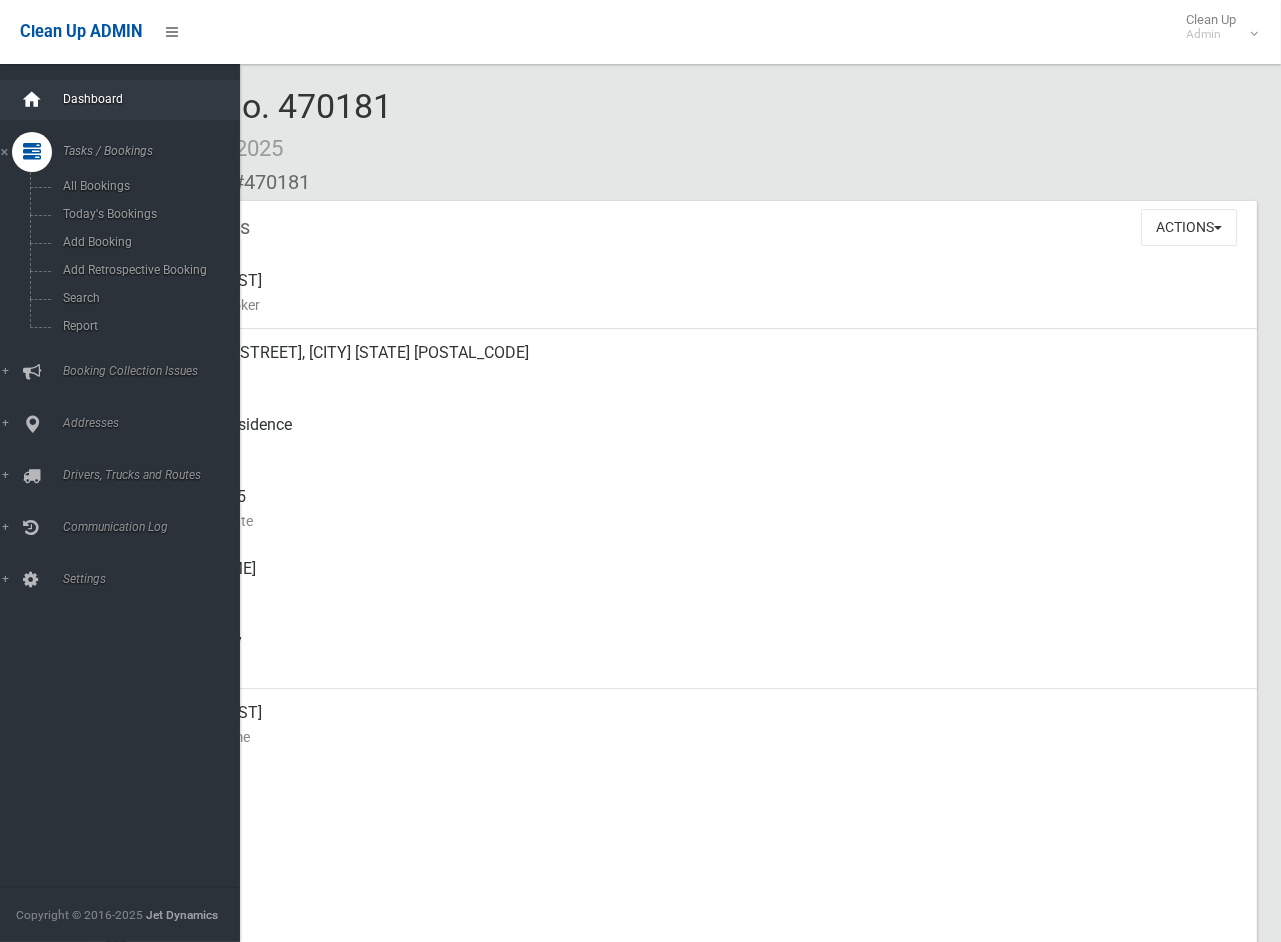 click at bounding box center (32, 100) 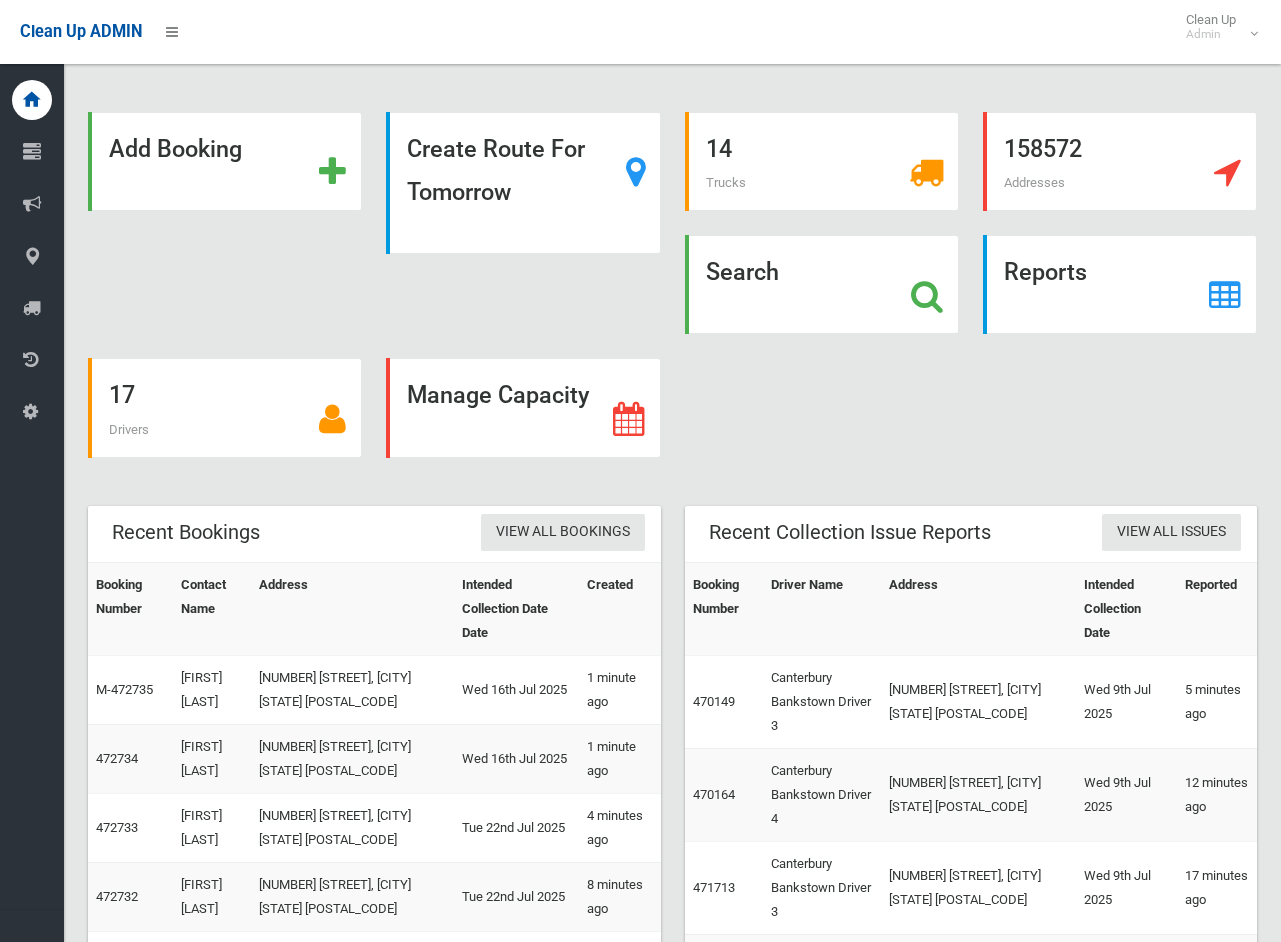 scroll, scrollTop: 0, scrollLeft: 0, axis: both 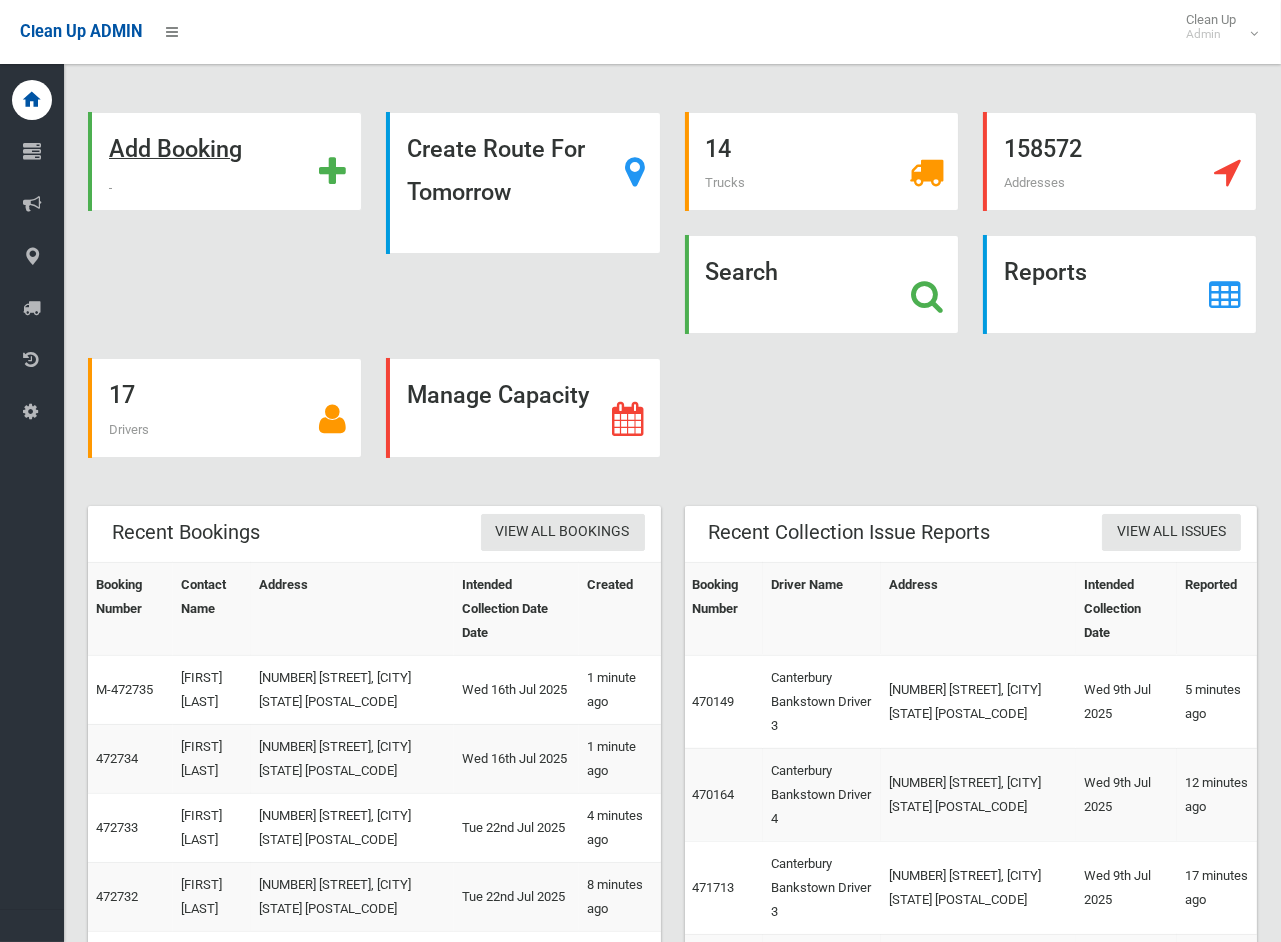 click on "Add Booking" at bounding box center [175, 149] 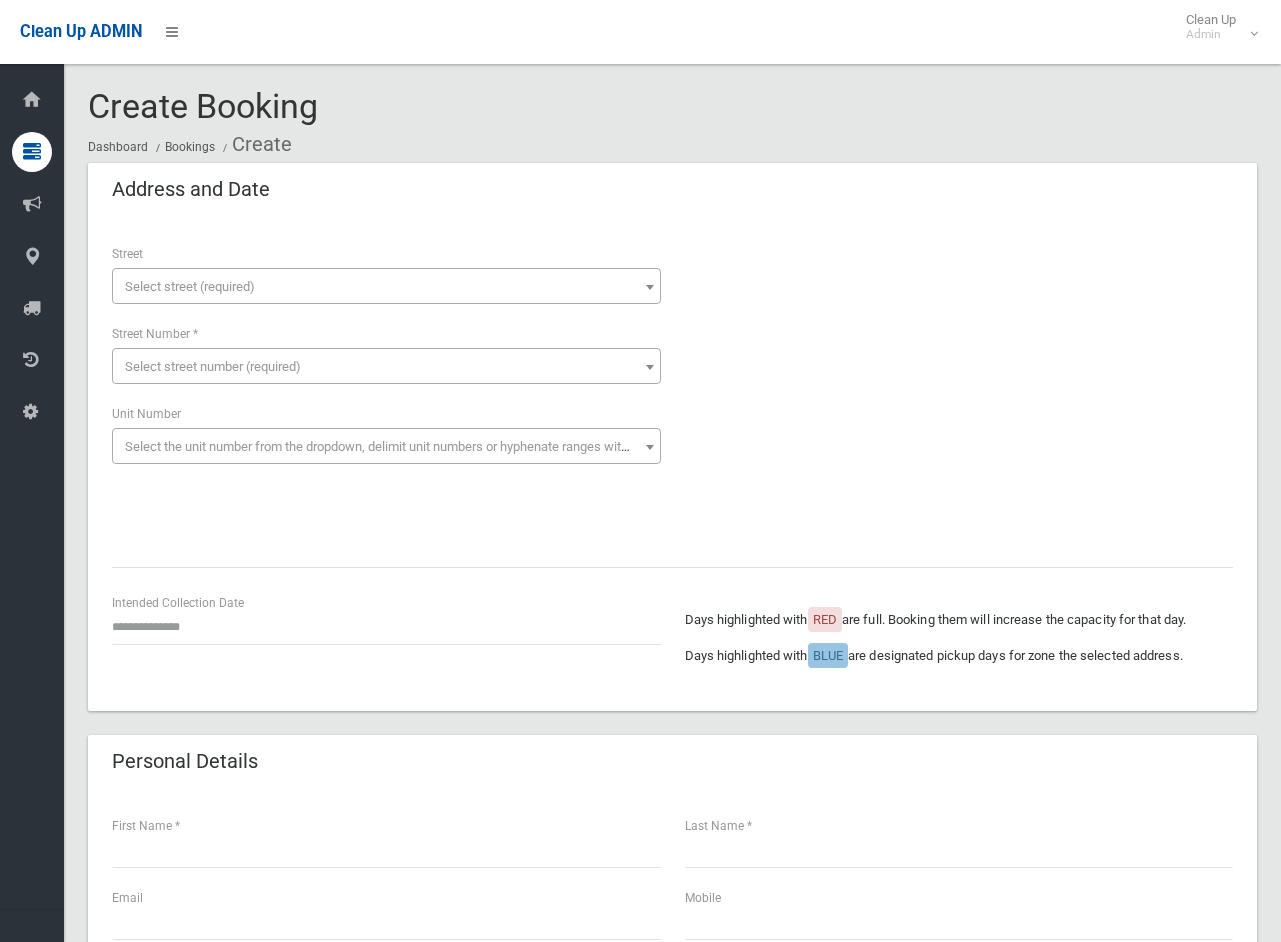 scroll, scrollTop: 0, scrollLeft: 0, axis: both 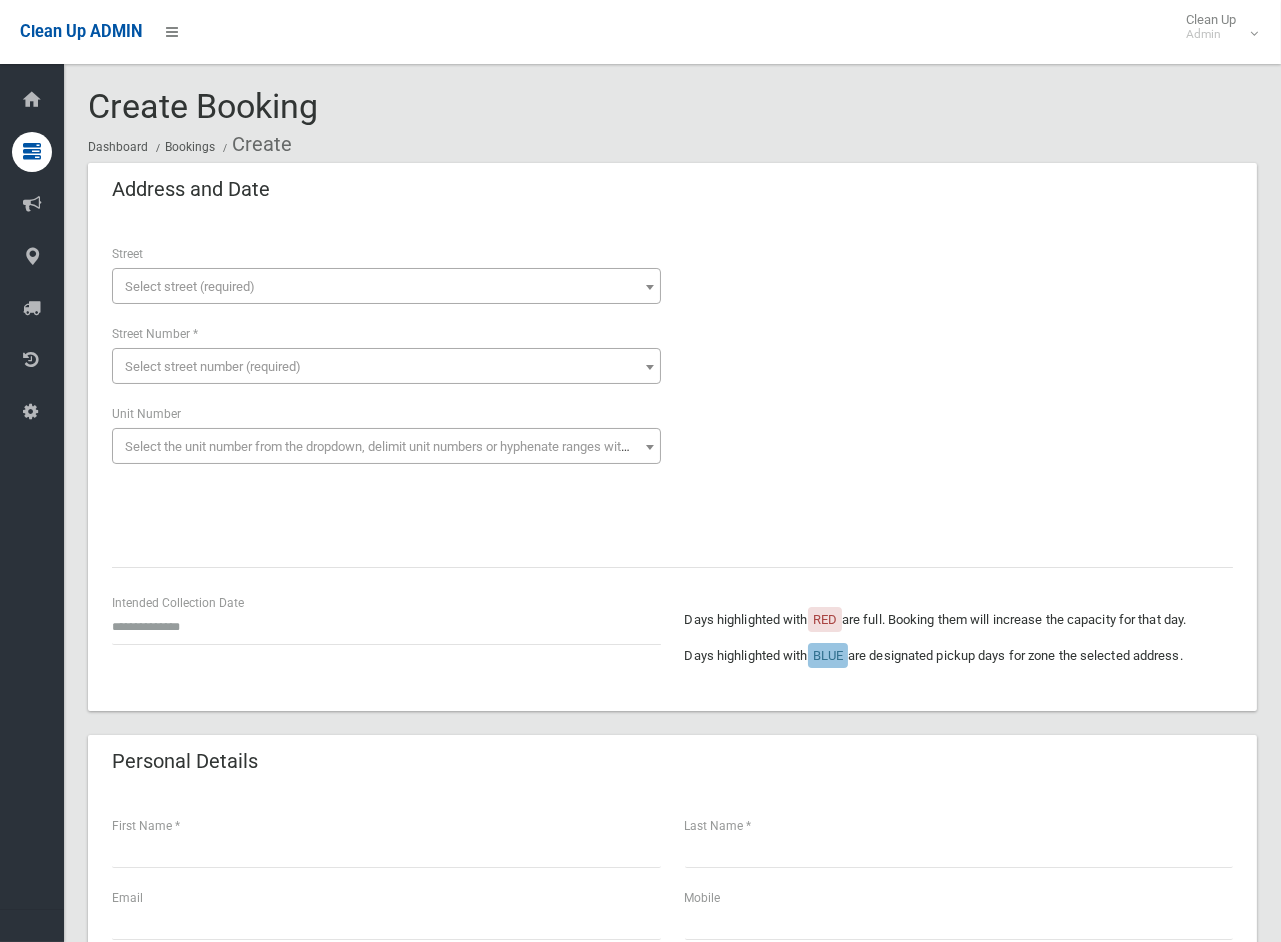 click on "Select street (required)" at bounding box center (190, 286) 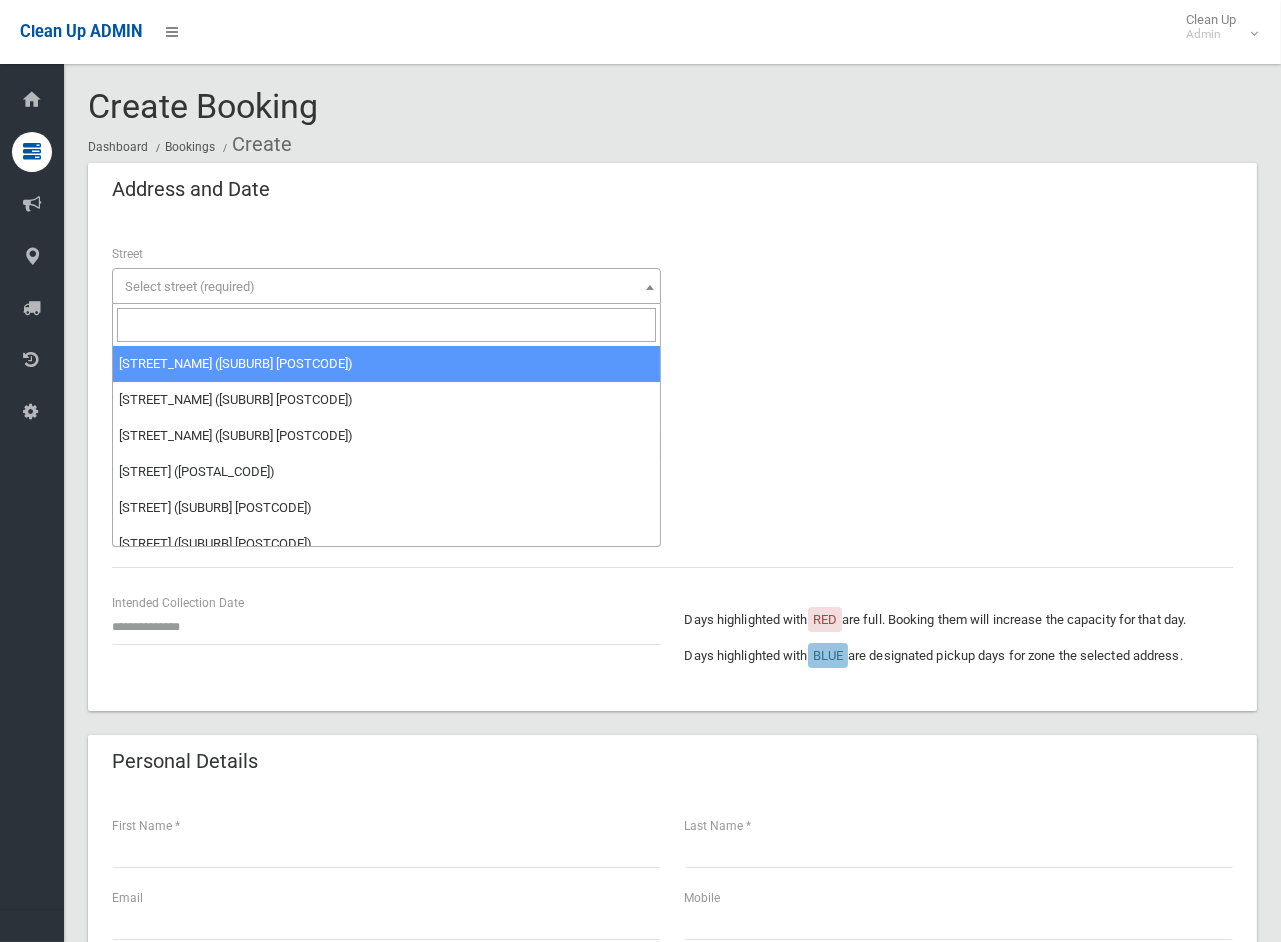 click at bounding box center (386, 325) 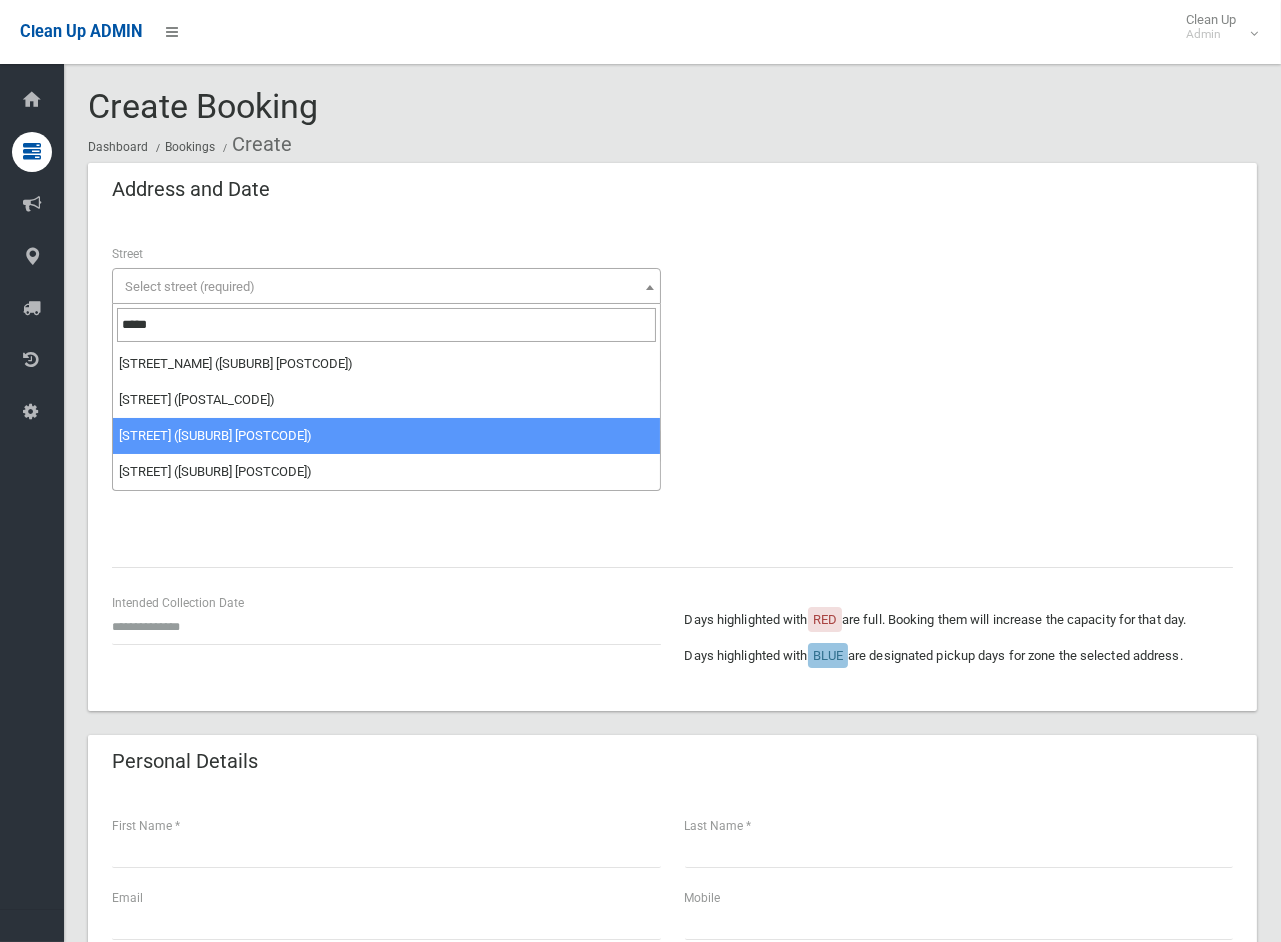 type on "*****" 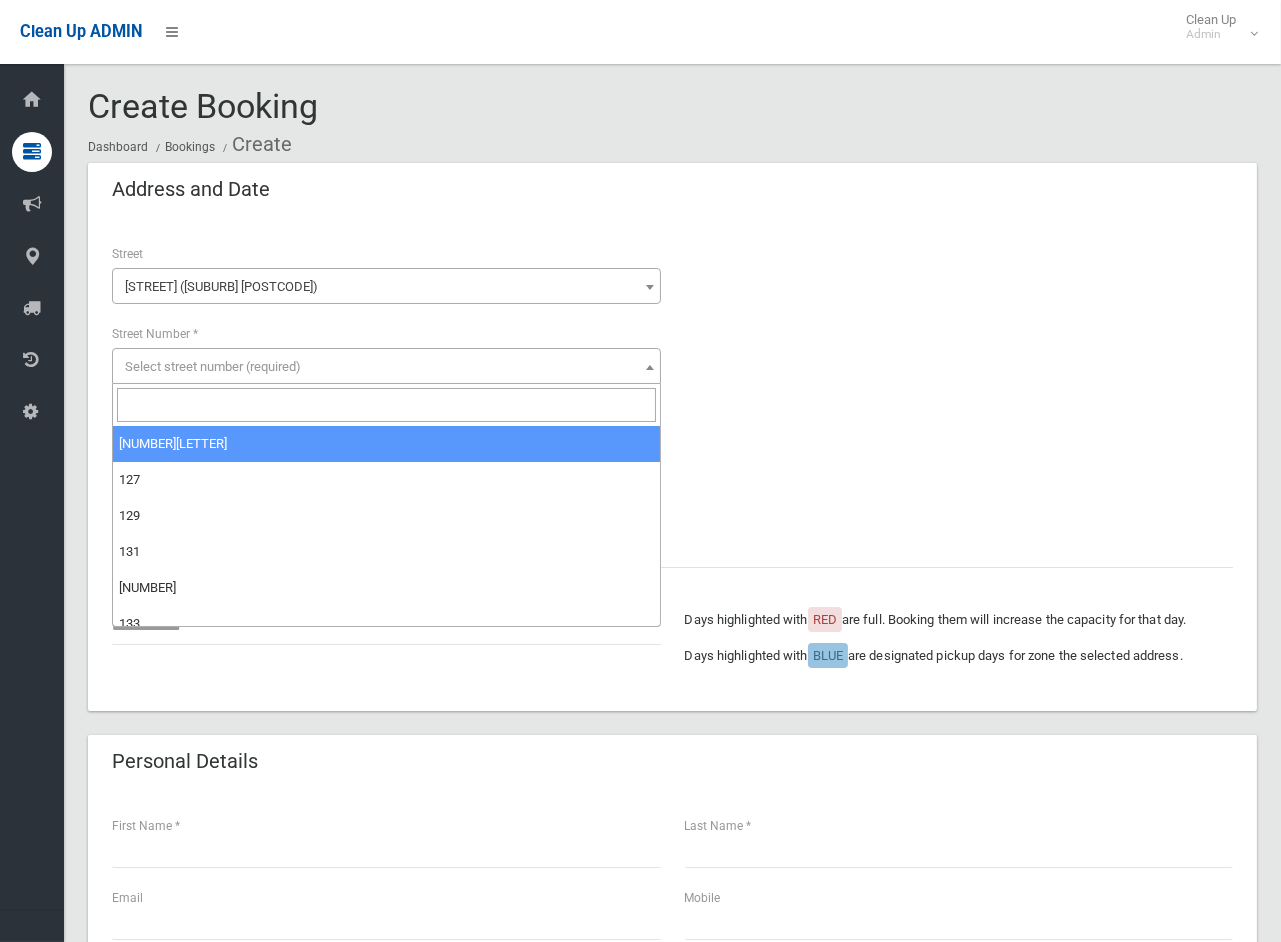 click on "Select street number (required)" at bounding box center (213, 366) 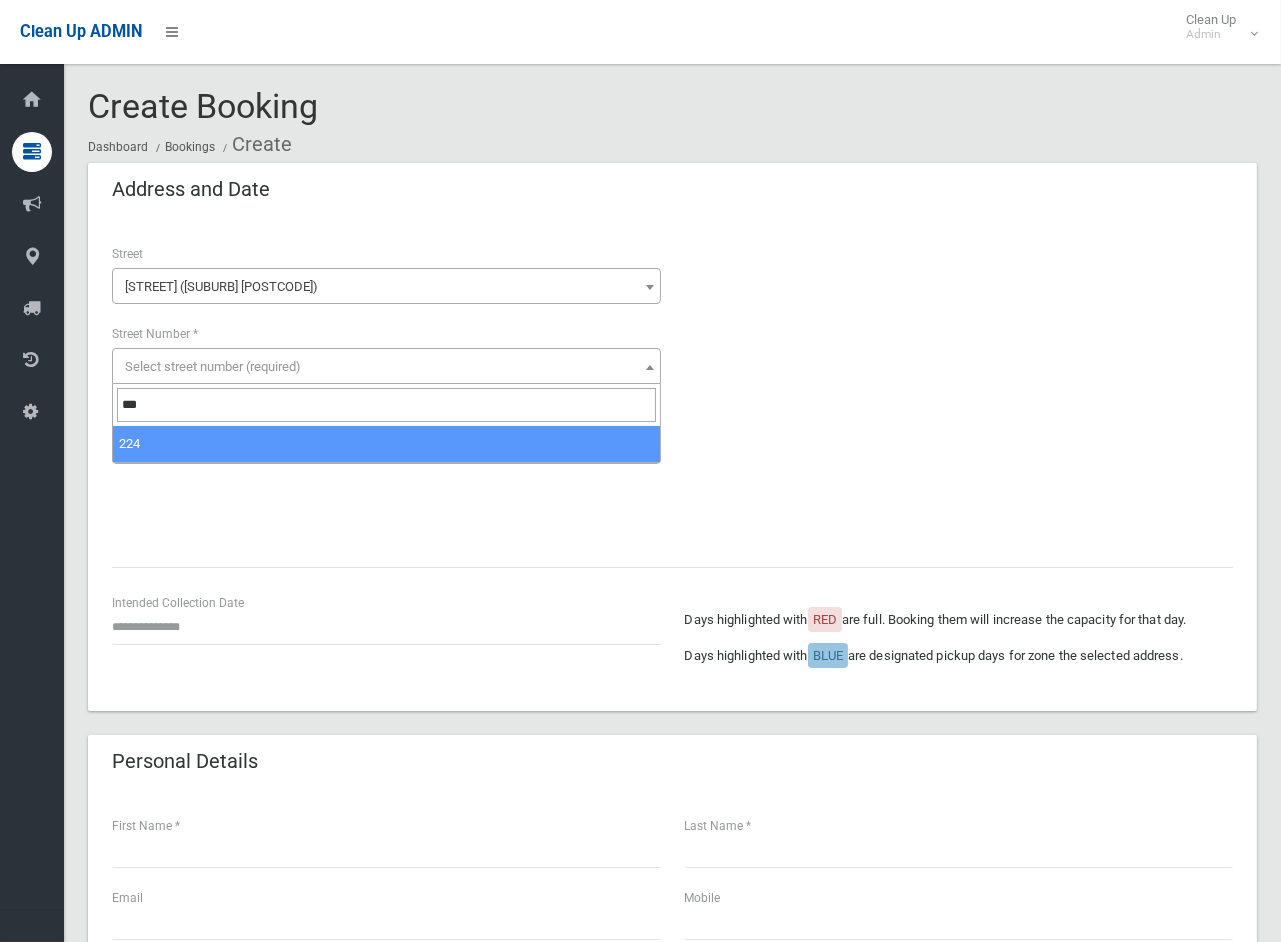 type on "***" 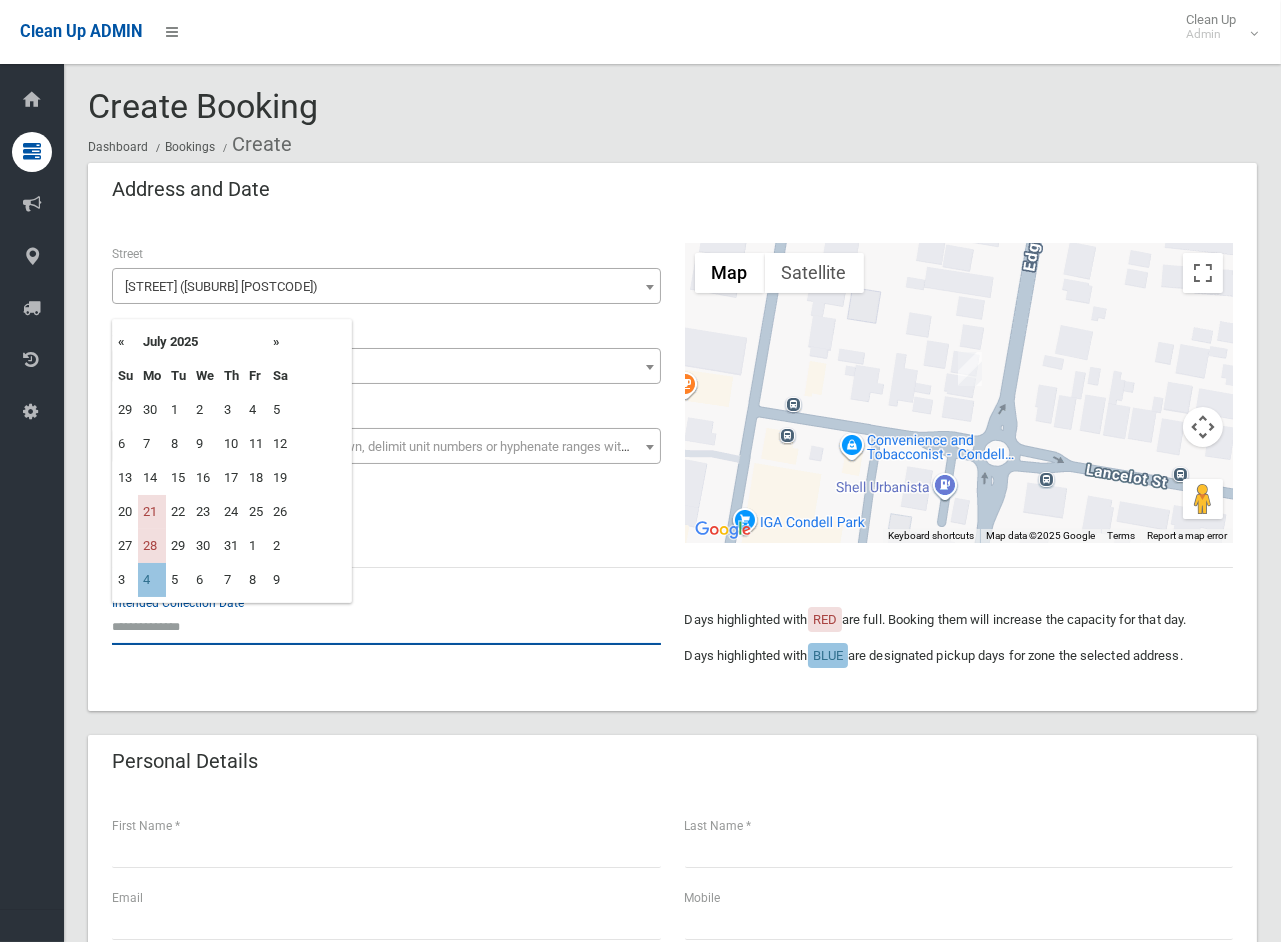 click at bounding box center (386, 626) 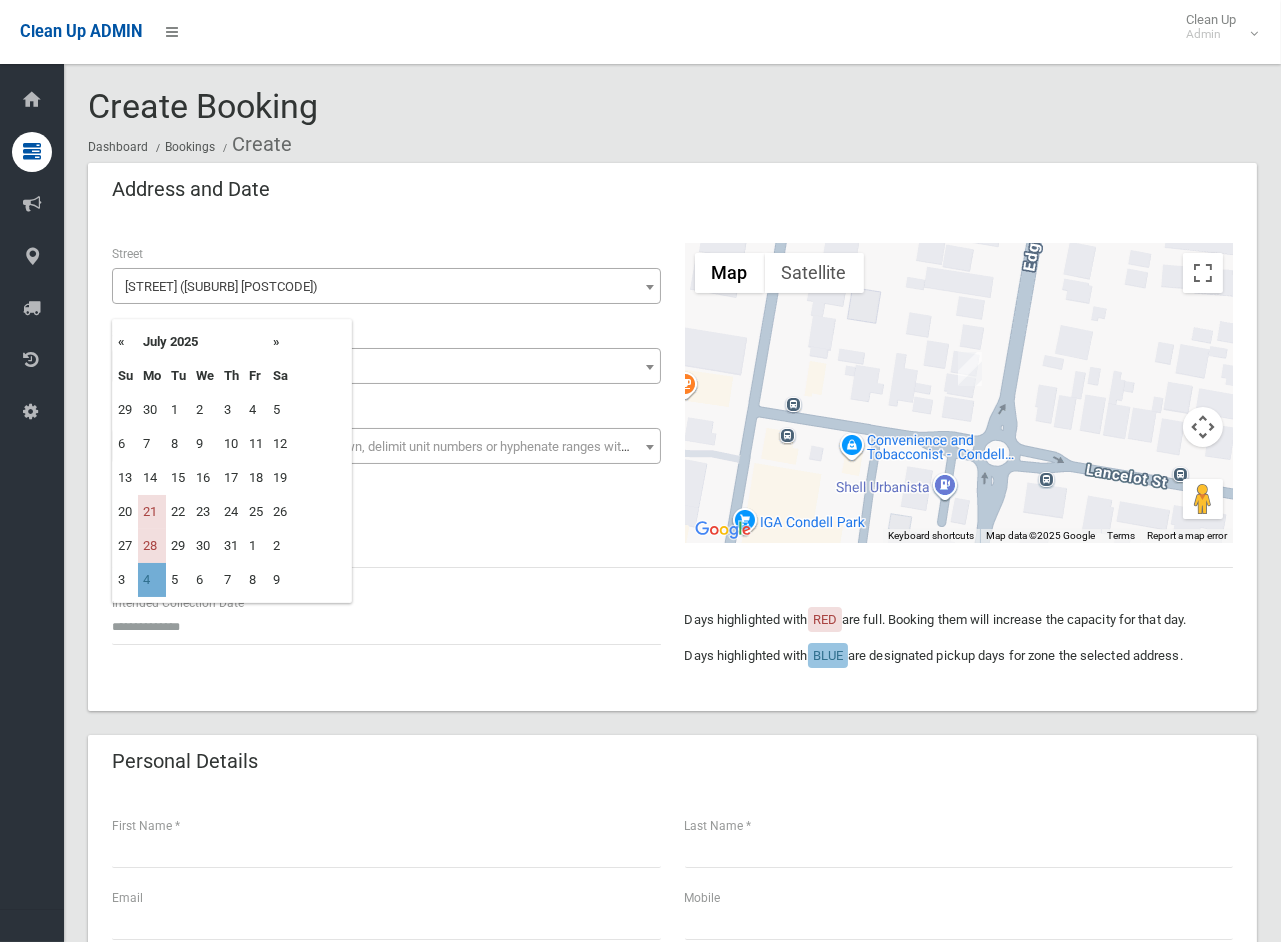click on "4" at bounding box center (152, 580) 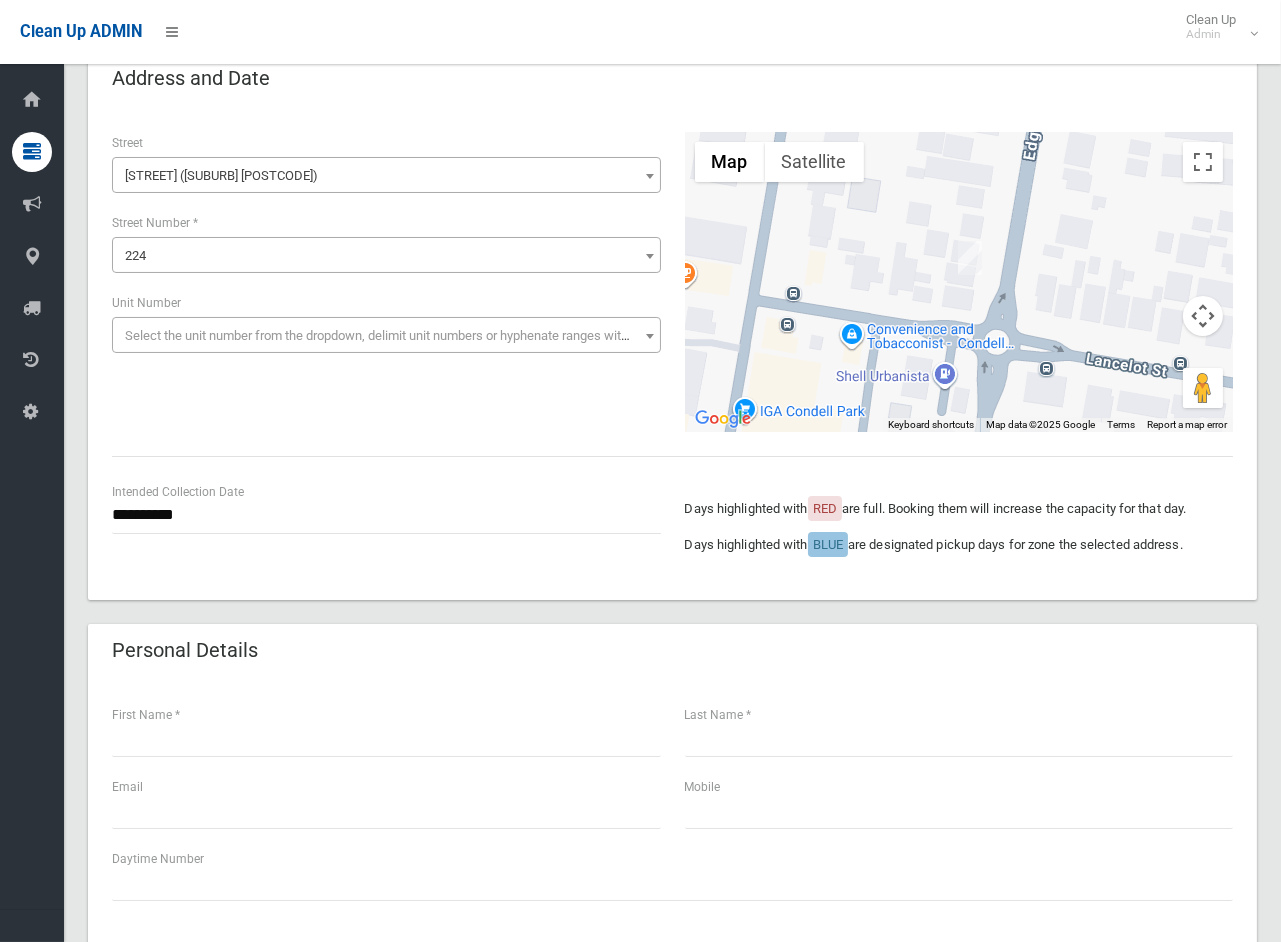 scroll, scrollTop: 222, scrollLeft: 0, axis: vertical 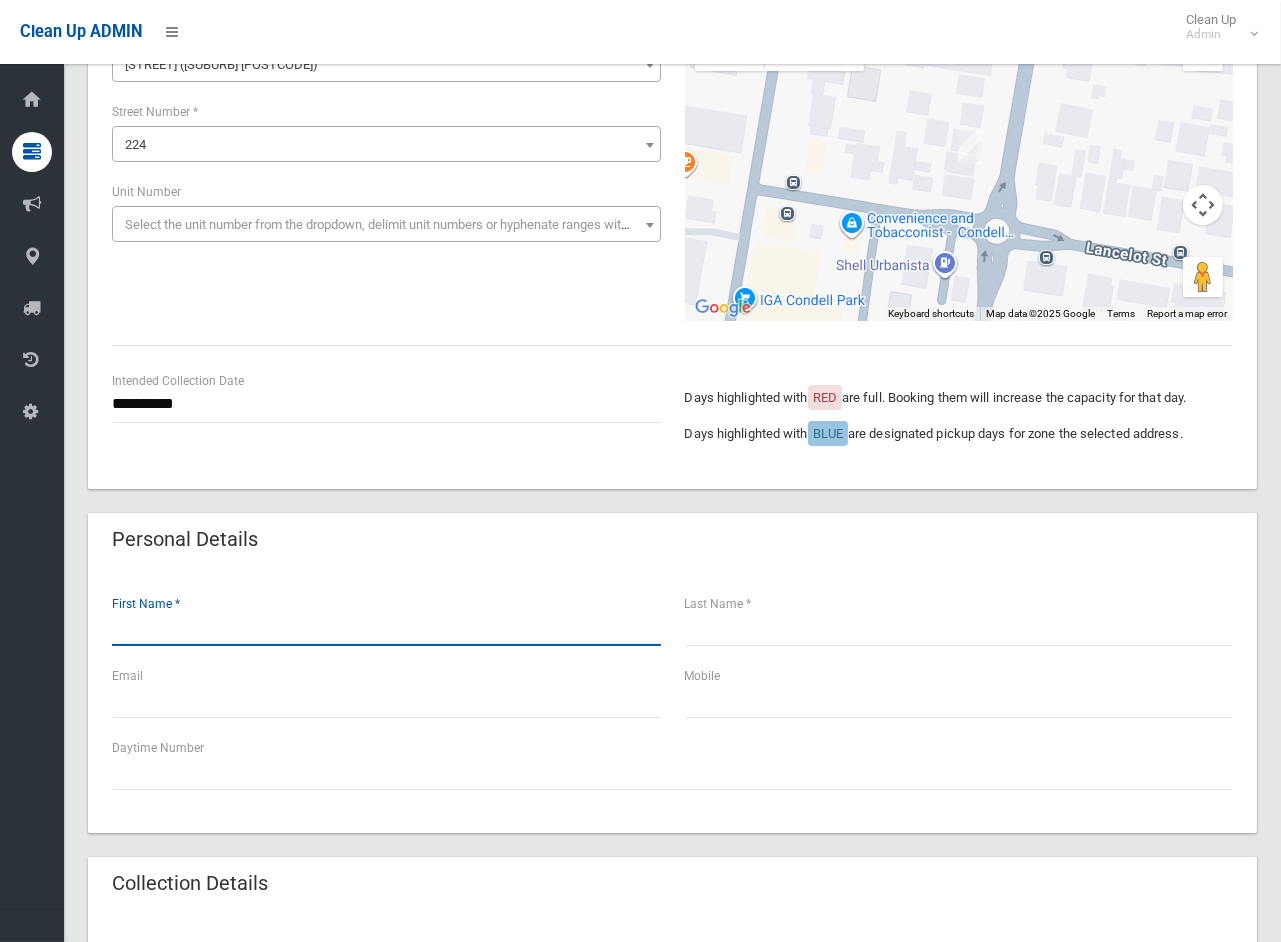click at bounding box center [386, 627] 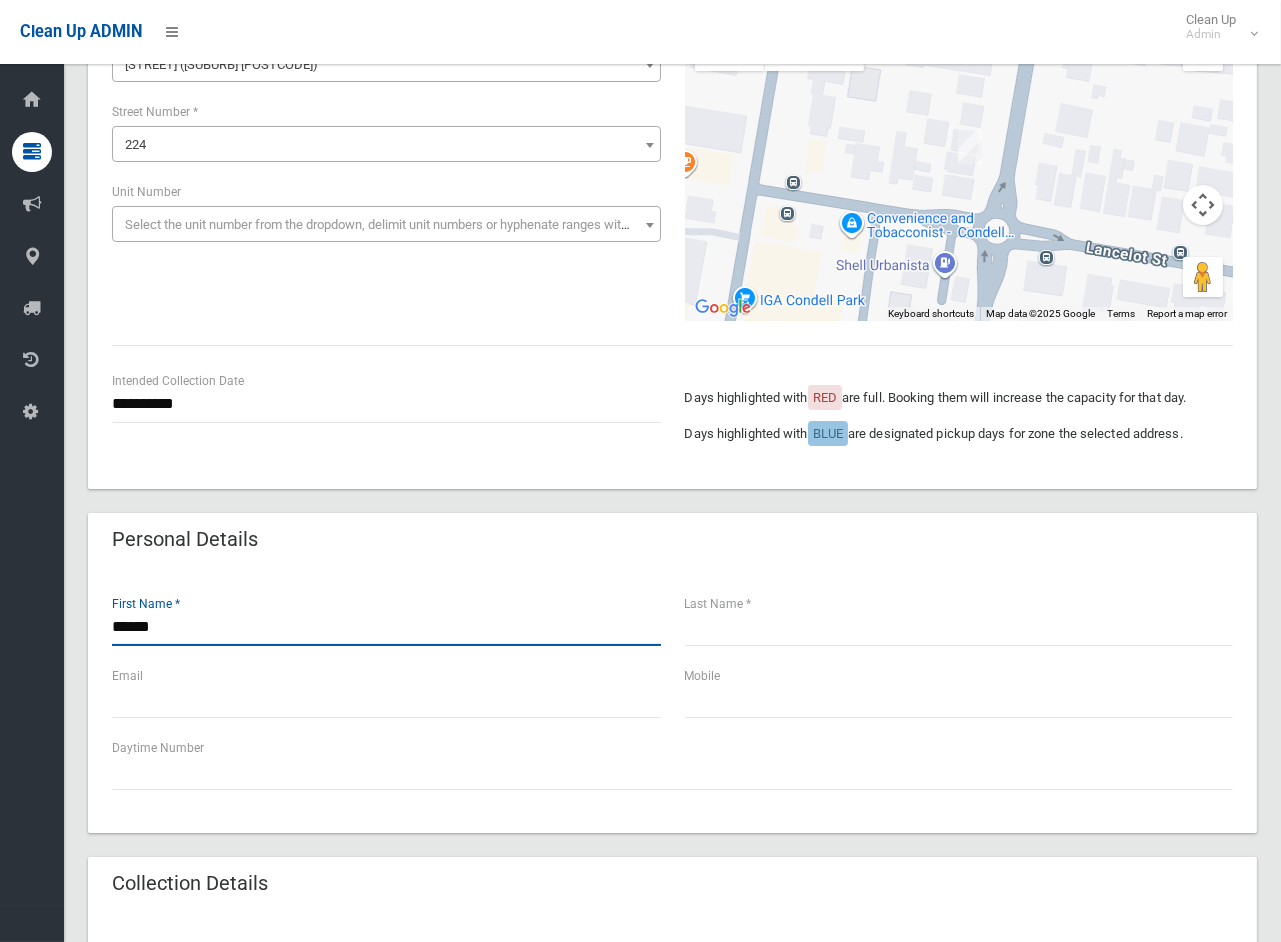 type on "******" 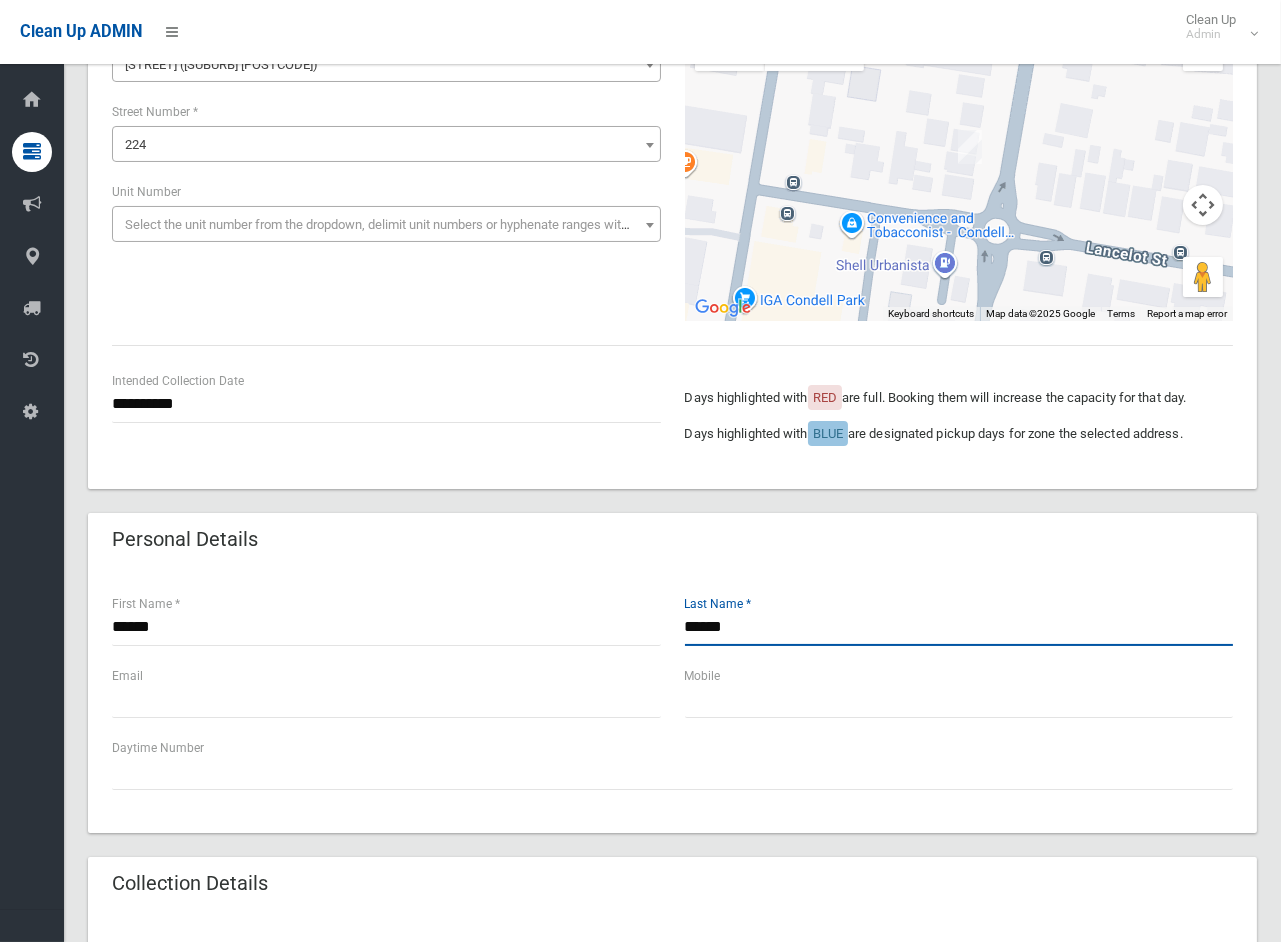 type on "******" 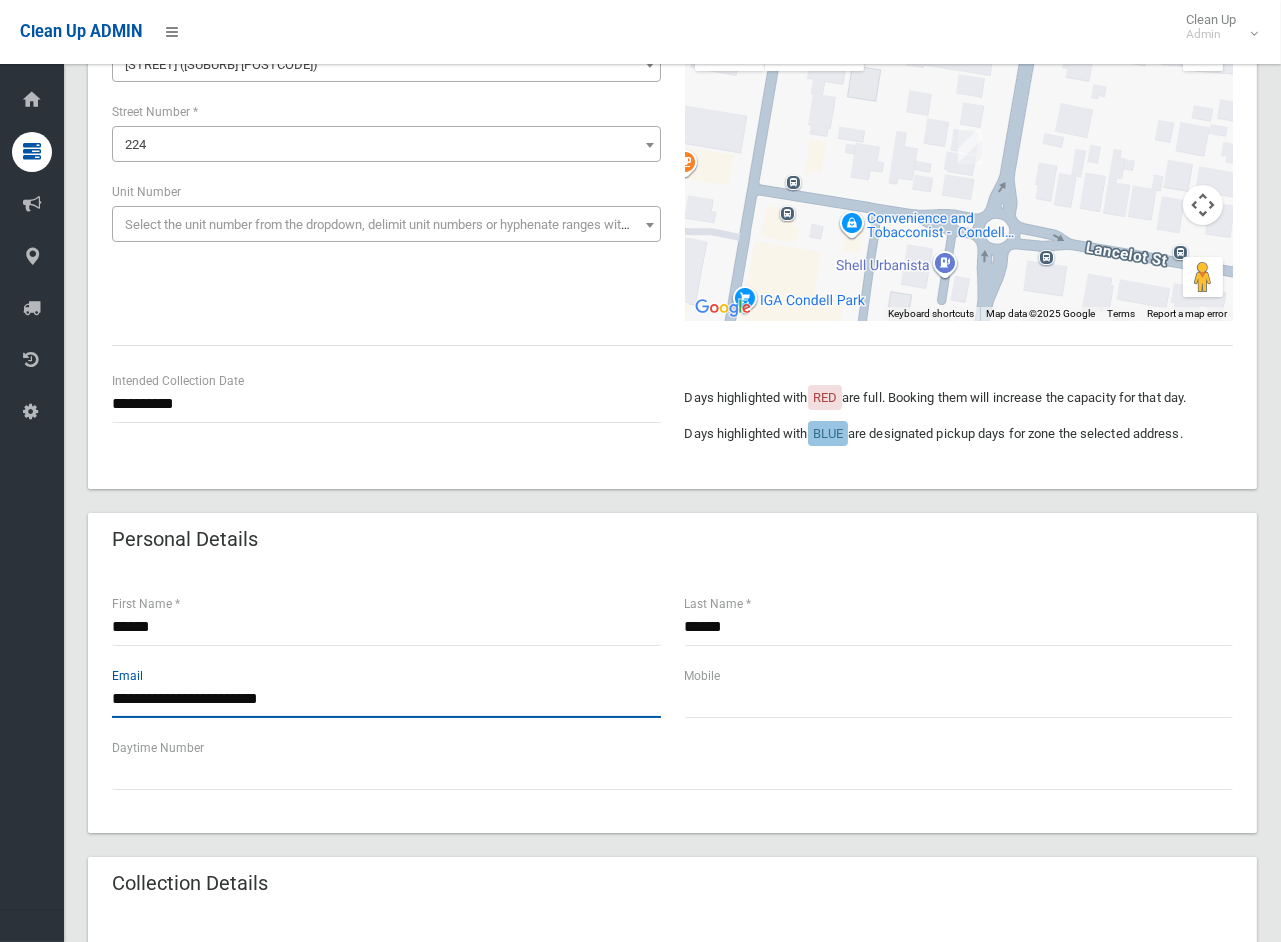type on "**********" 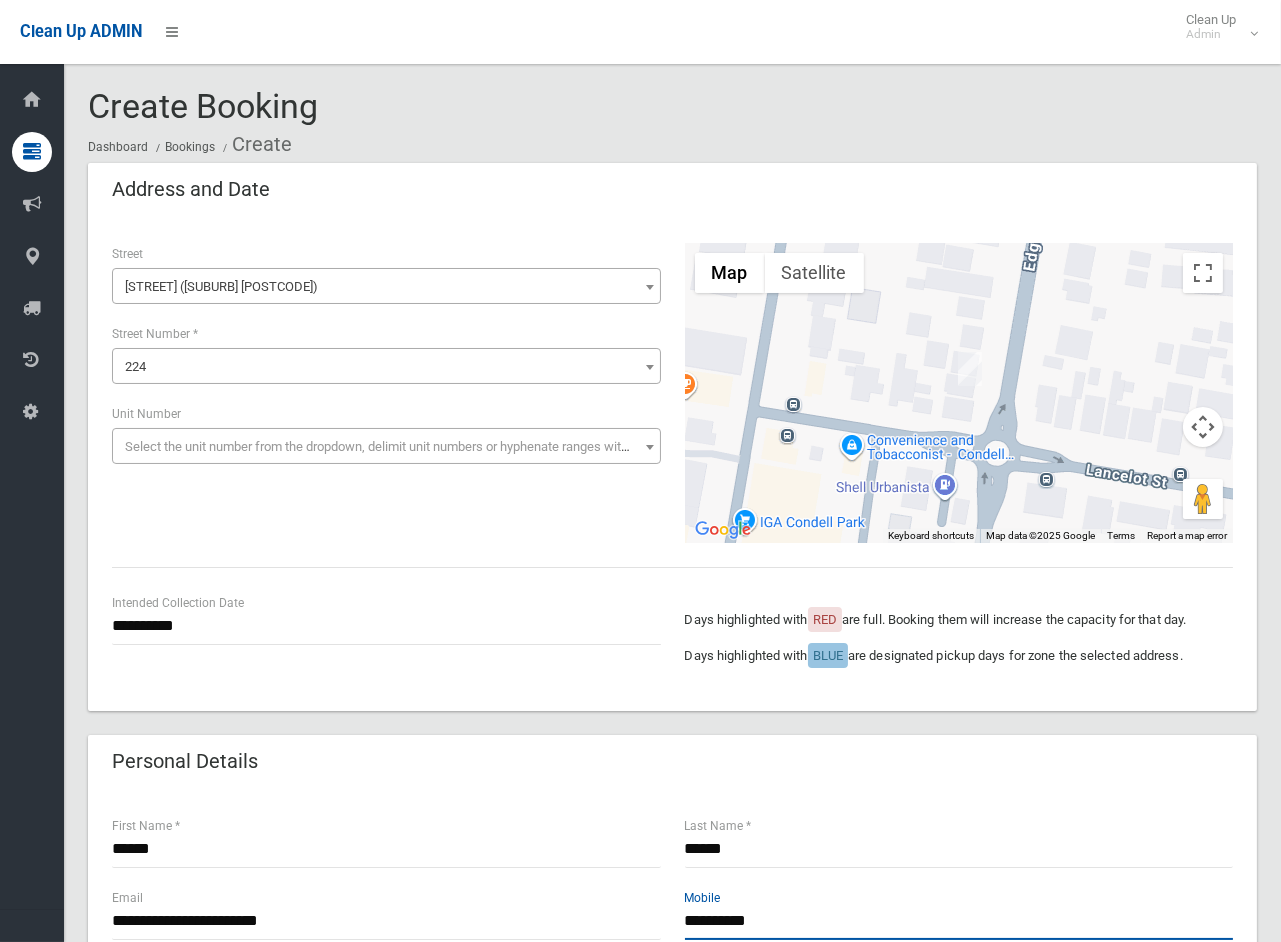 scroll, scrollTop: 666, scrollLeft: 0, axis: vertical 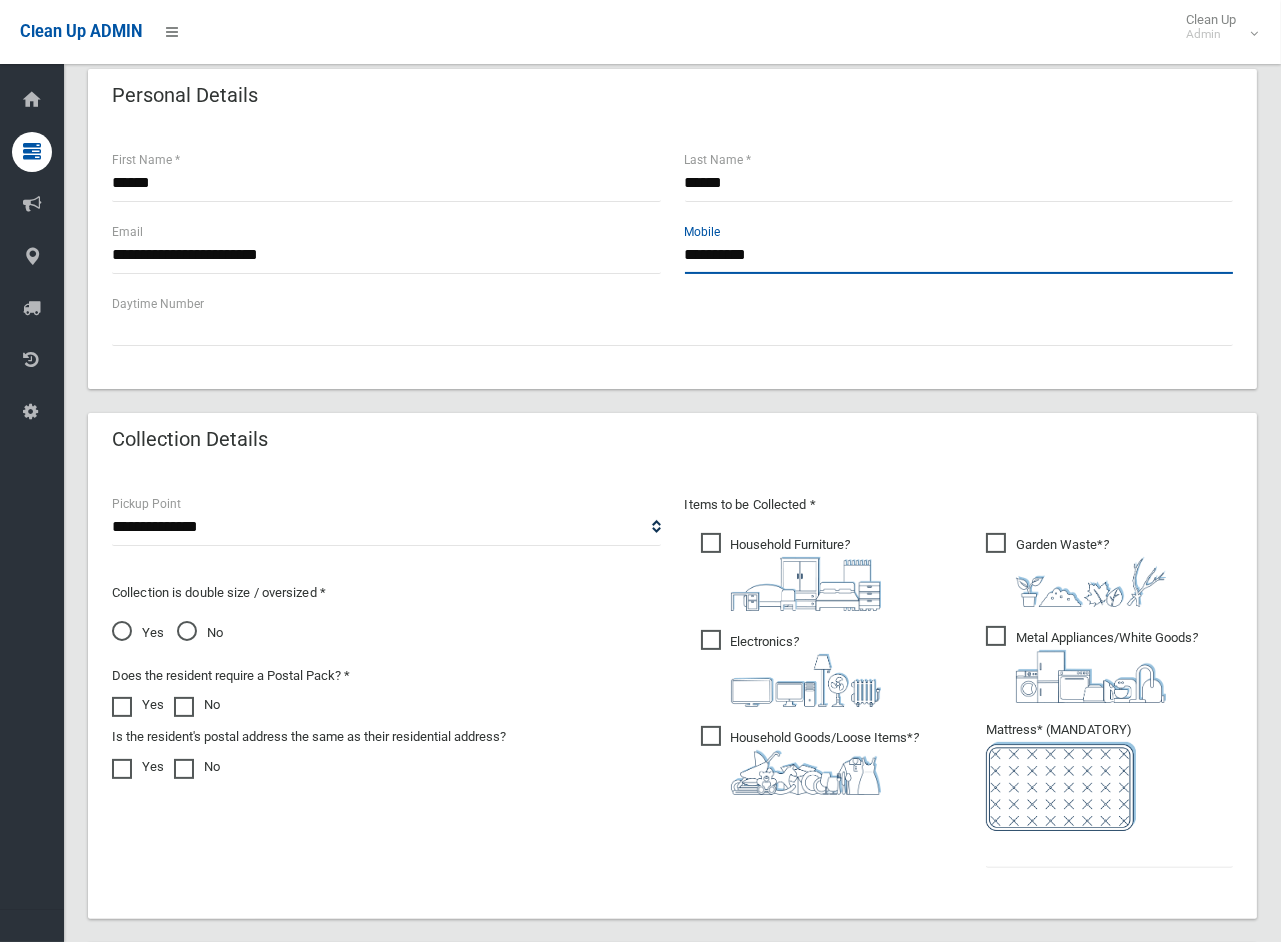 type on "**********" 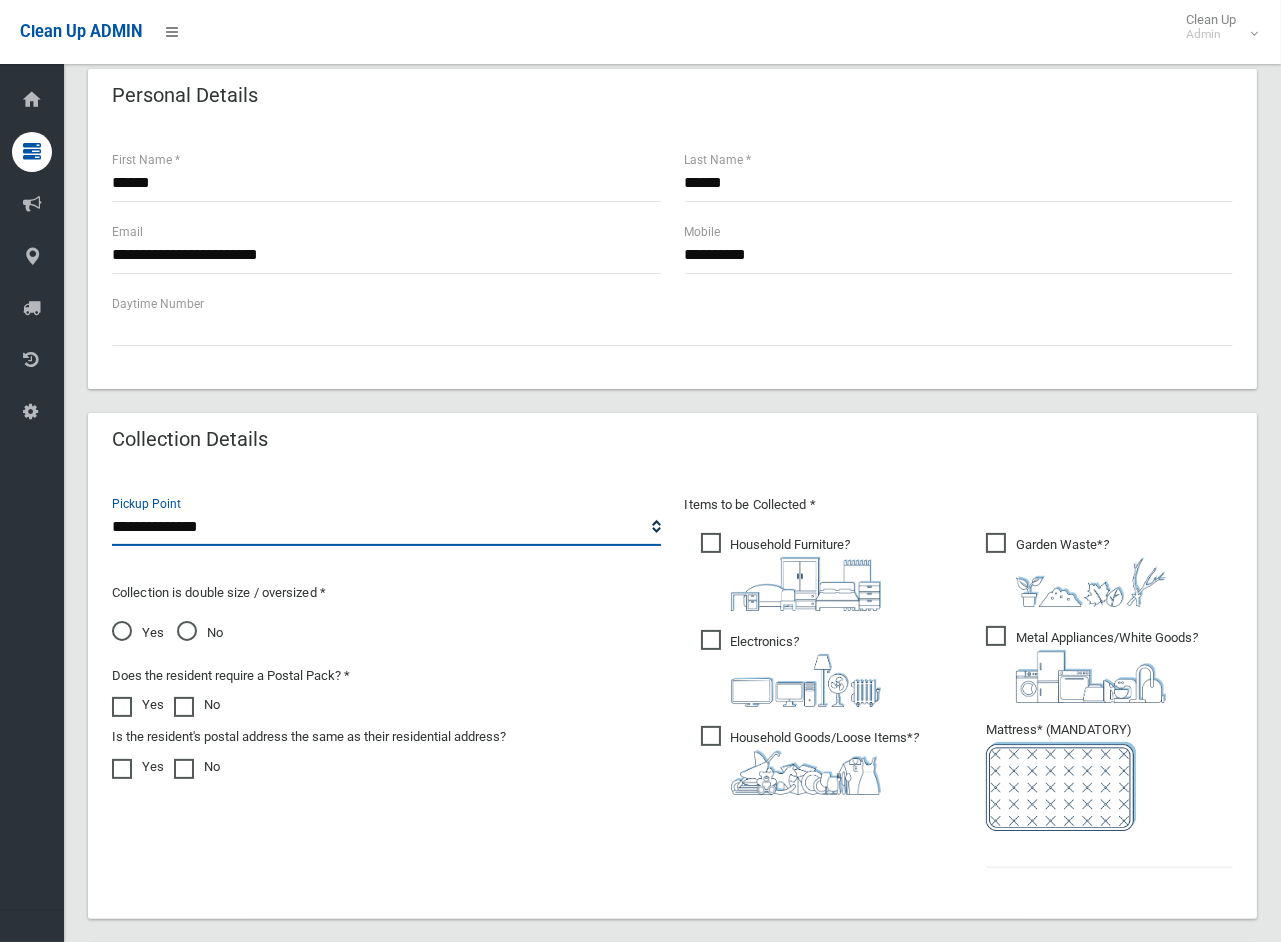 click on "**********" at bounding box center (386, 527) 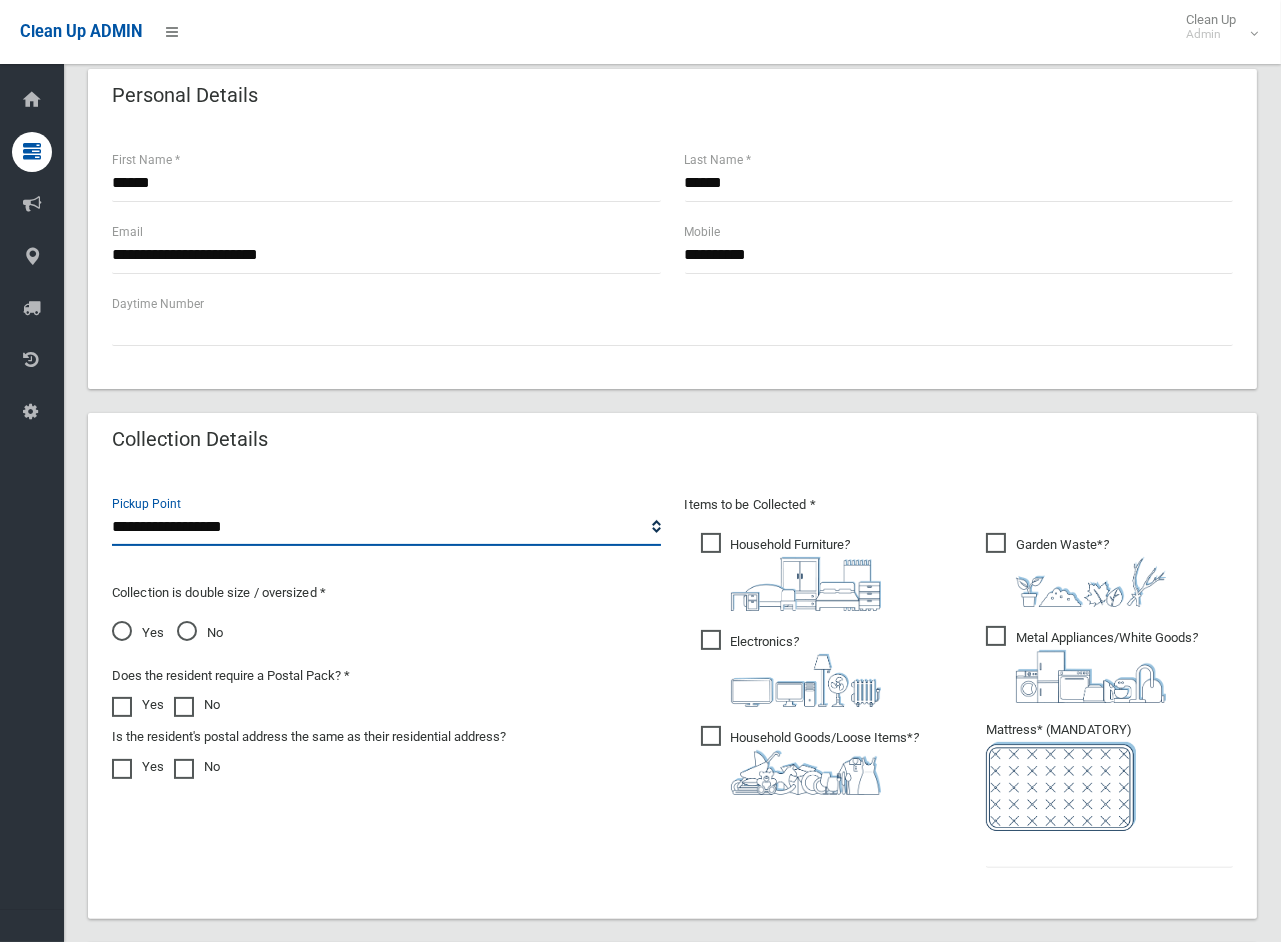 click on "**********" at bounding box center [386, 527] 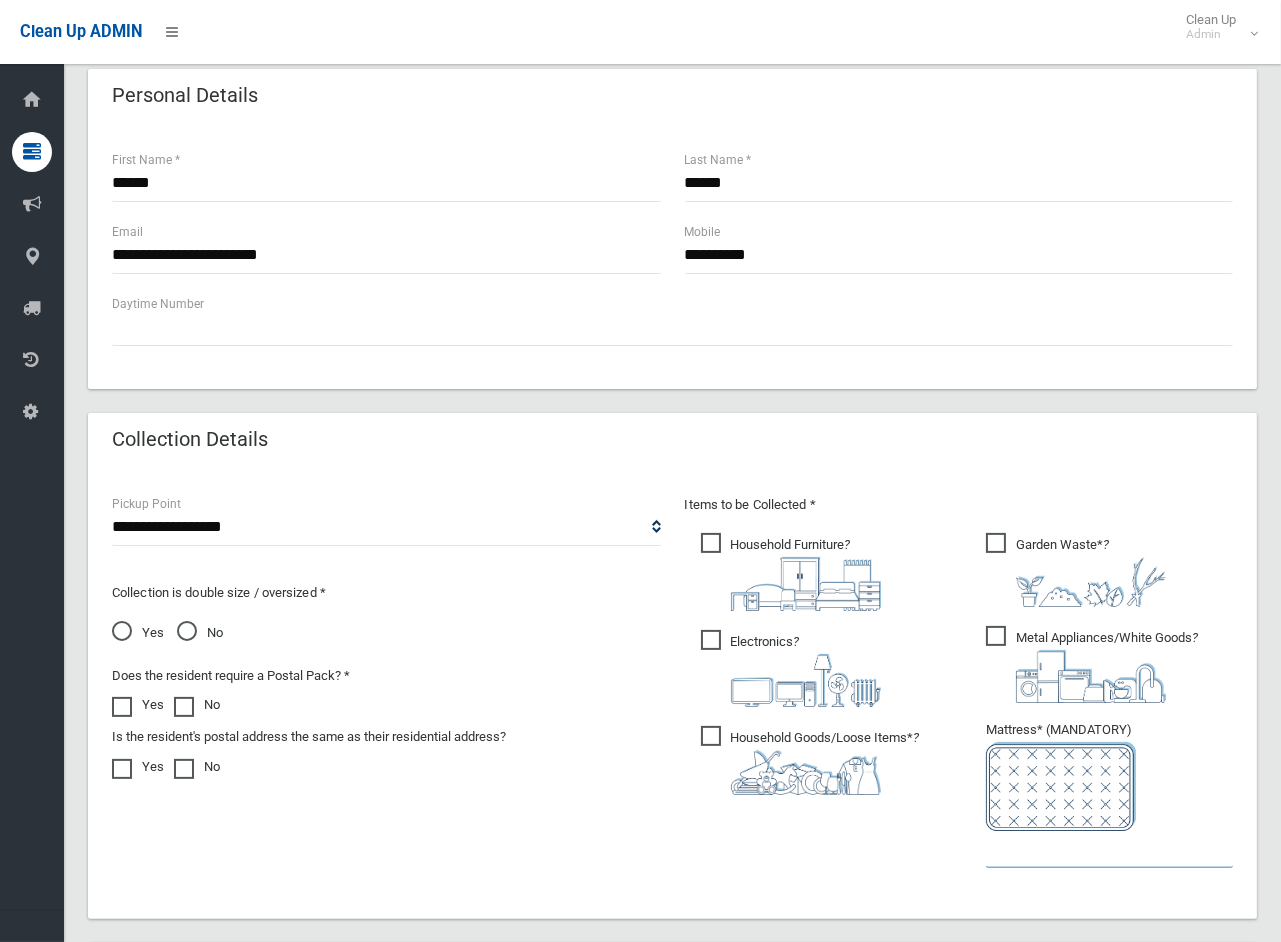 click at bounding box center [1109, 849] 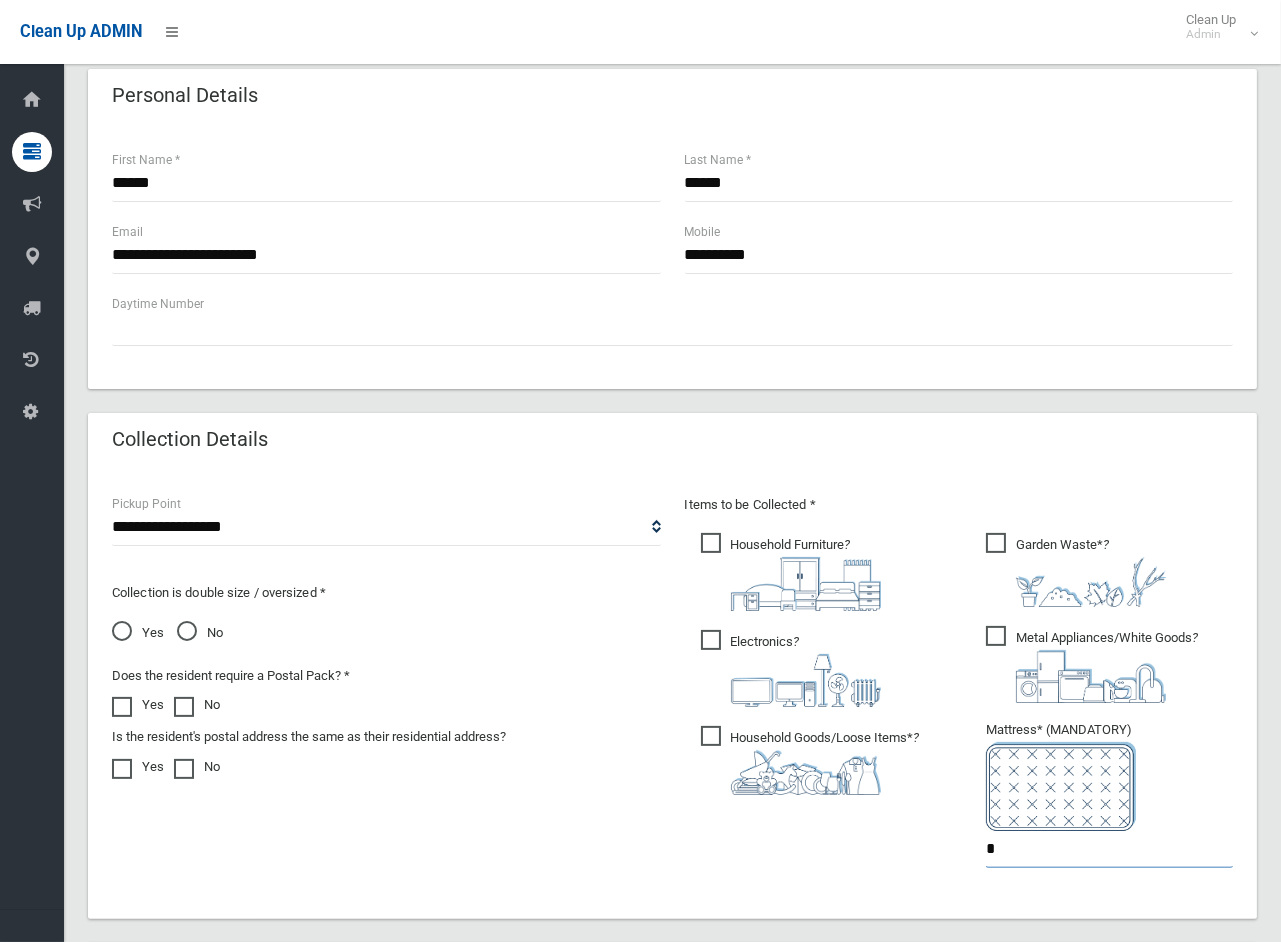 type on "*" 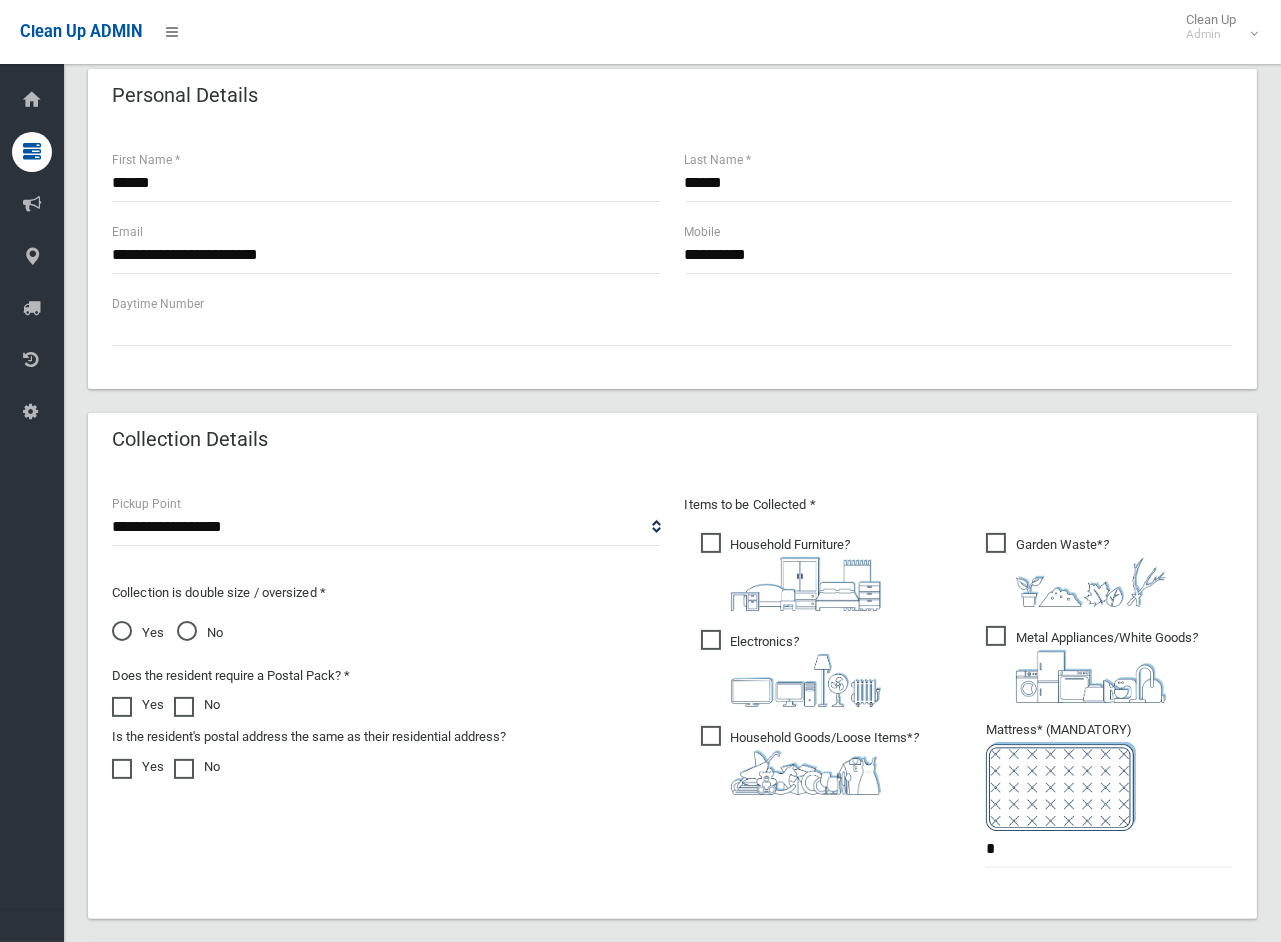 click on "No" at bounding box center (138, 633) 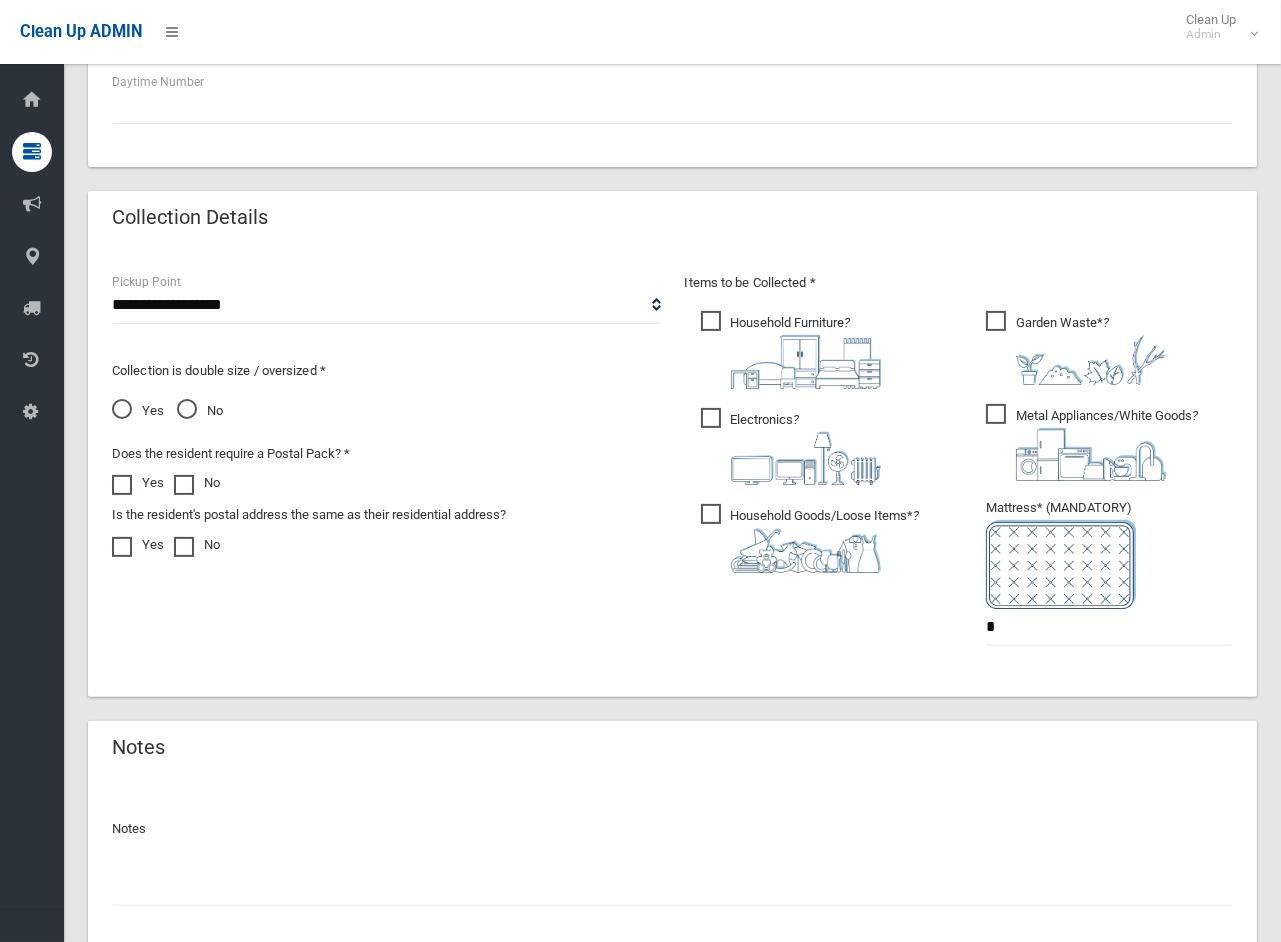 scroll, scrollTop: 1000, scrollLeft: 0, axis: vertical 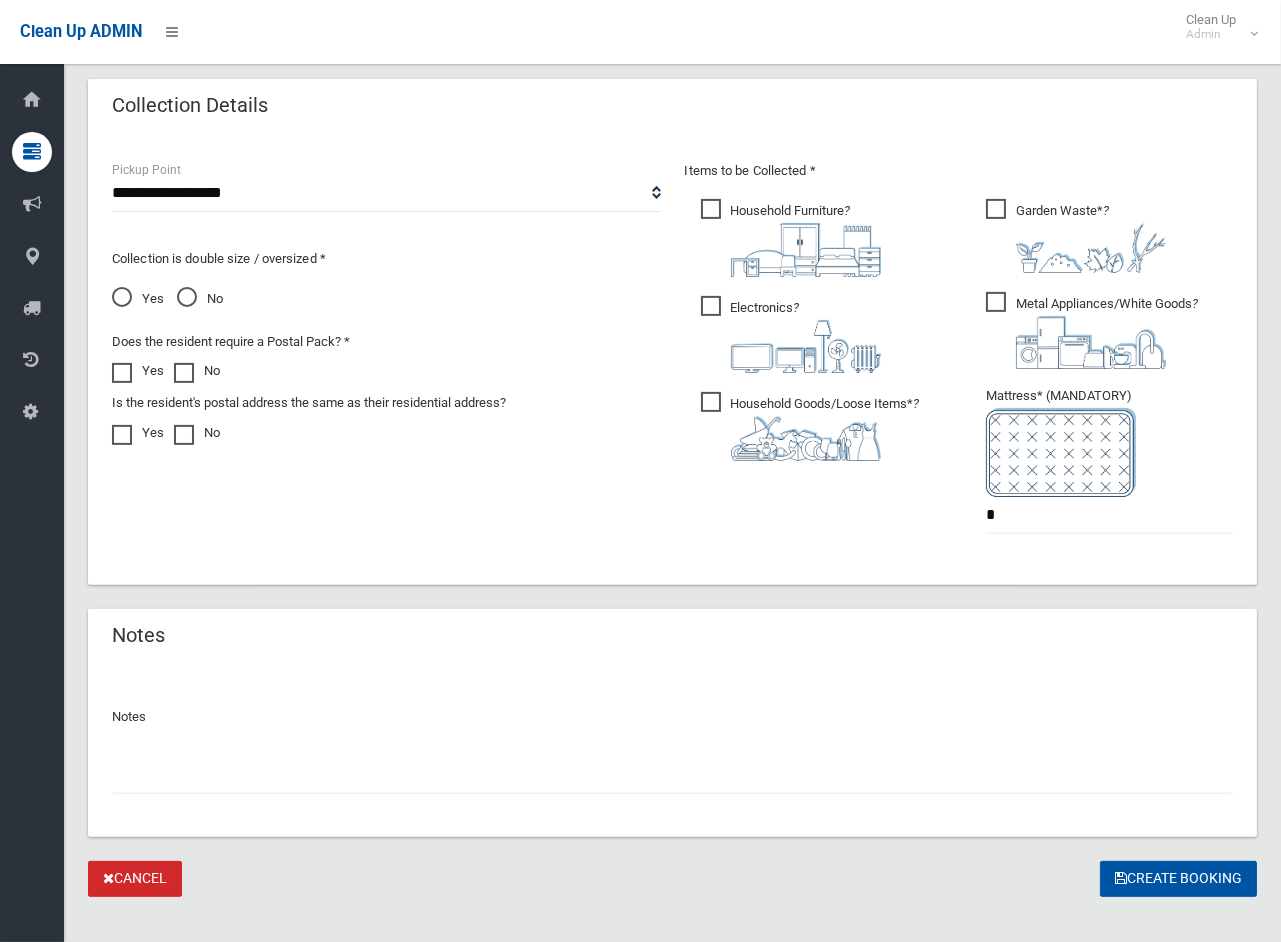 click at bounding box center (672, 775) 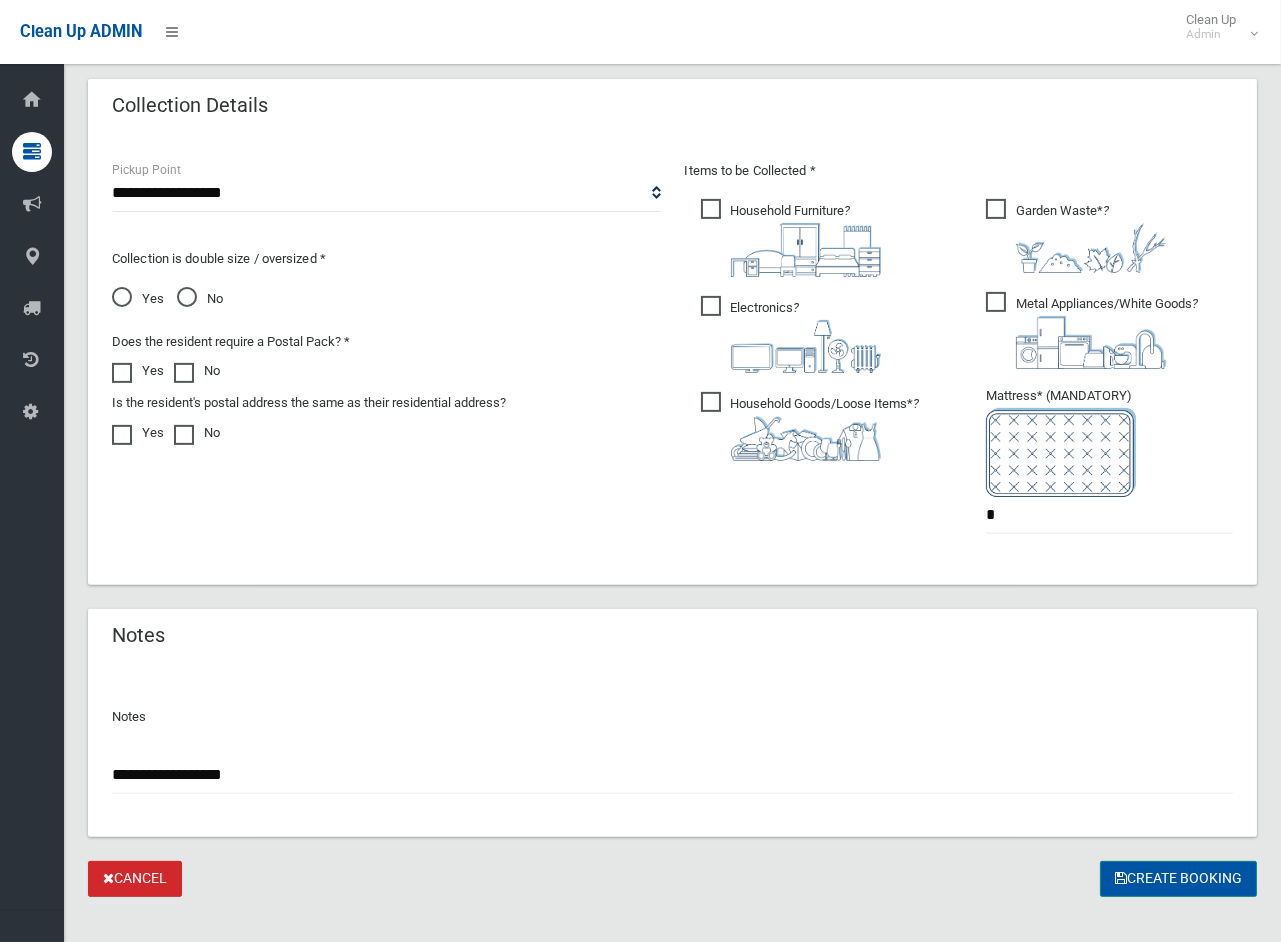 type on "**********" 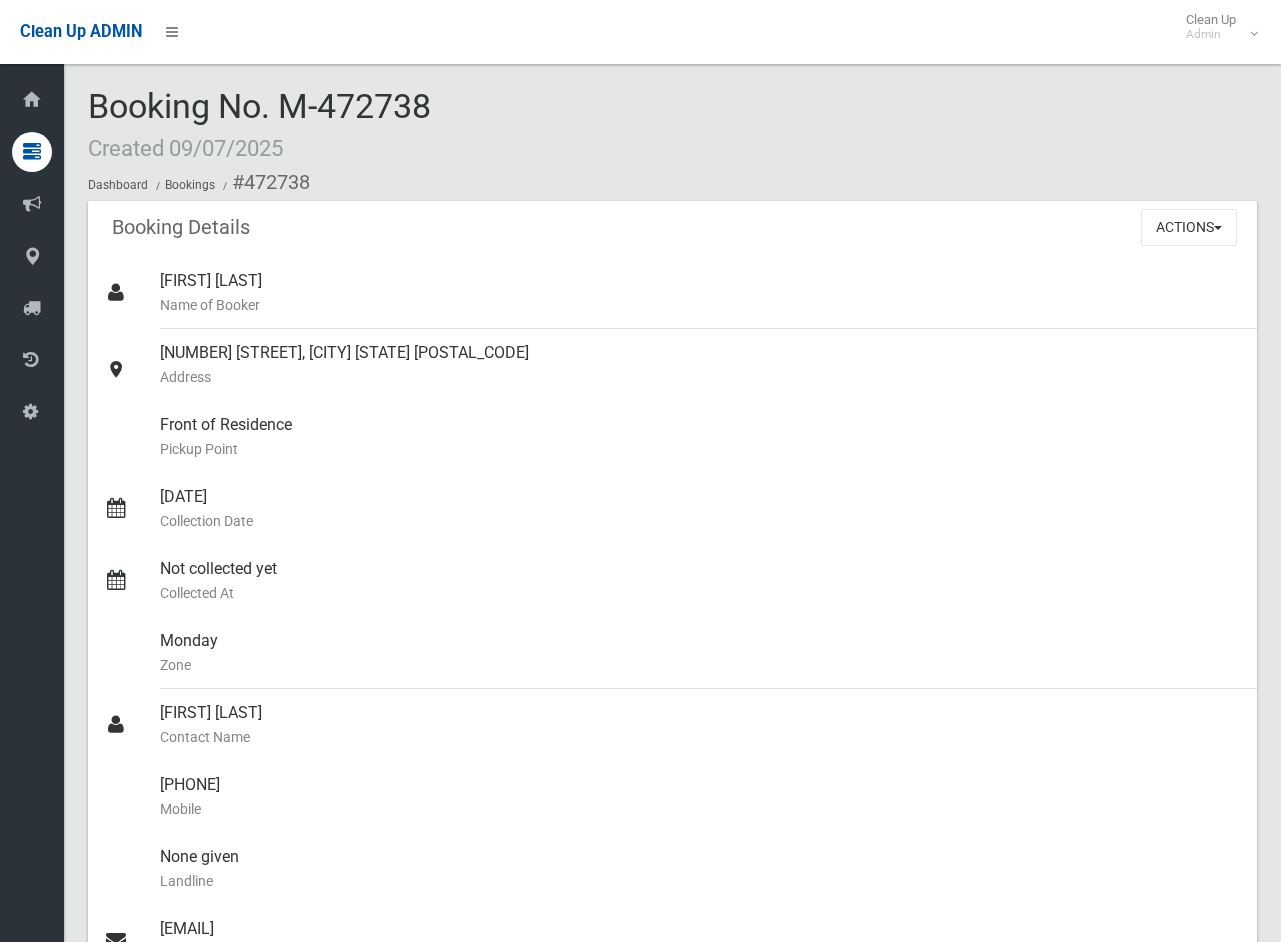 scroll, scrollTop: 0, scrollLeft: 0, axis: both 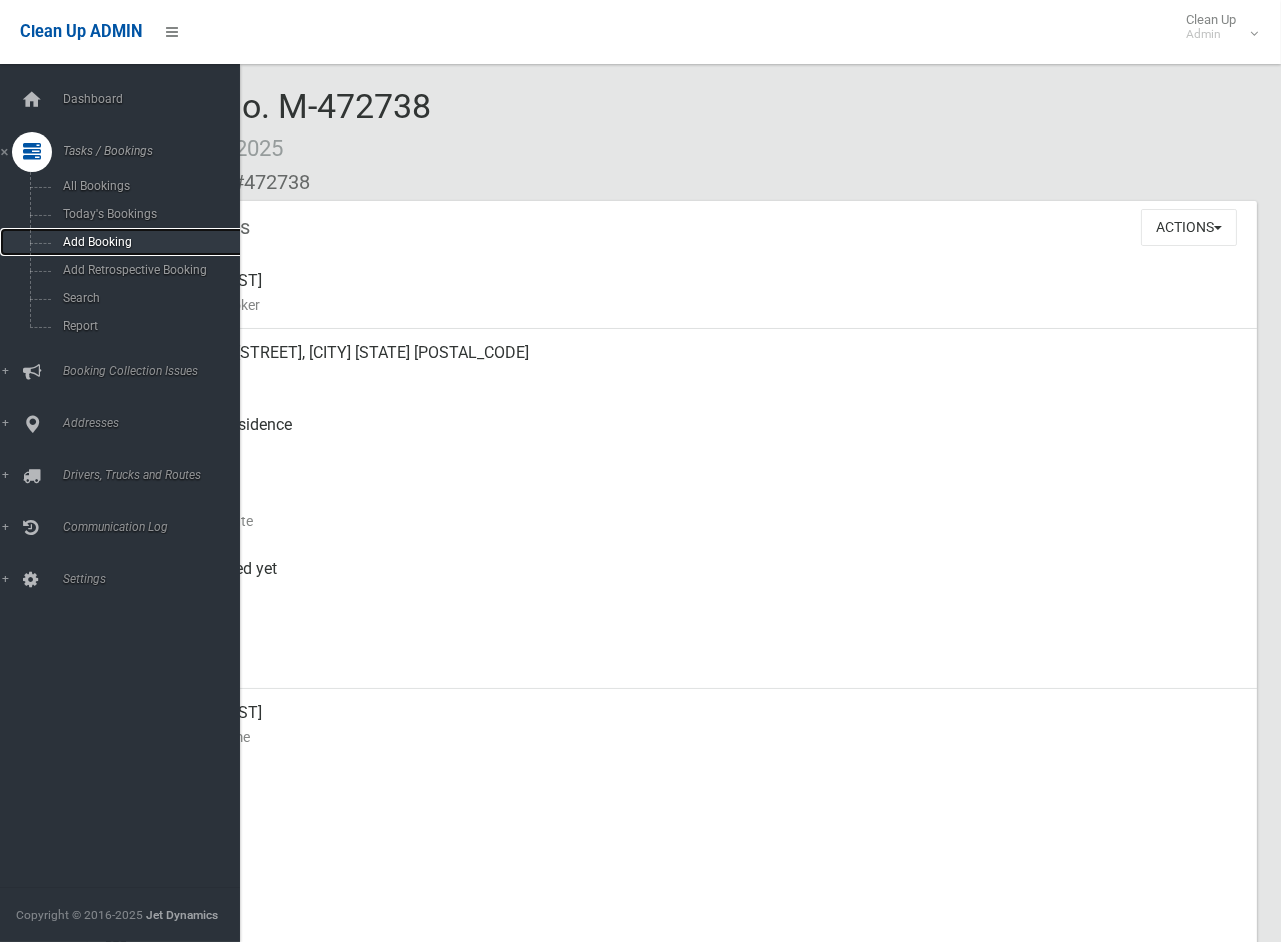 click on "Add Booking" at bounding box center (148, 242) 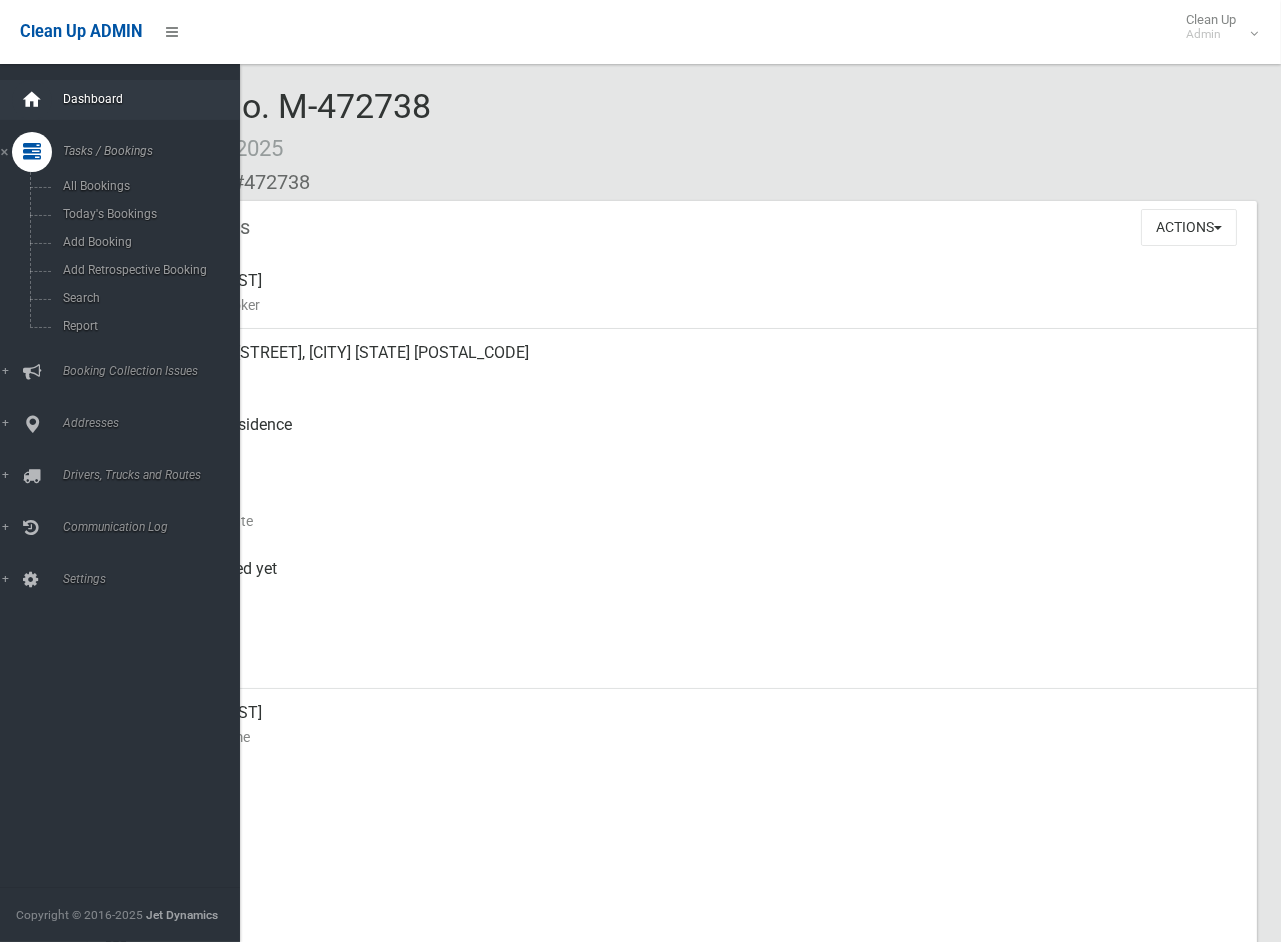 click at bounding box center [32, 100] 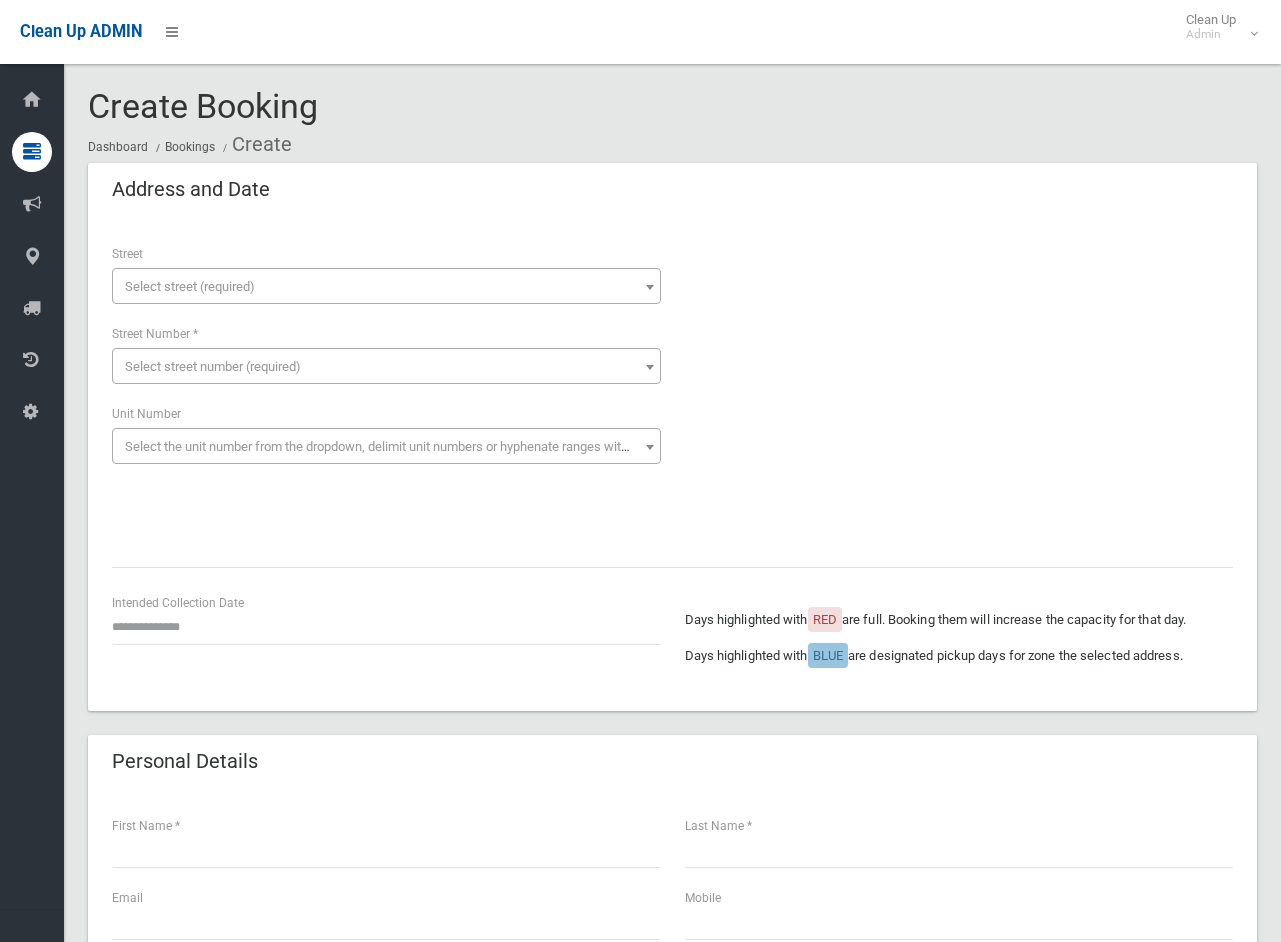 scroll, scrollTop: 0, scrollLeft: 0, axis: both 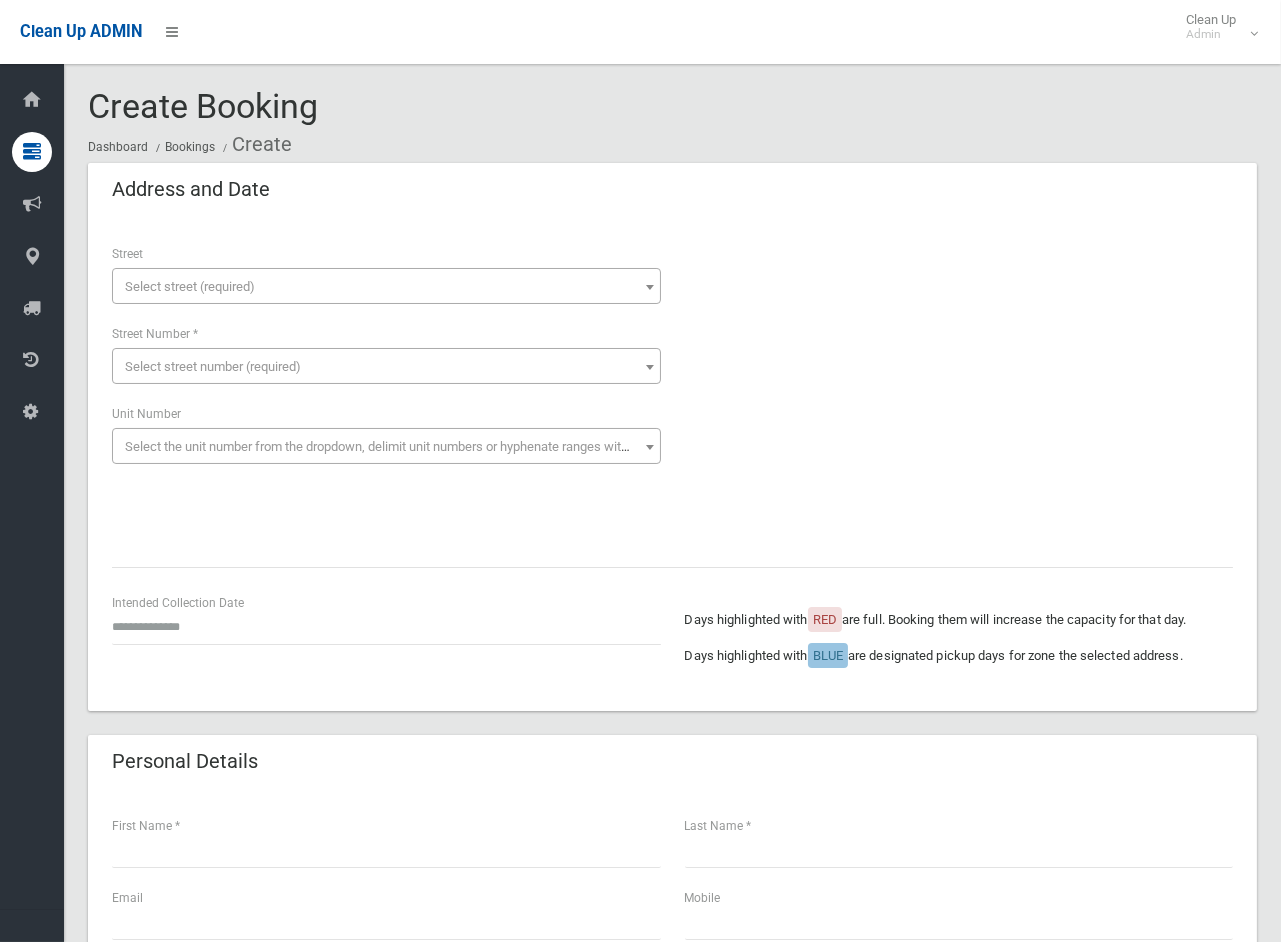 click on "Select street (required)" at bounding box center (386, 287) 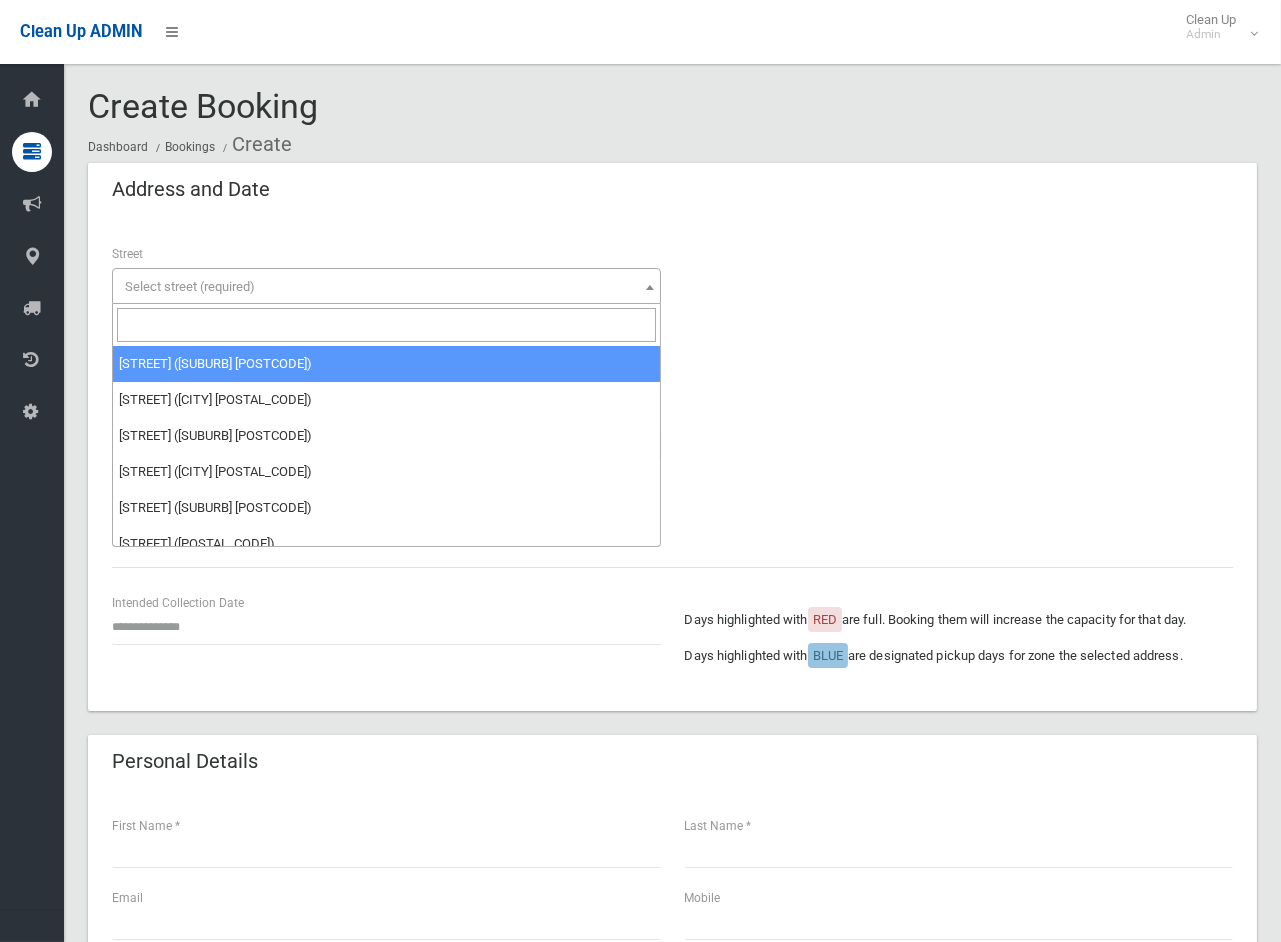 click at bounding box center (386, 325) 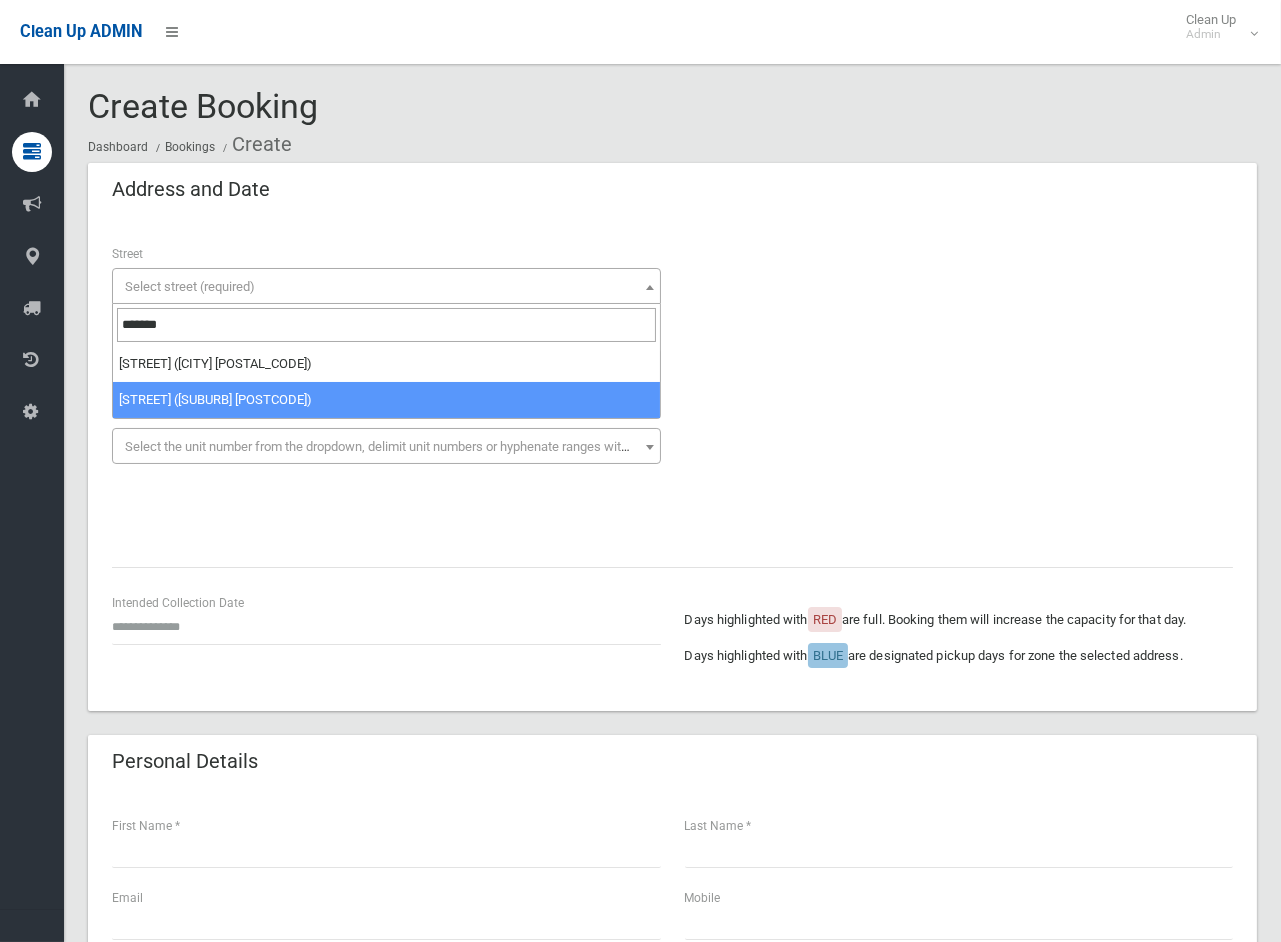 type on "*******" 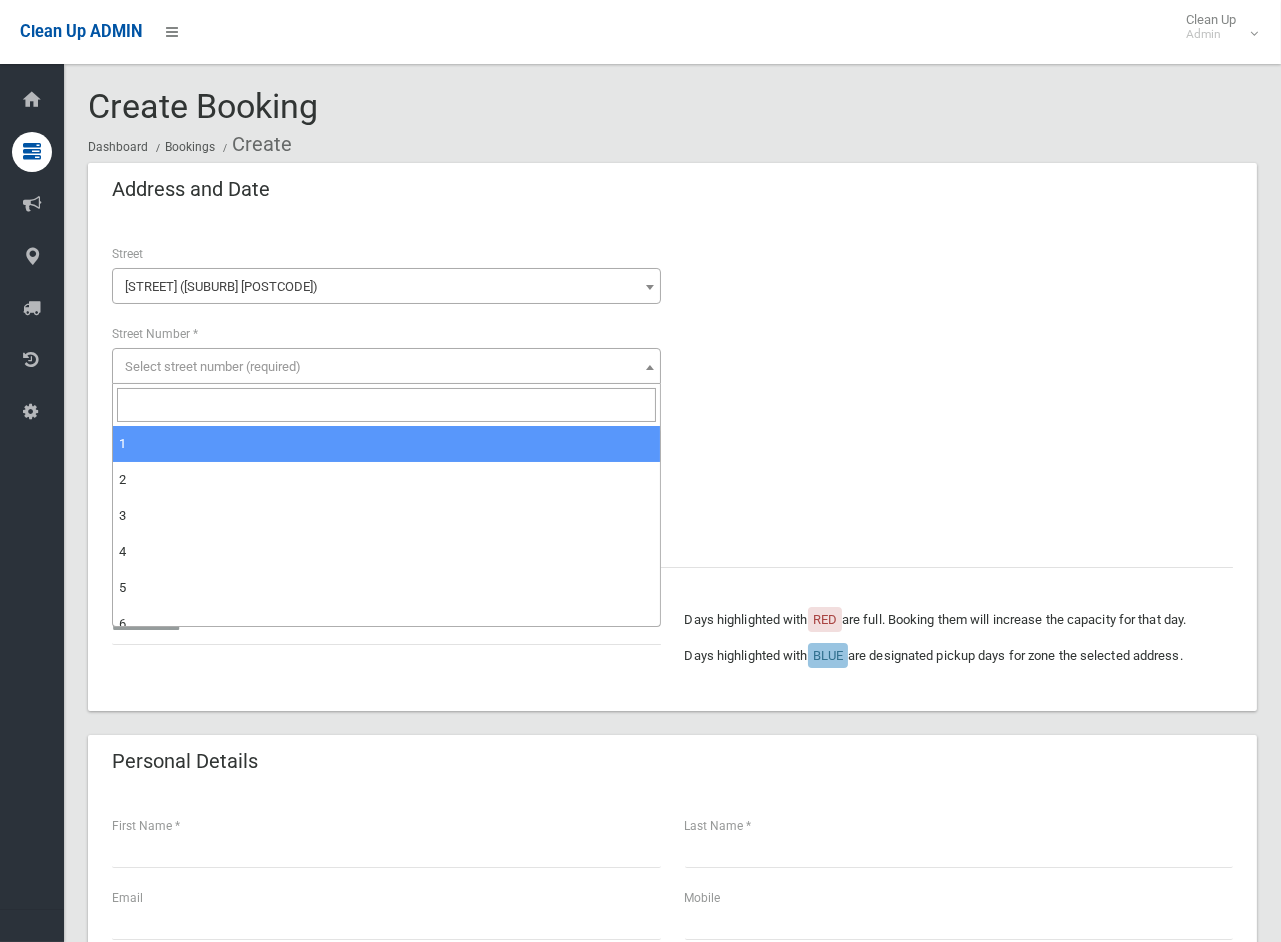 click on "Select street number (required)" at bounding box center (213, 366) 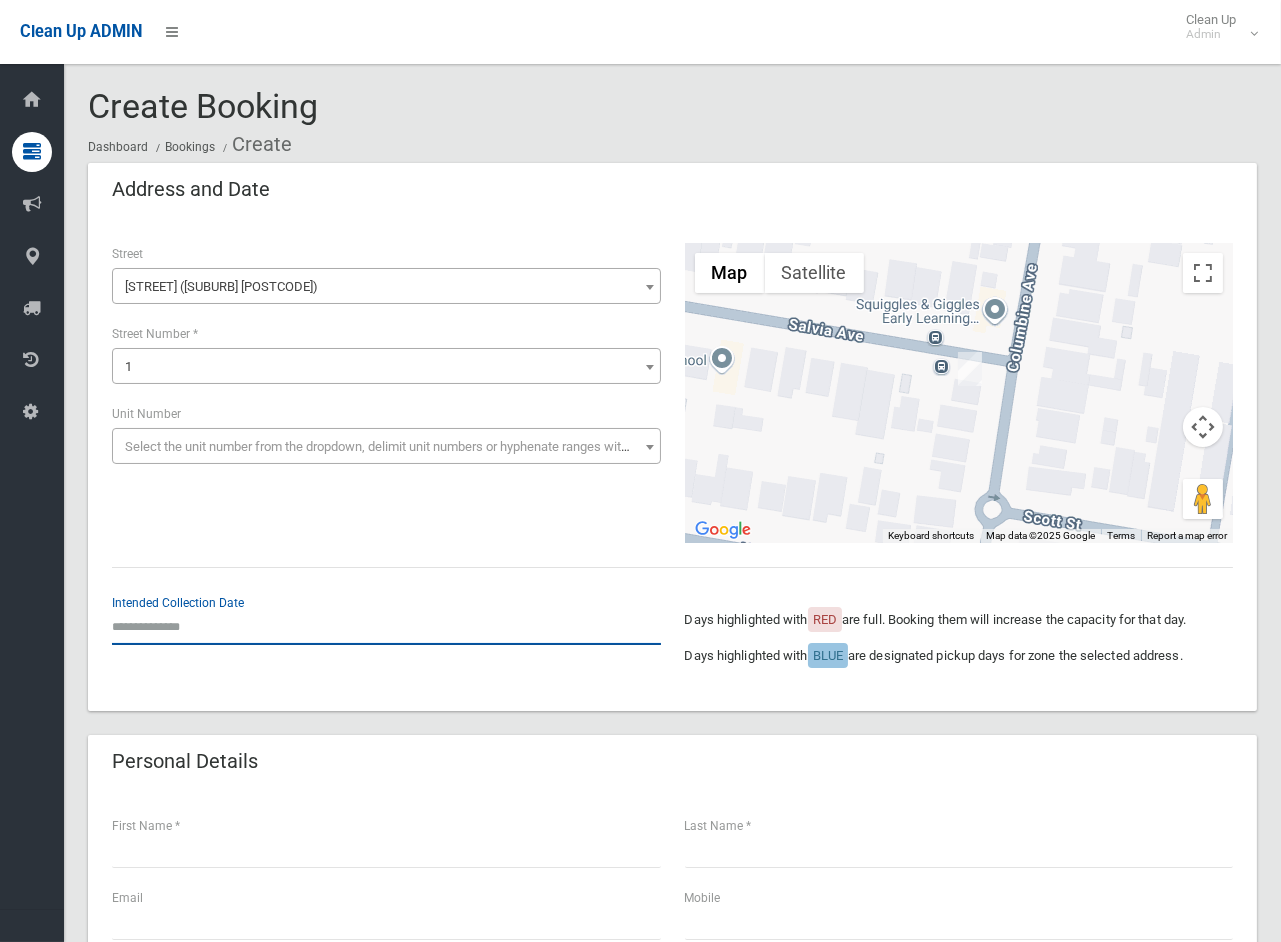 click at bounding box center (386, 626) 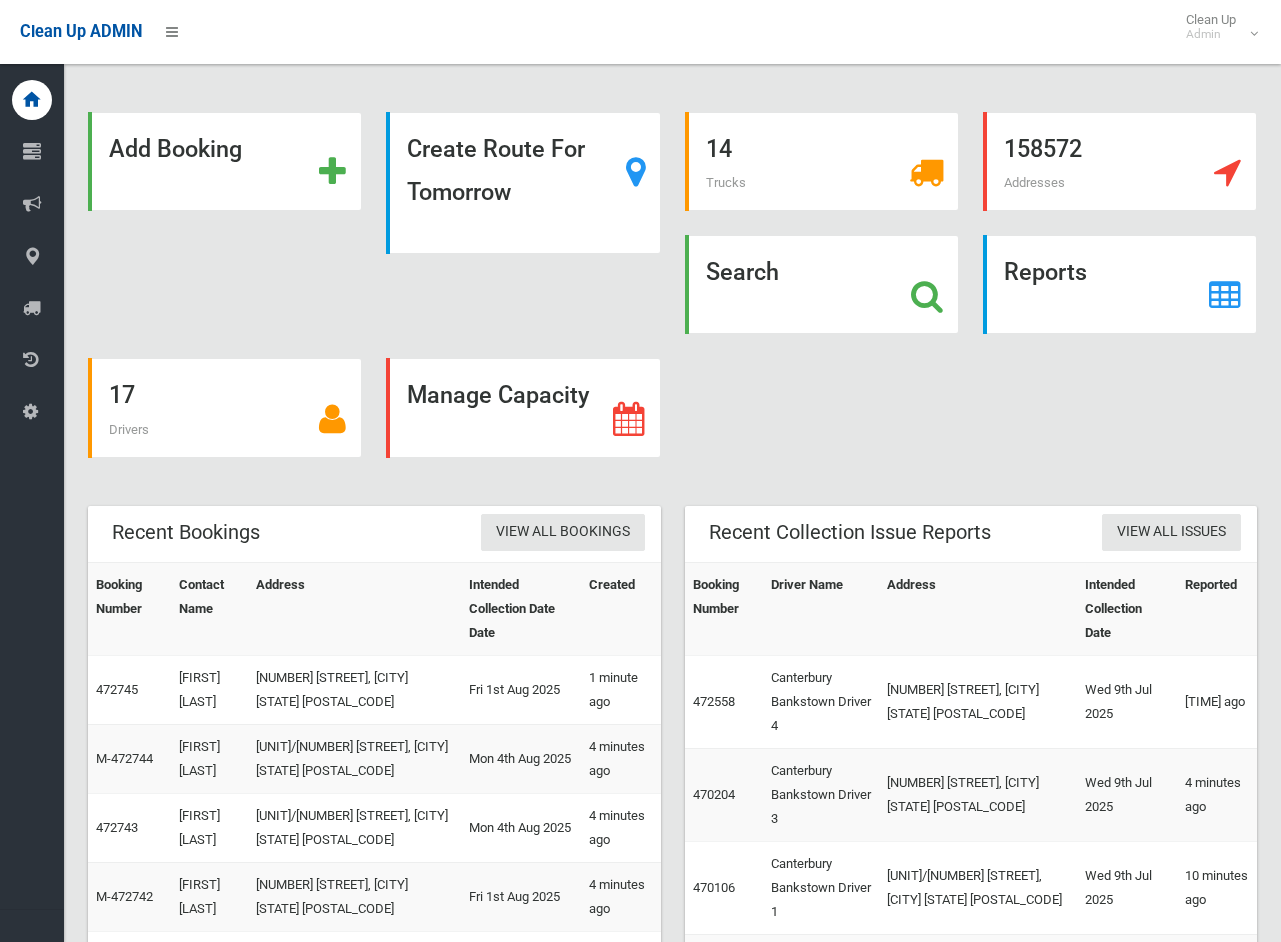 scroll, scrollTop: 0, scrollLeft: 0, axis: both 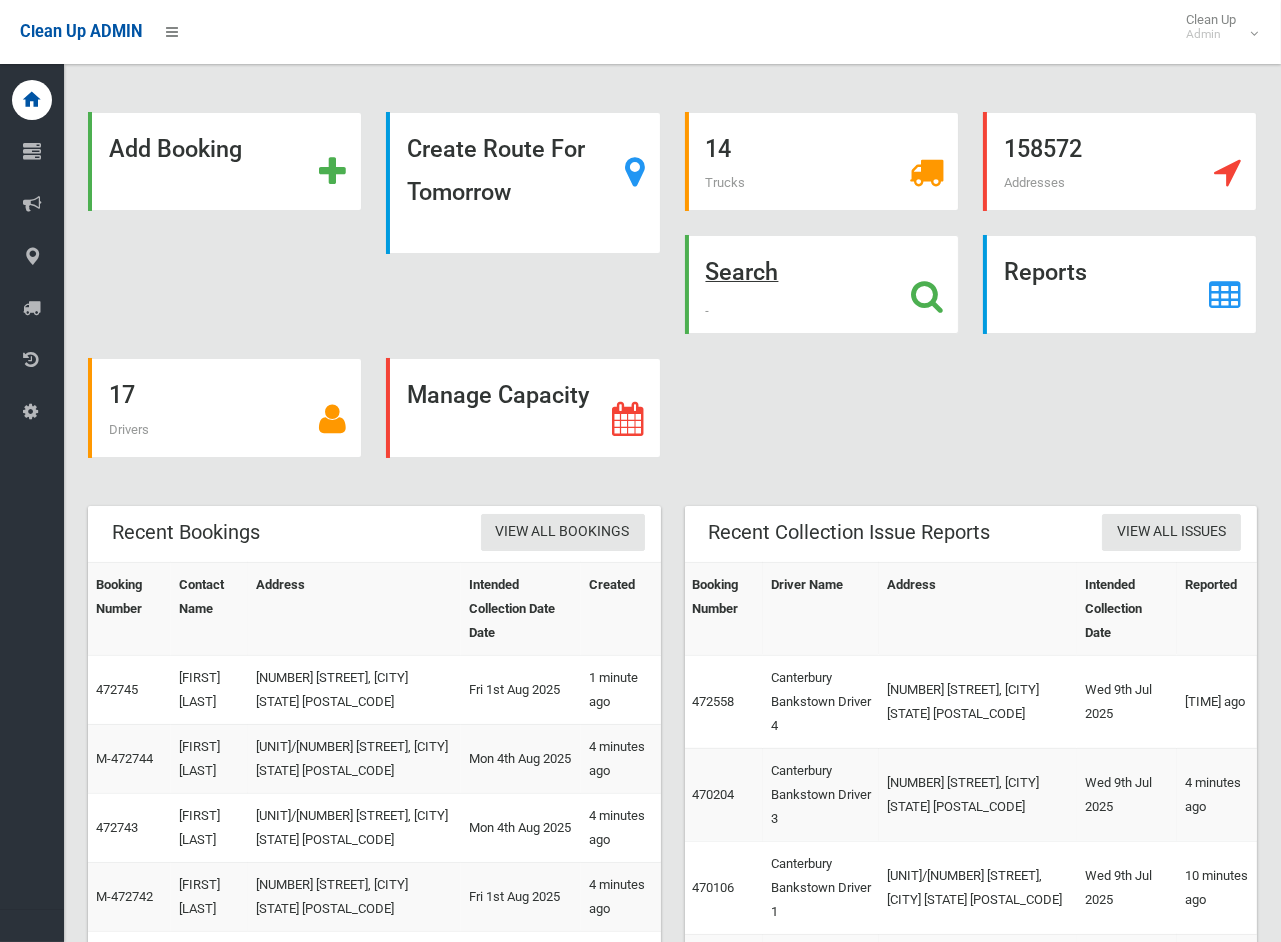 click on "Search" at bounding box center (742, 272) 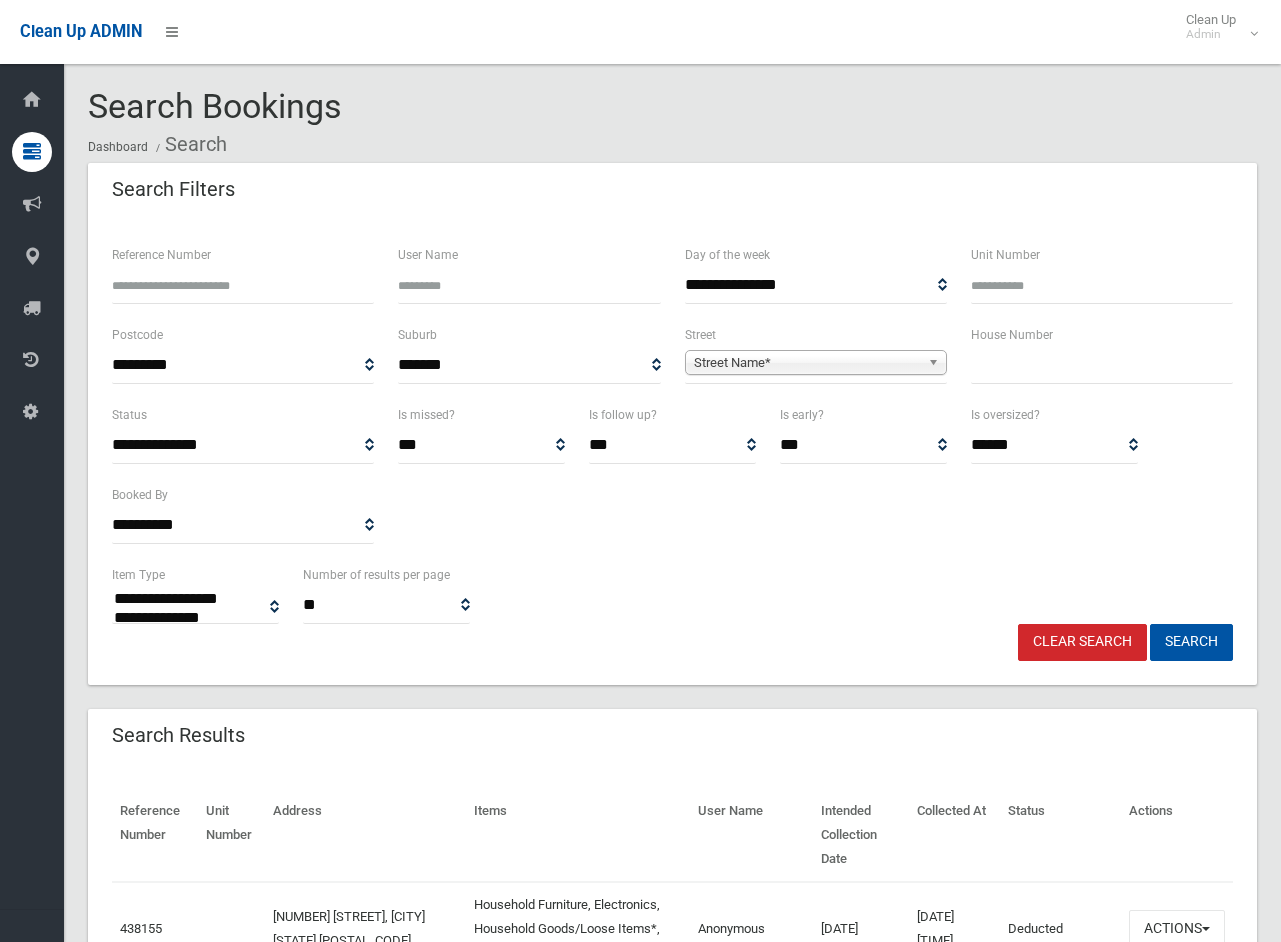 click at bounding box center [1102, 365] 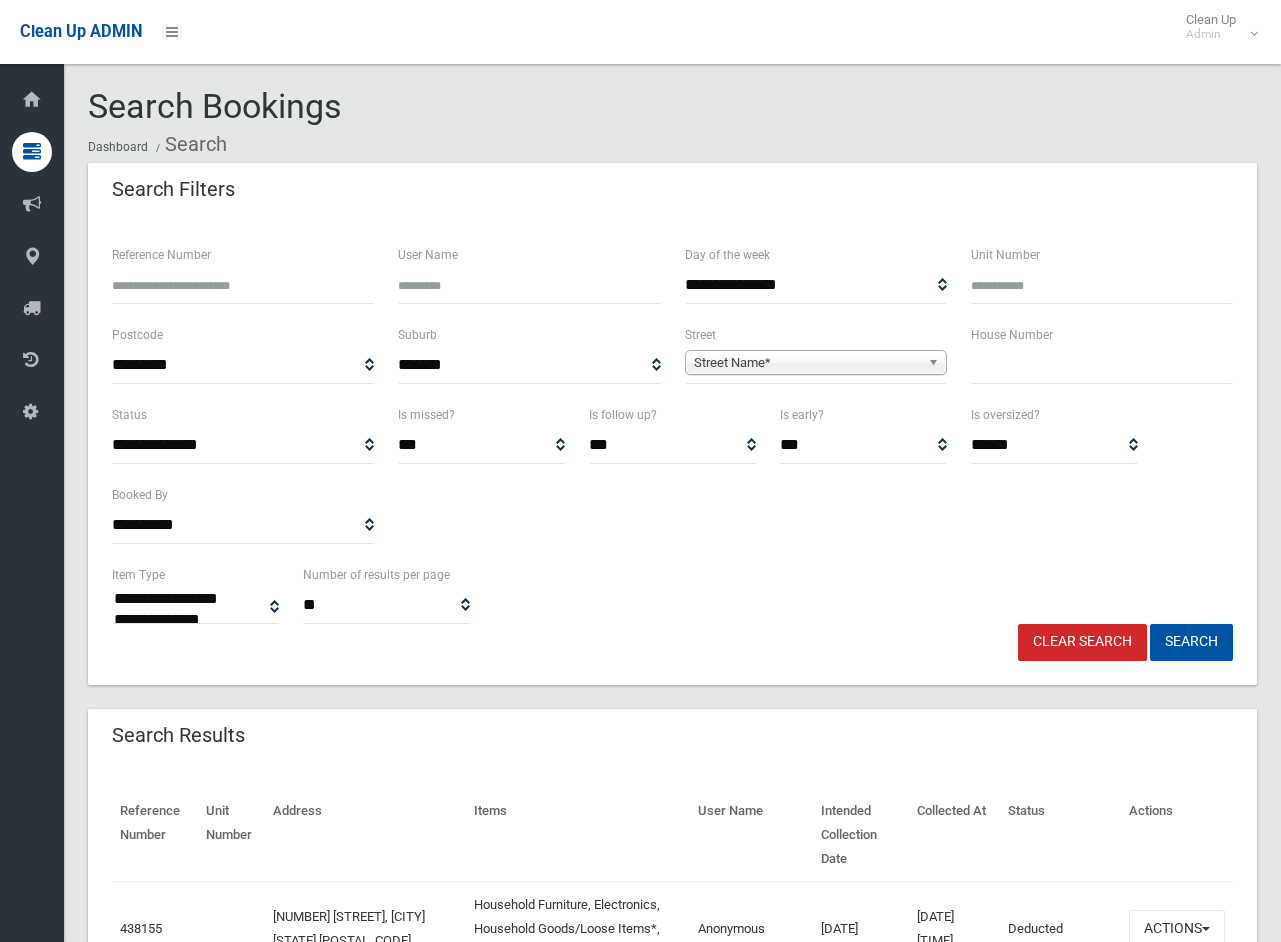 scroll, scrollTop: 0, scrollLeft: 0, axis: both 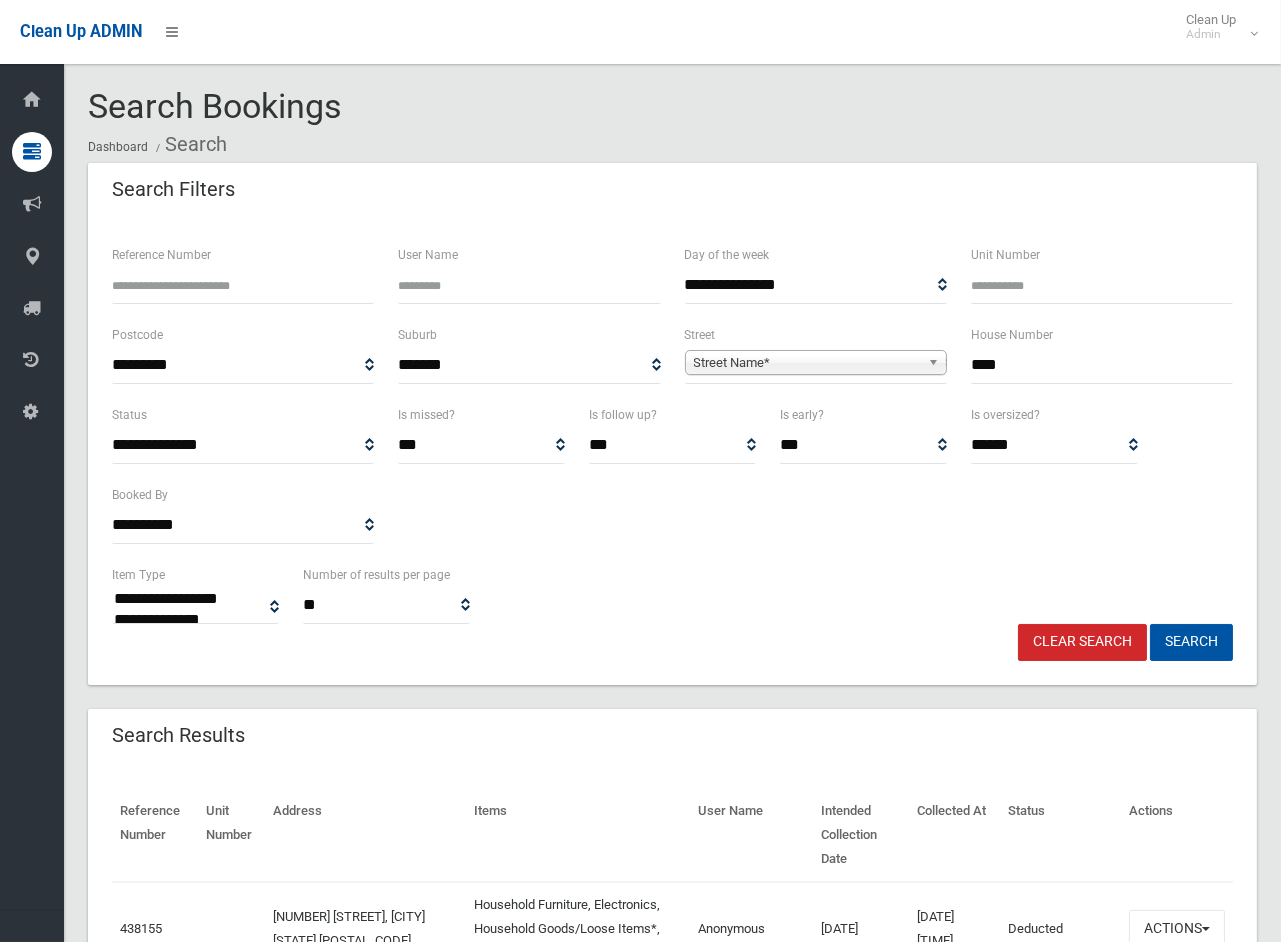 type on "****" 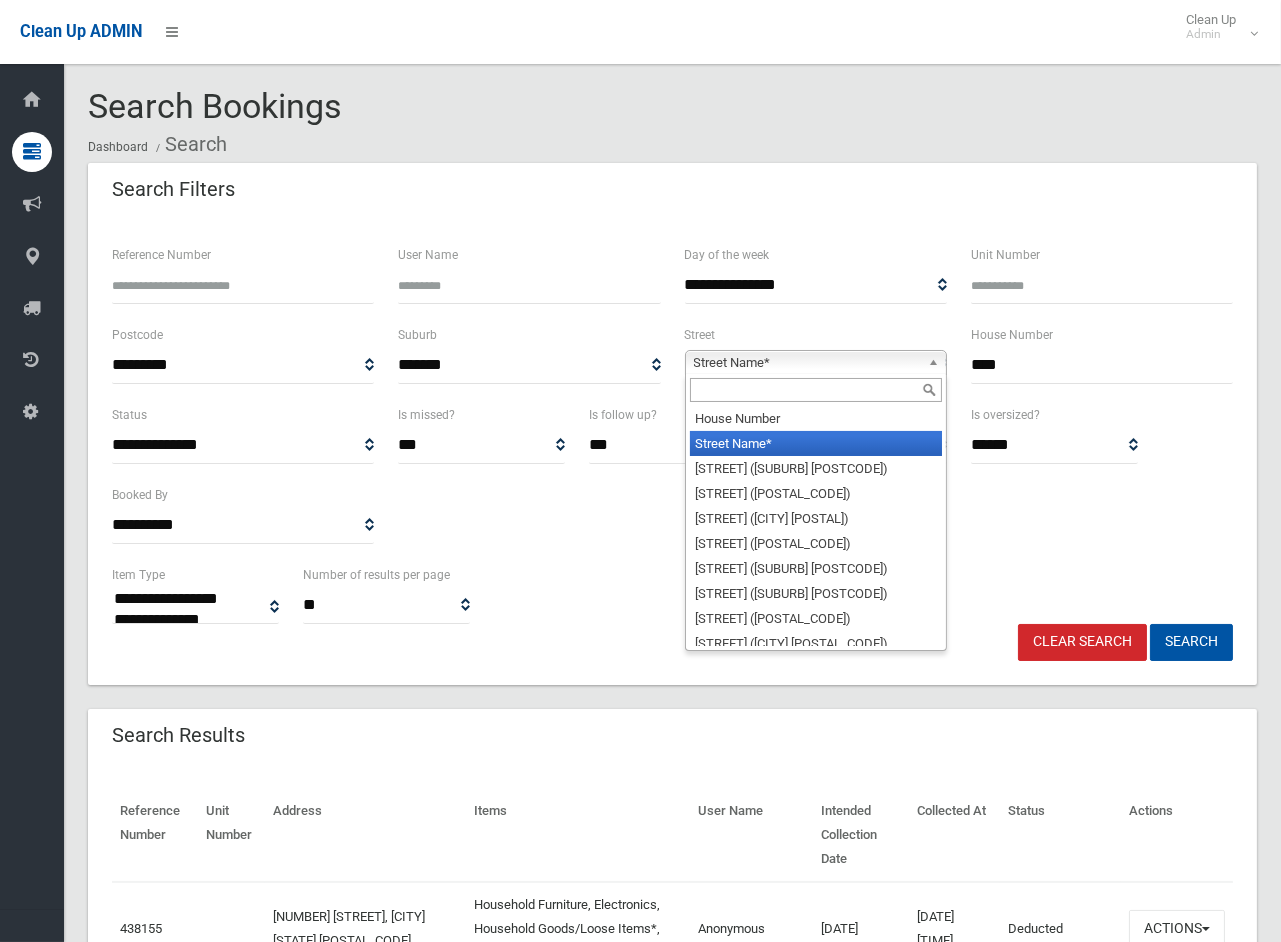 click on "Street Name*" at bounding box center (807, 363) 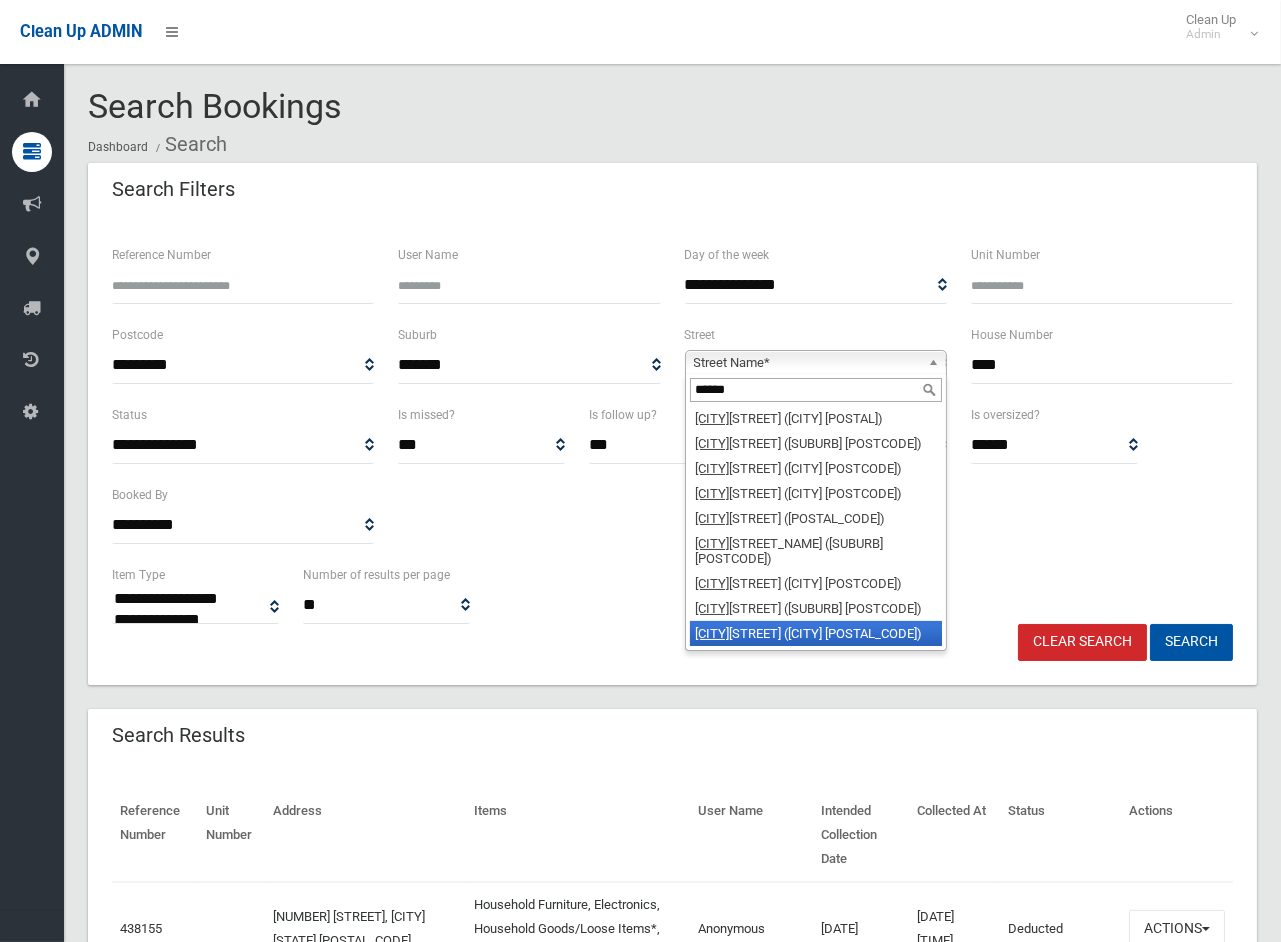 type on "******" 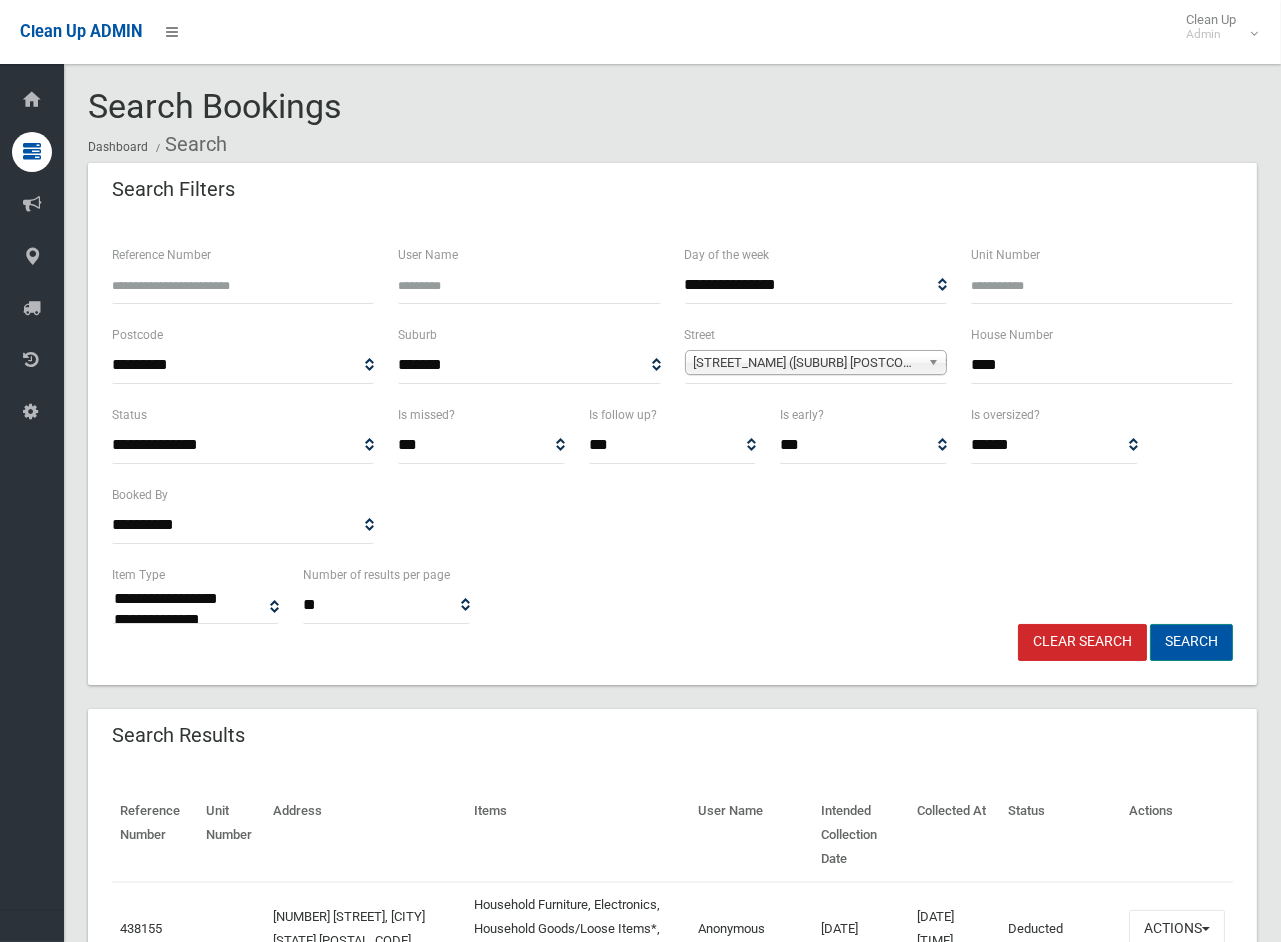 click on "Search" at bounding box center (1191, 642) 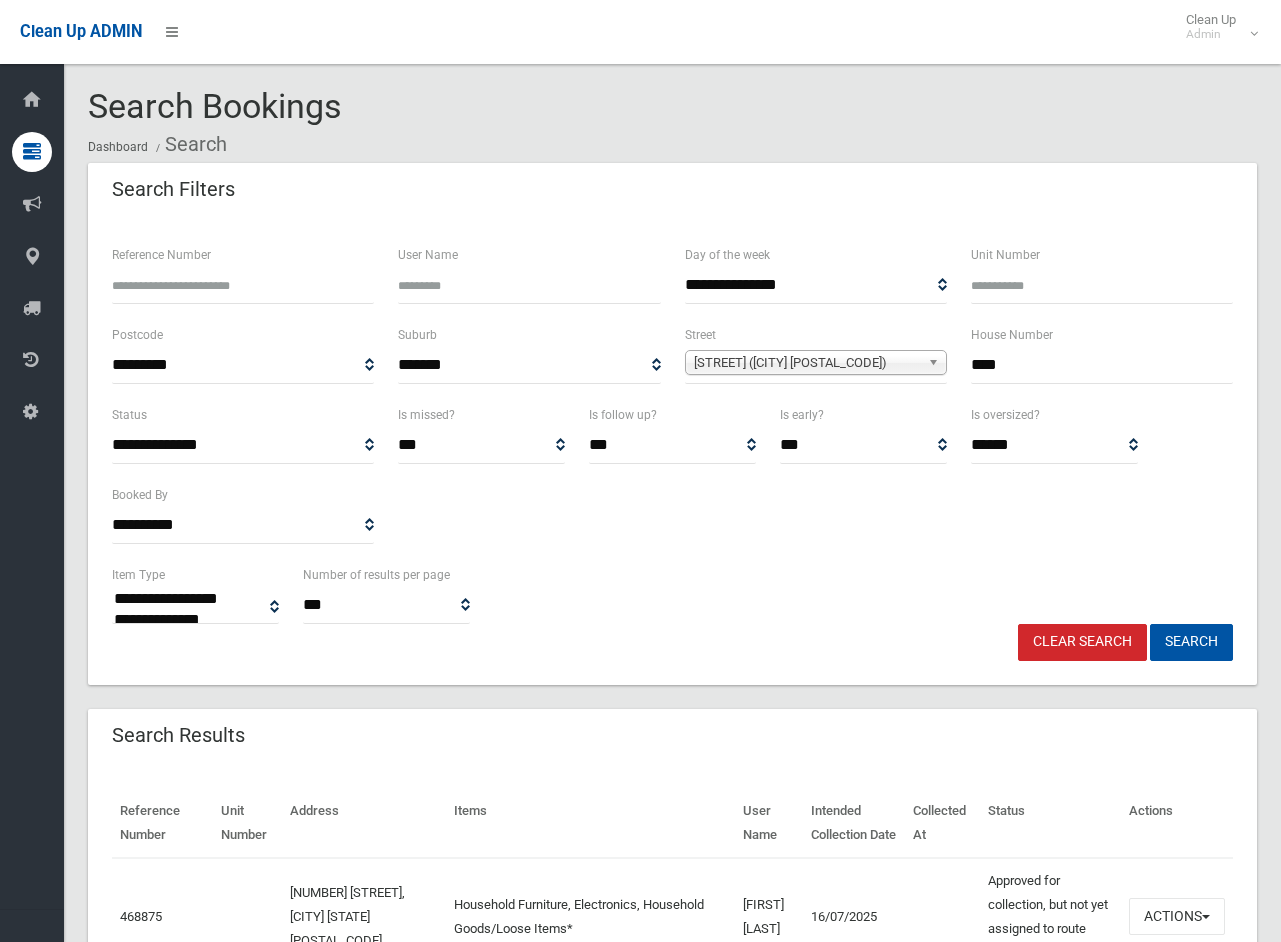 scroll, scrollTop: 333, scrollLeft: 0, axis: vertical 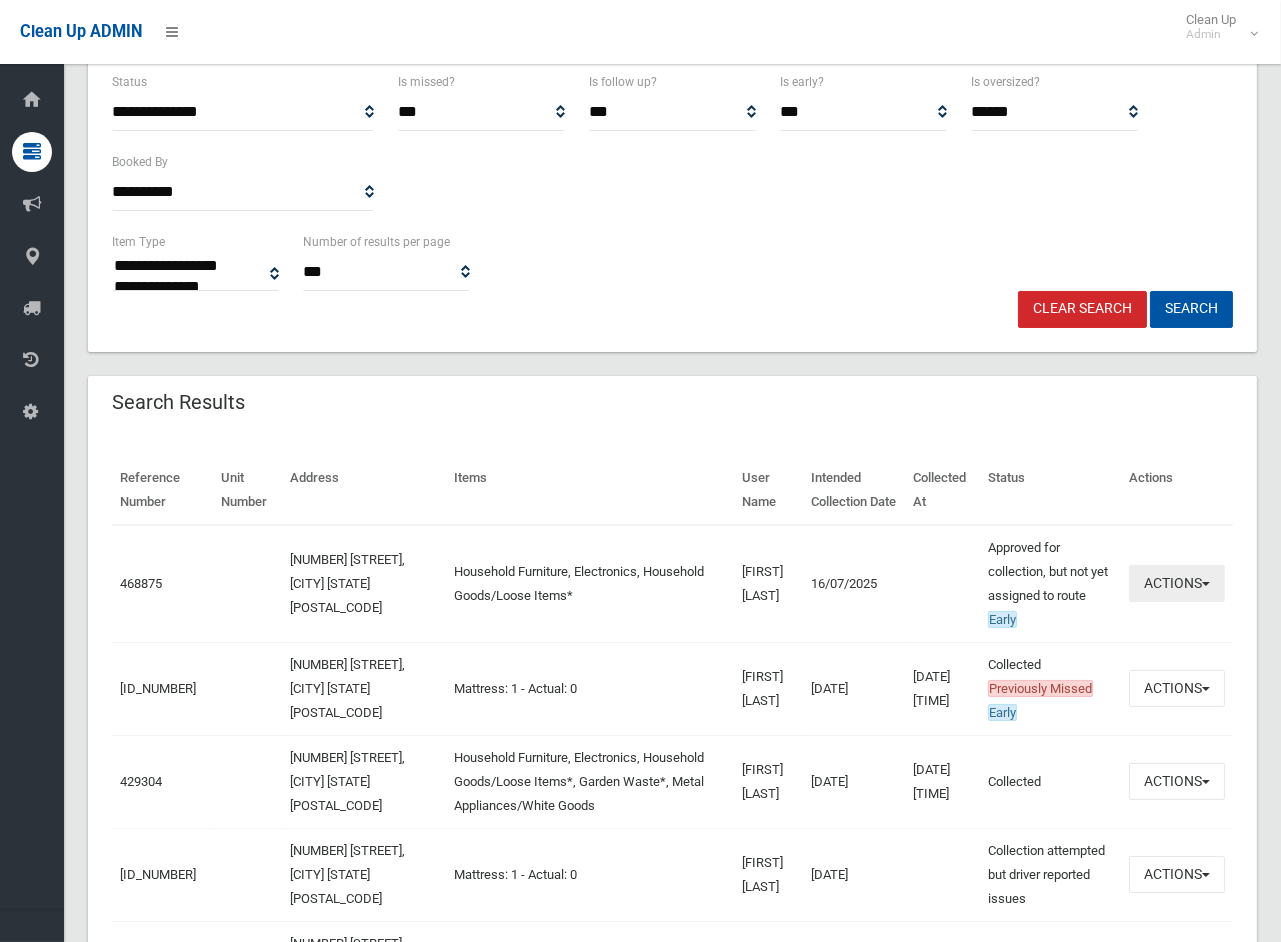 click on "Actions" at bounding box center (1177, 583) 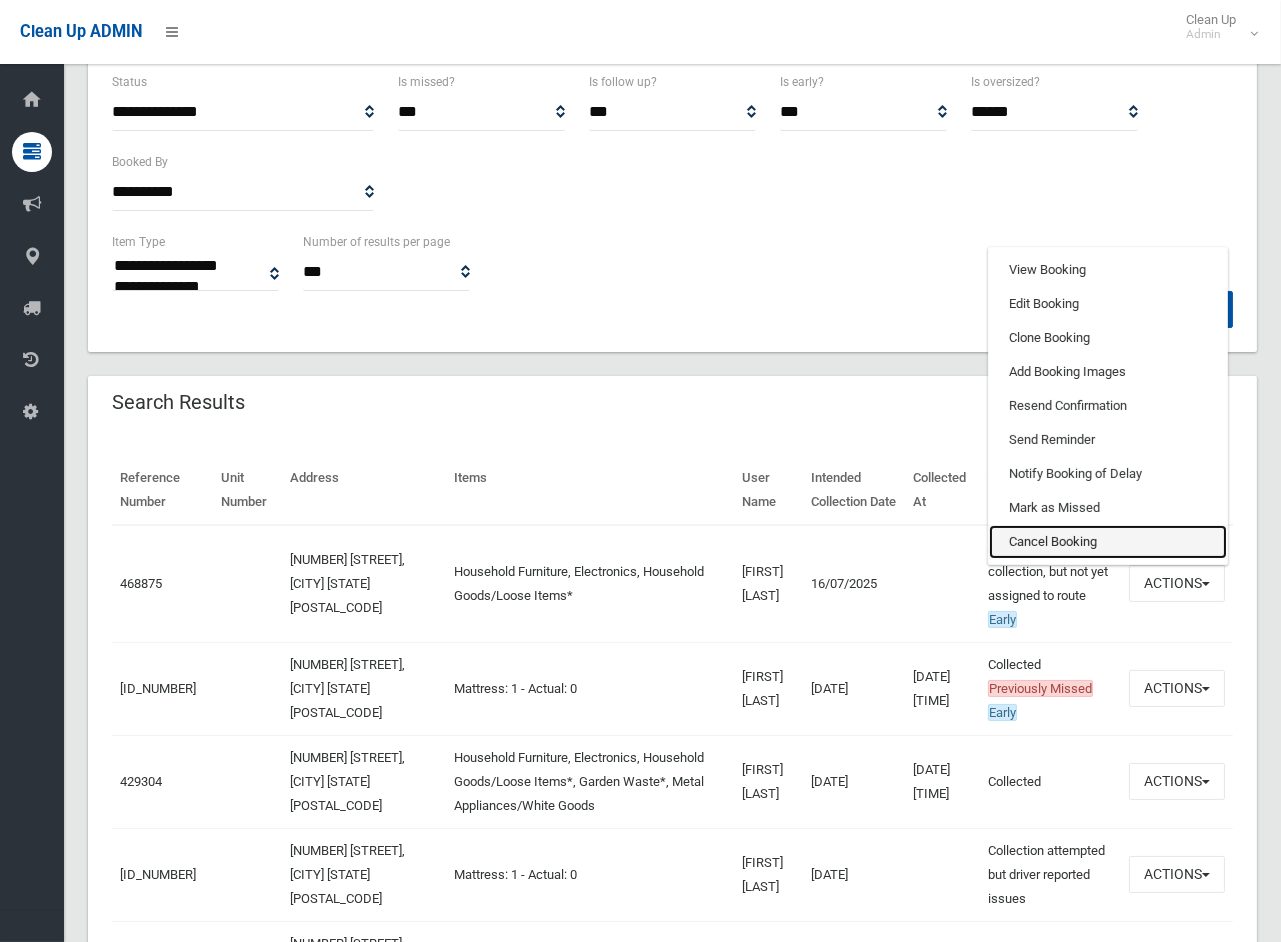 click on "Cancel Booking" at bounding box center [1108, 542] 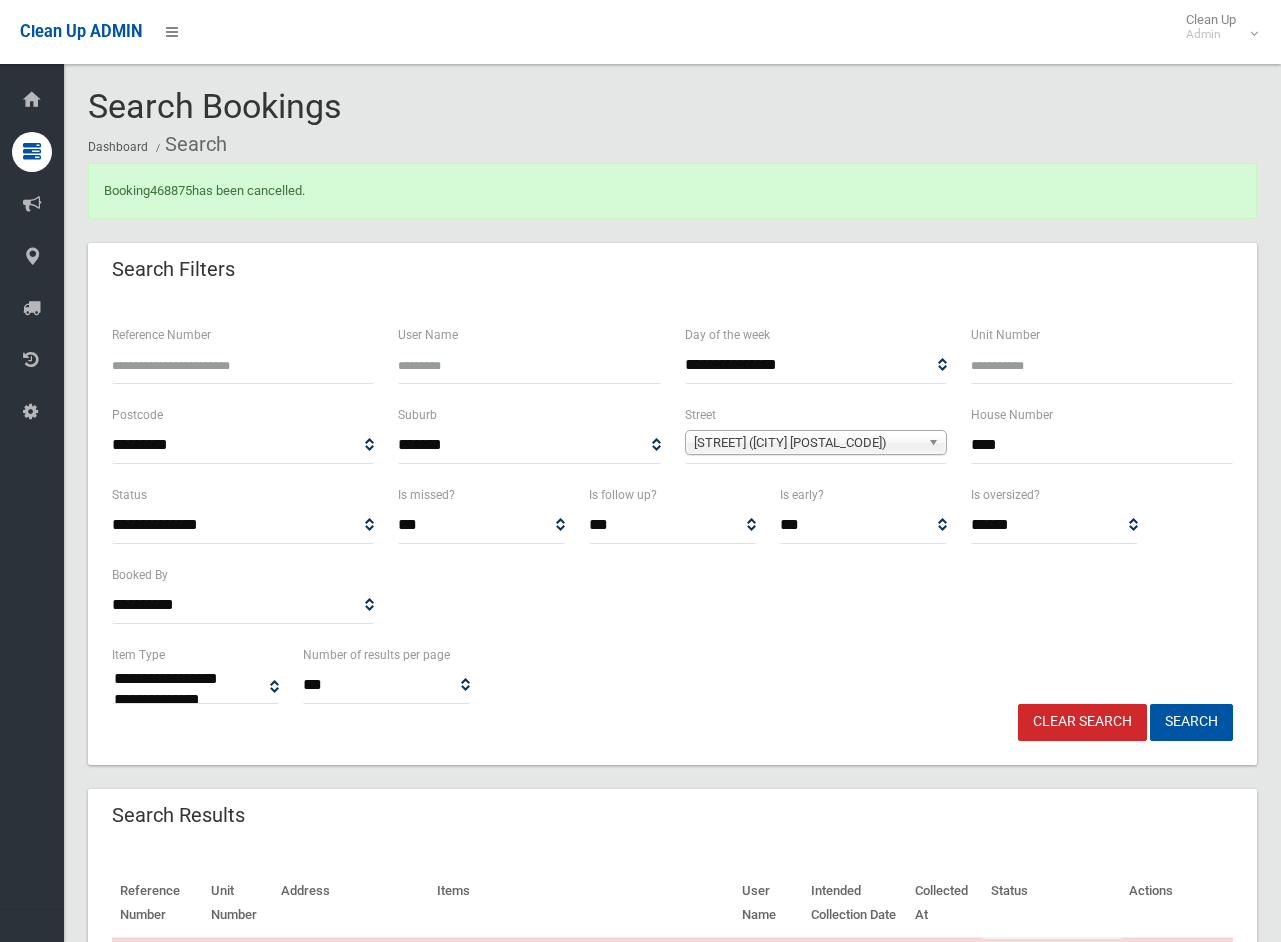 scroll, scrollTop: 0, scrollLeft: 0, axis: both 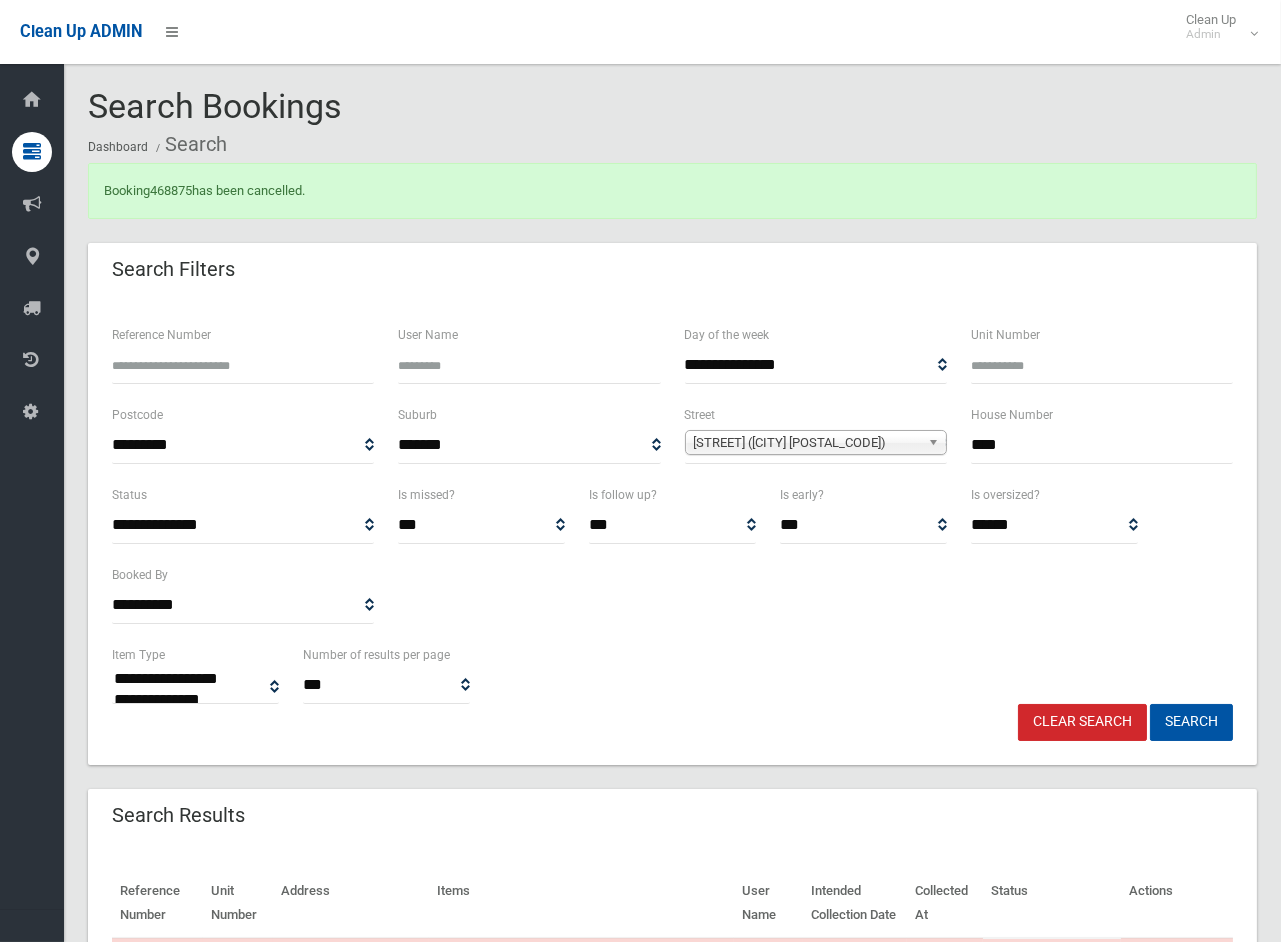 drag, startPoint x: 1020, startPoint y: 442, endPoint x: 925, endPoint y: 434, distance: 95.33625 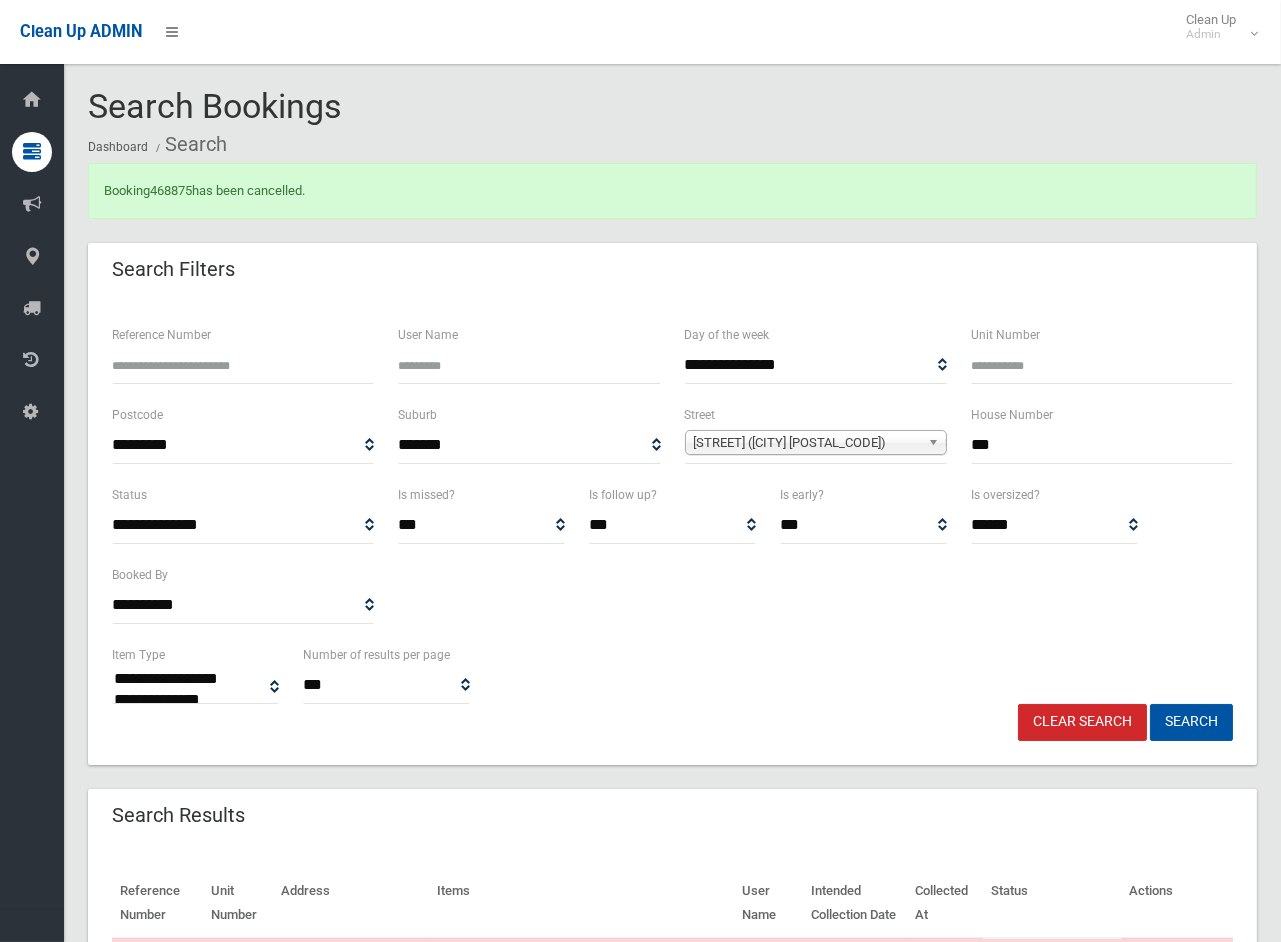 type on "***" 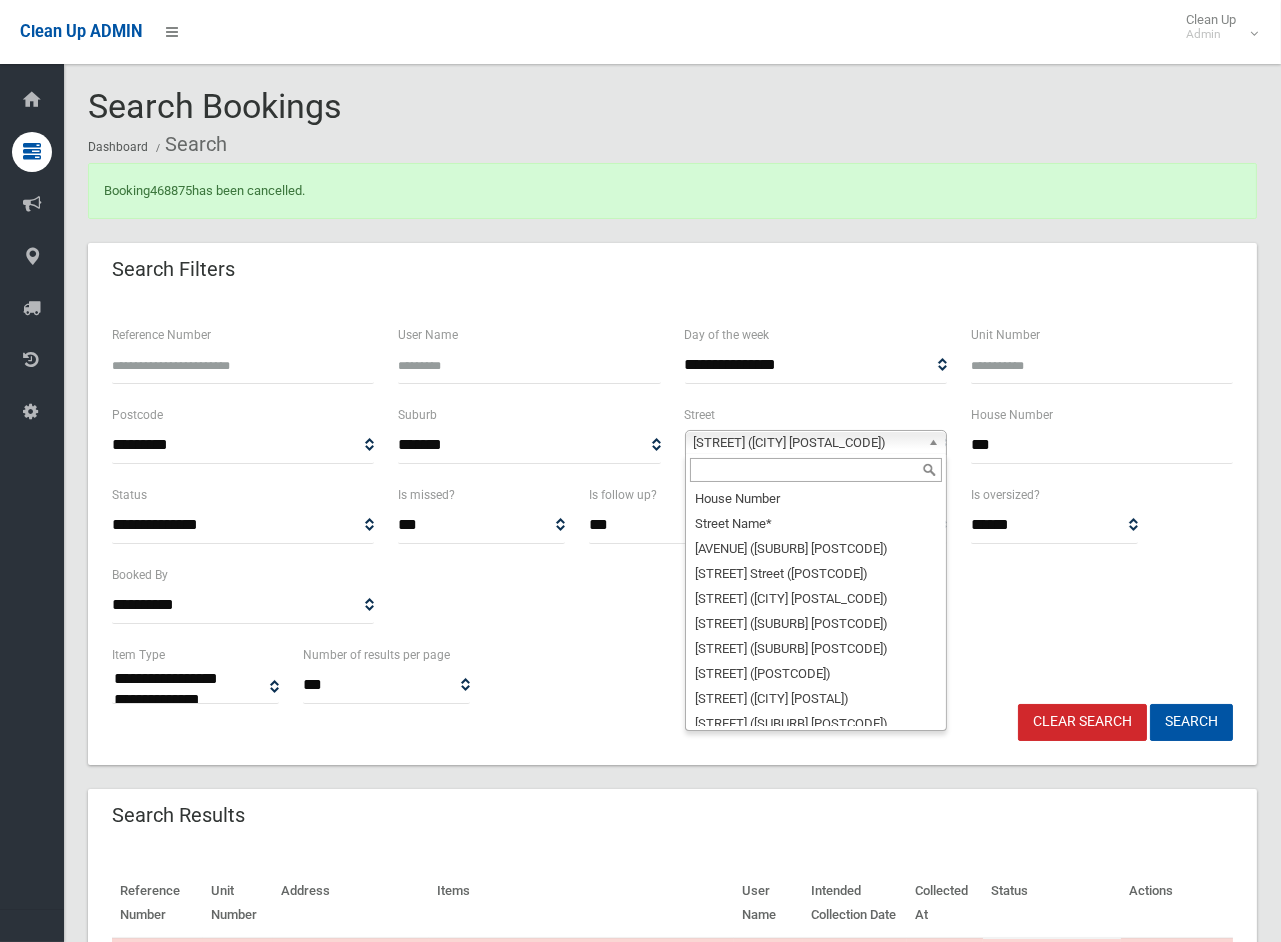 scroll, scrollTop: 10560, scrollLeft: 0, axis: vertical 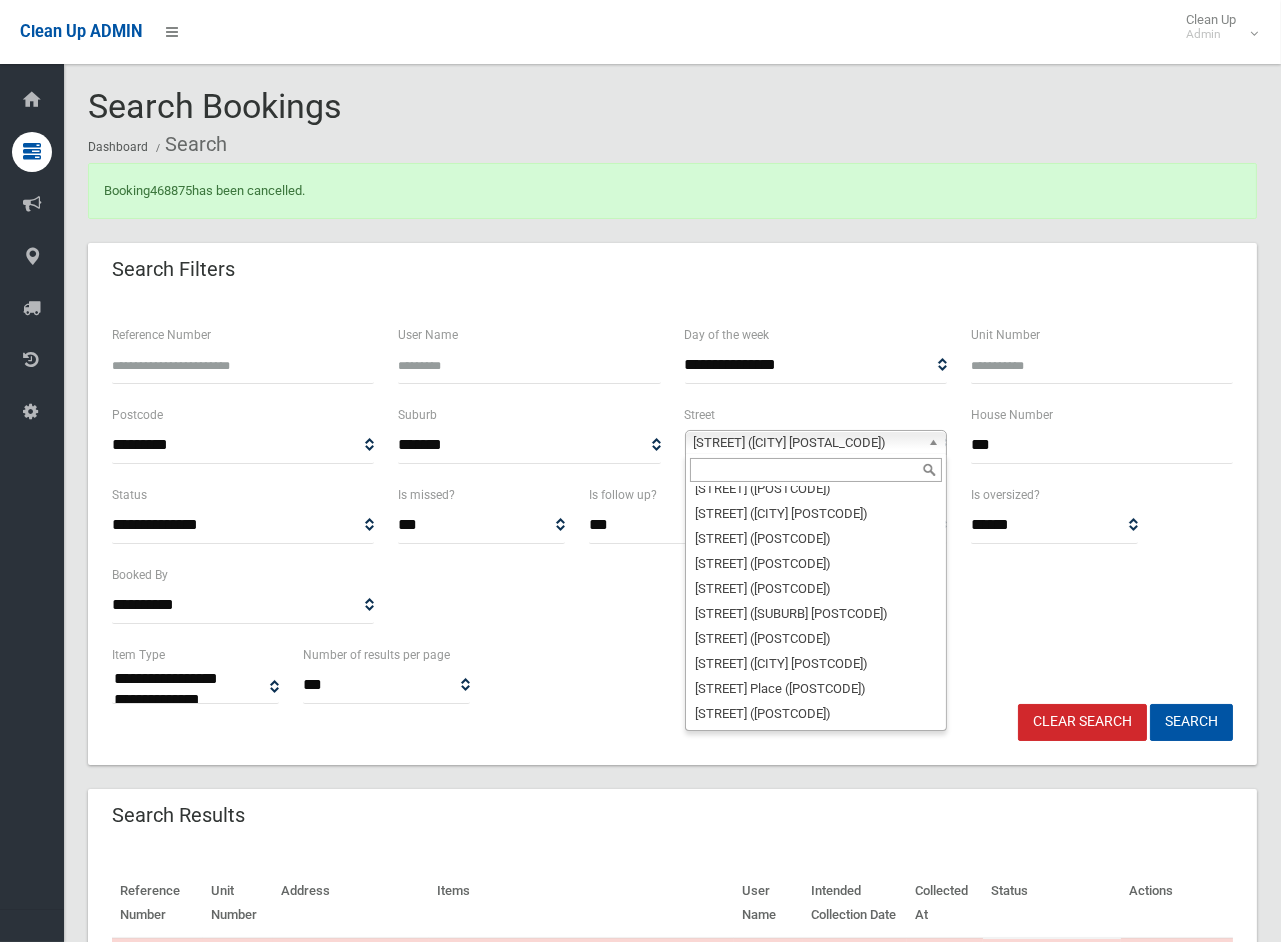 click at bounding box center (816, 470) 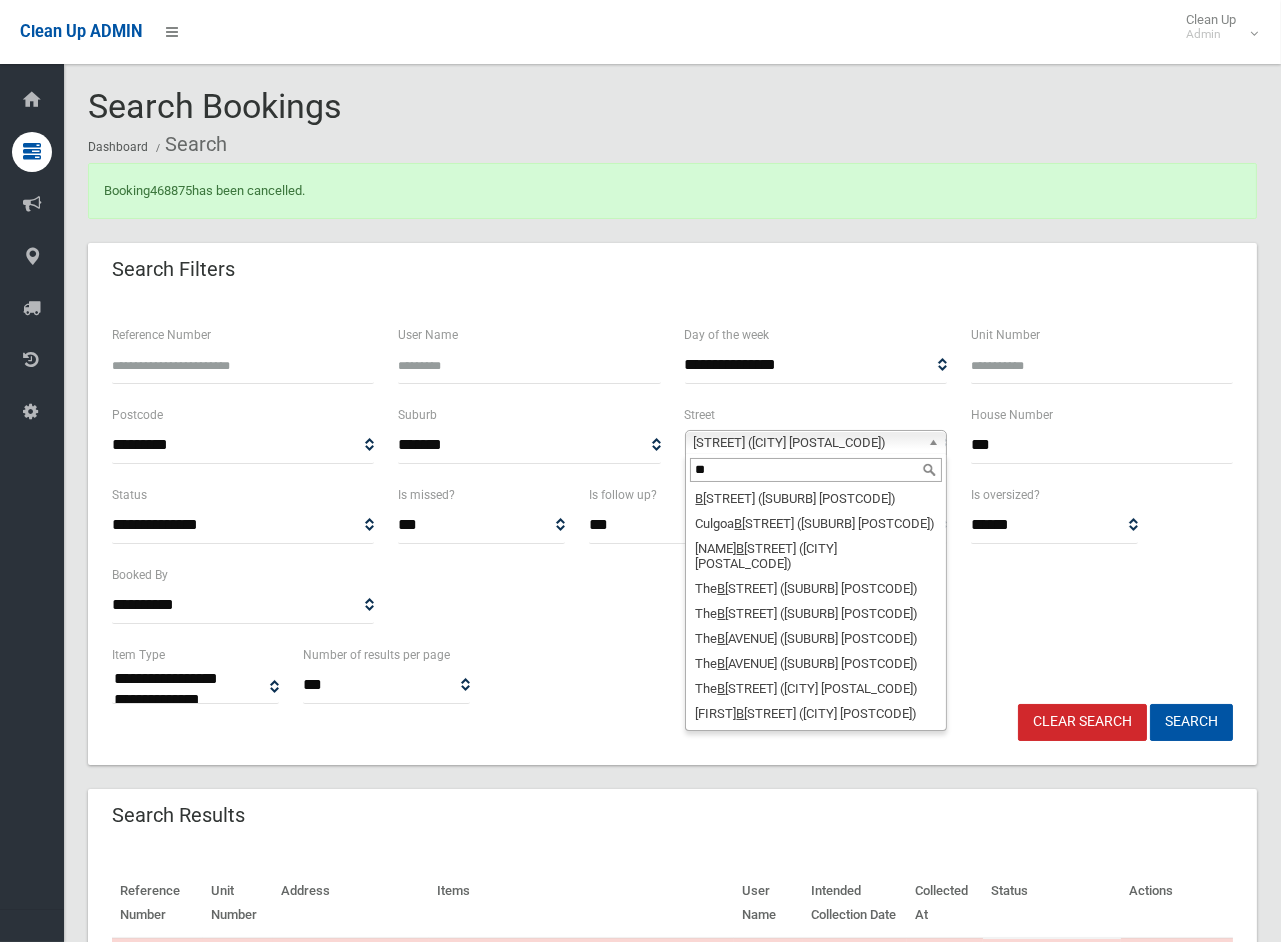scroll, scrollTop: 0, scrollLeft: 0, axis: both 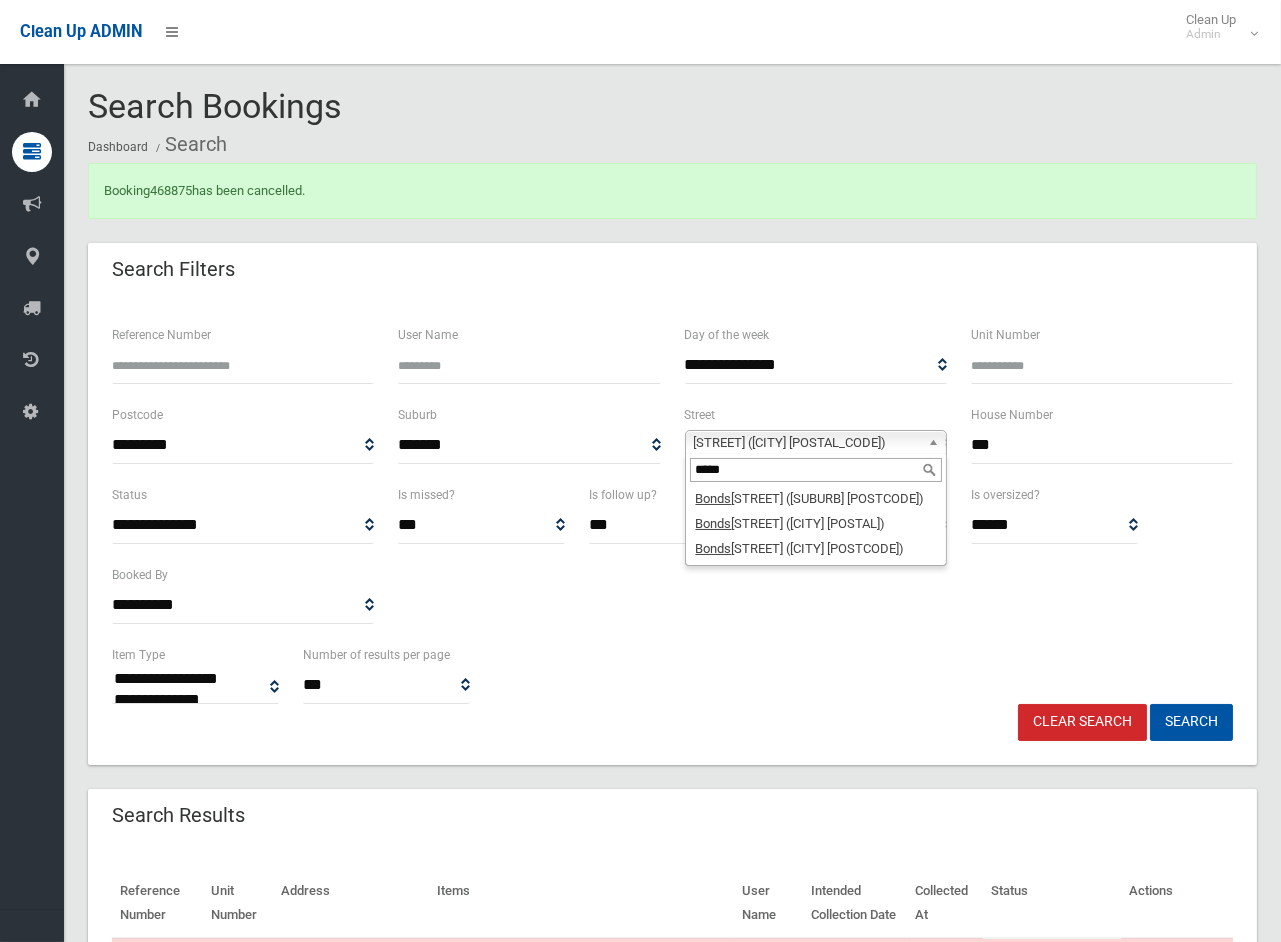 type on "*****" 